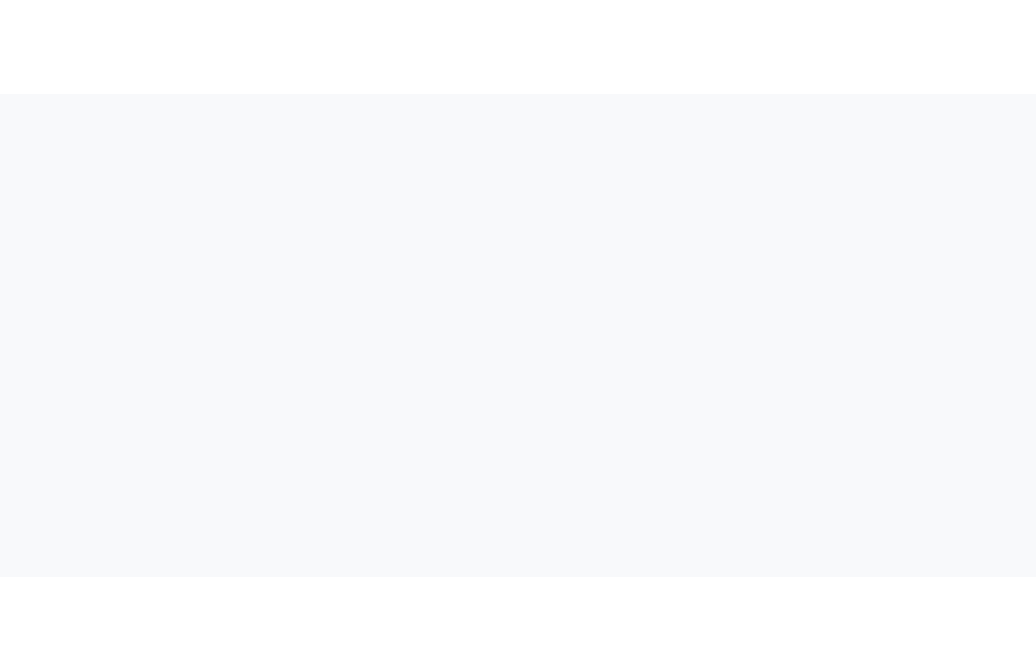 scroll, scrollTop: 0, scrollLeft: 0, axis: both 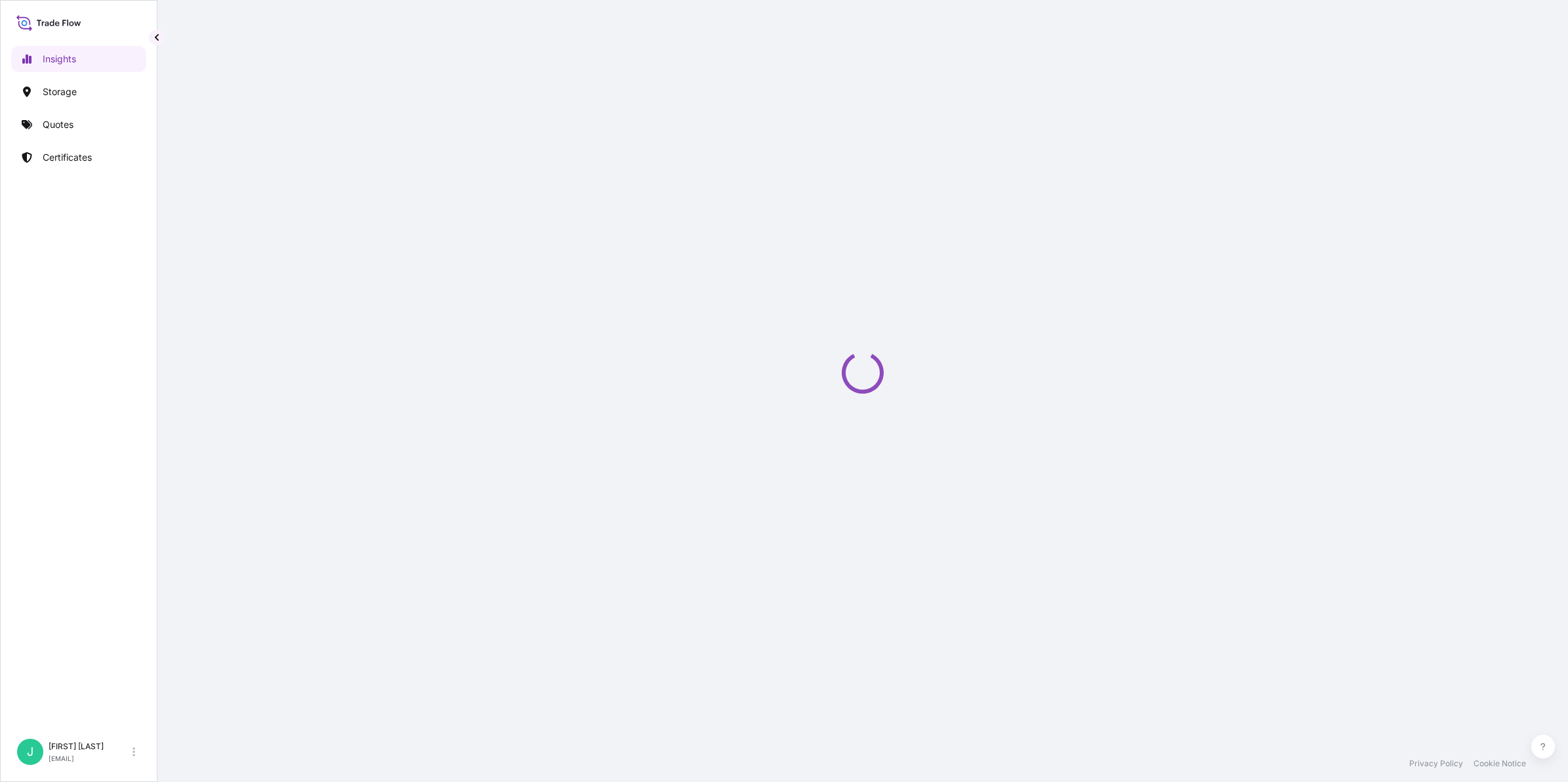 select on "2025" 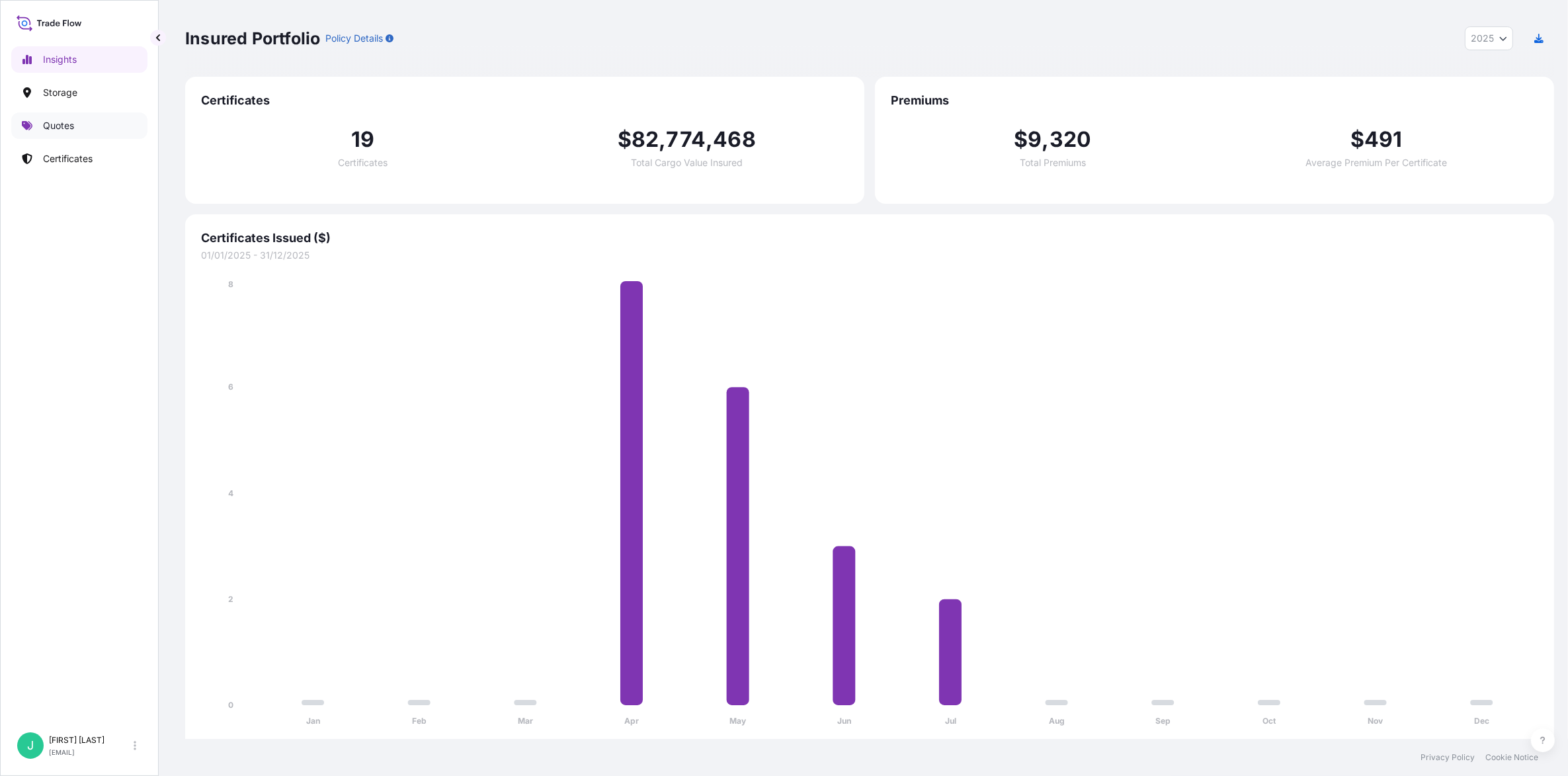 click on "Quotes" at bounding box center (79, 126) 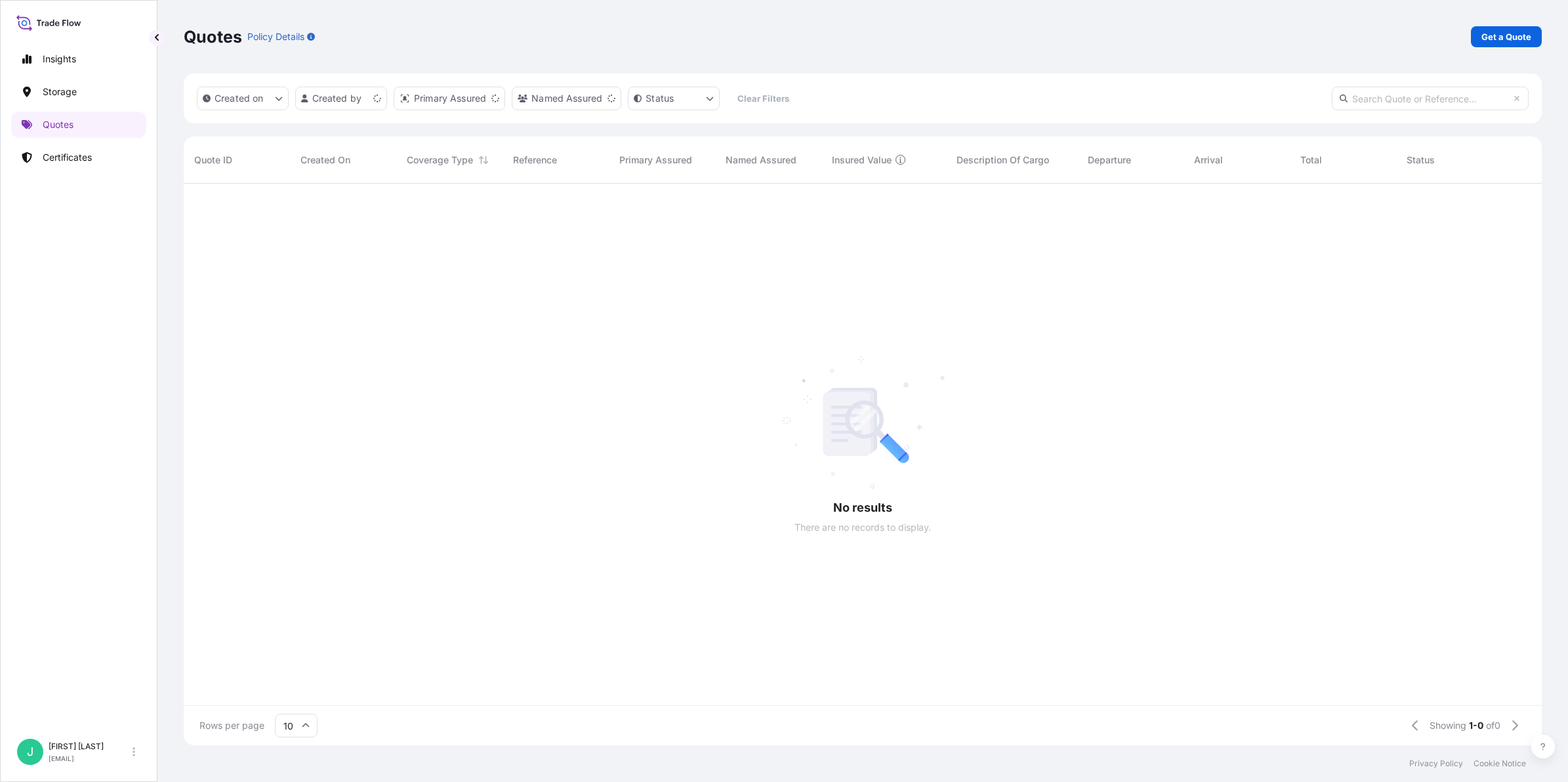 scroll, scrollTop: 556, scrollLeft: 1346, axis: both 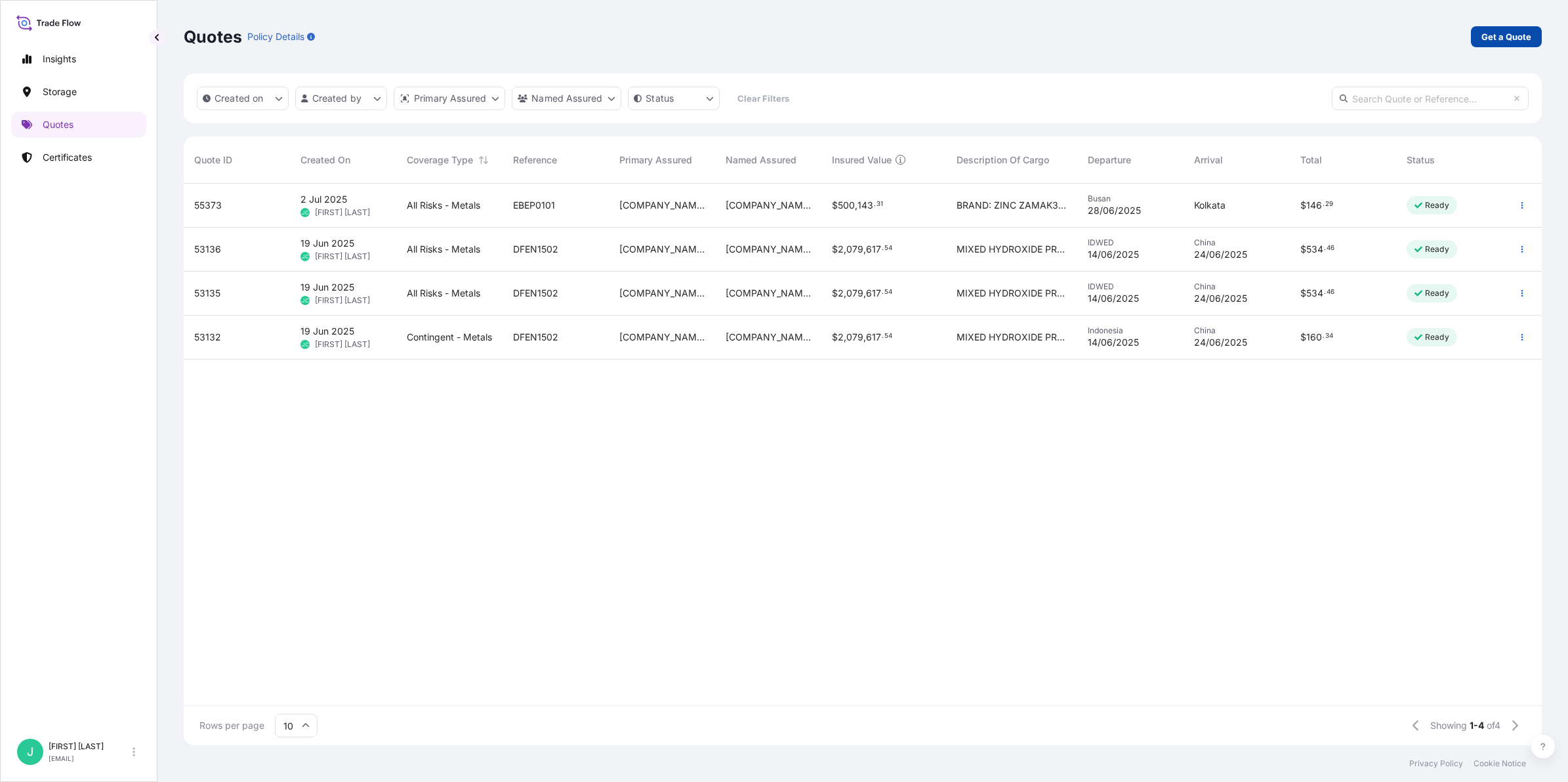 click on "Get a Quote" at bounding box center (1506, 37) 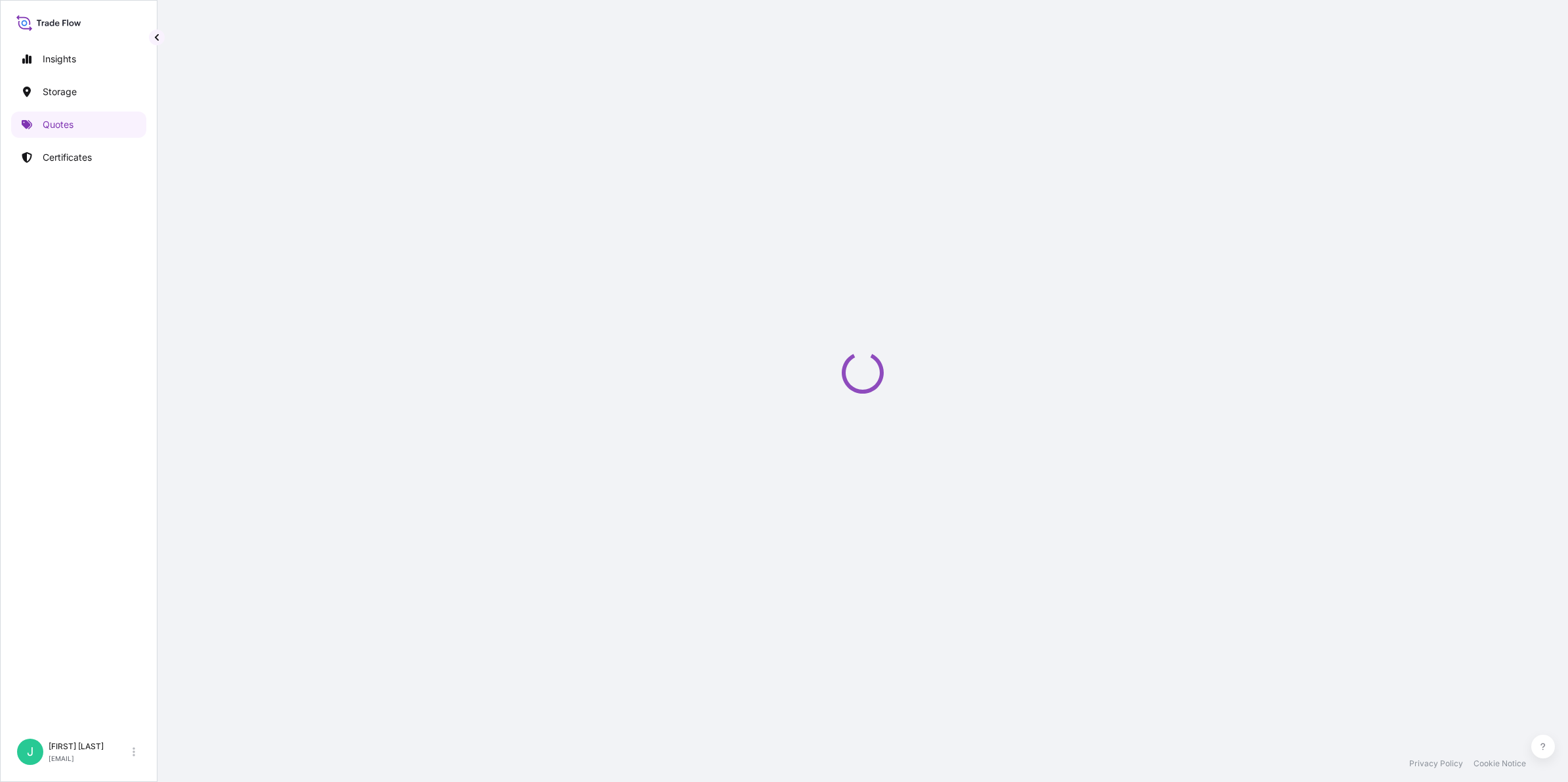 select on "Sea" 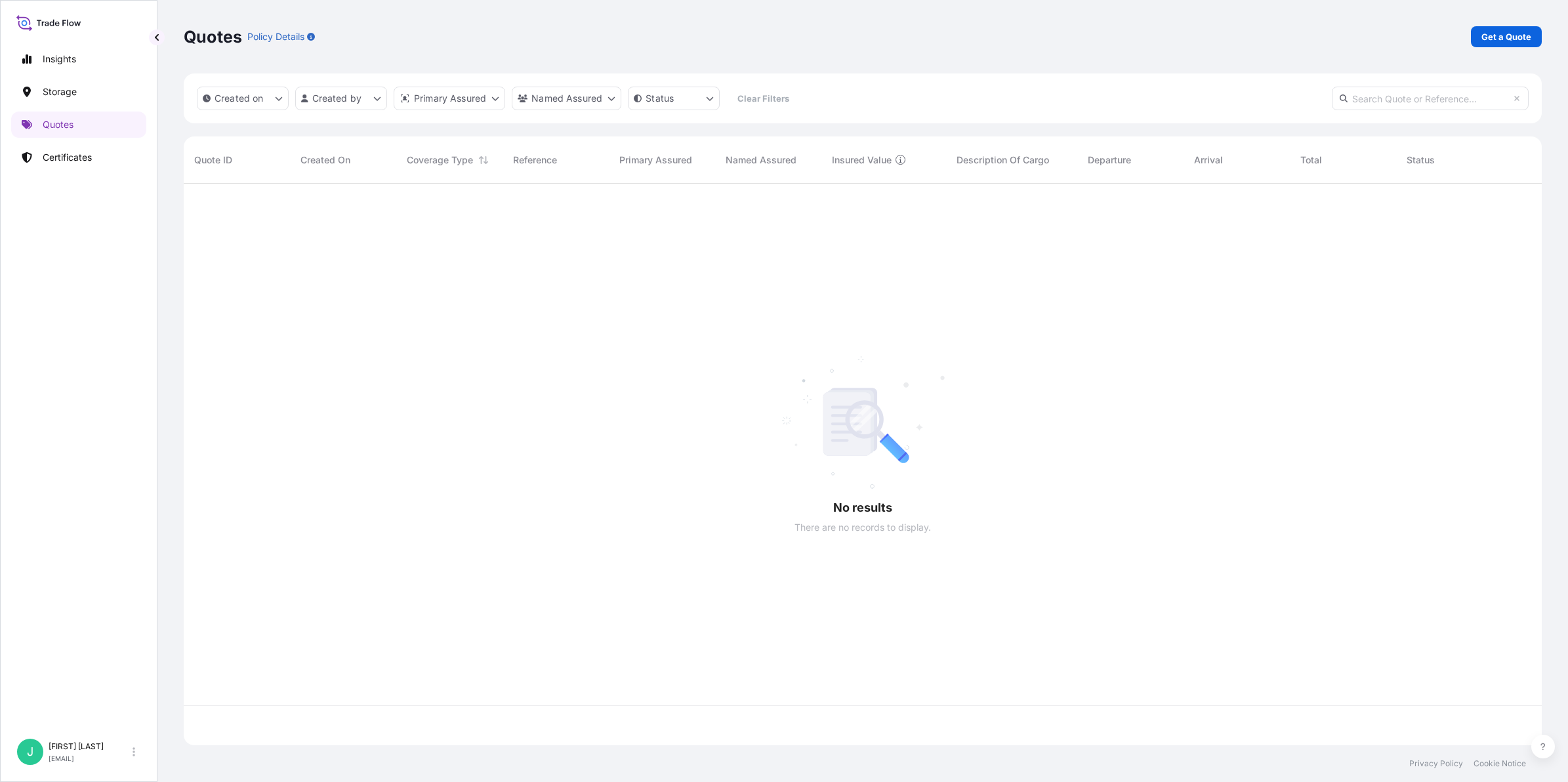 scroll, scrollTop: 12, scrollLeft: 13, axis: both 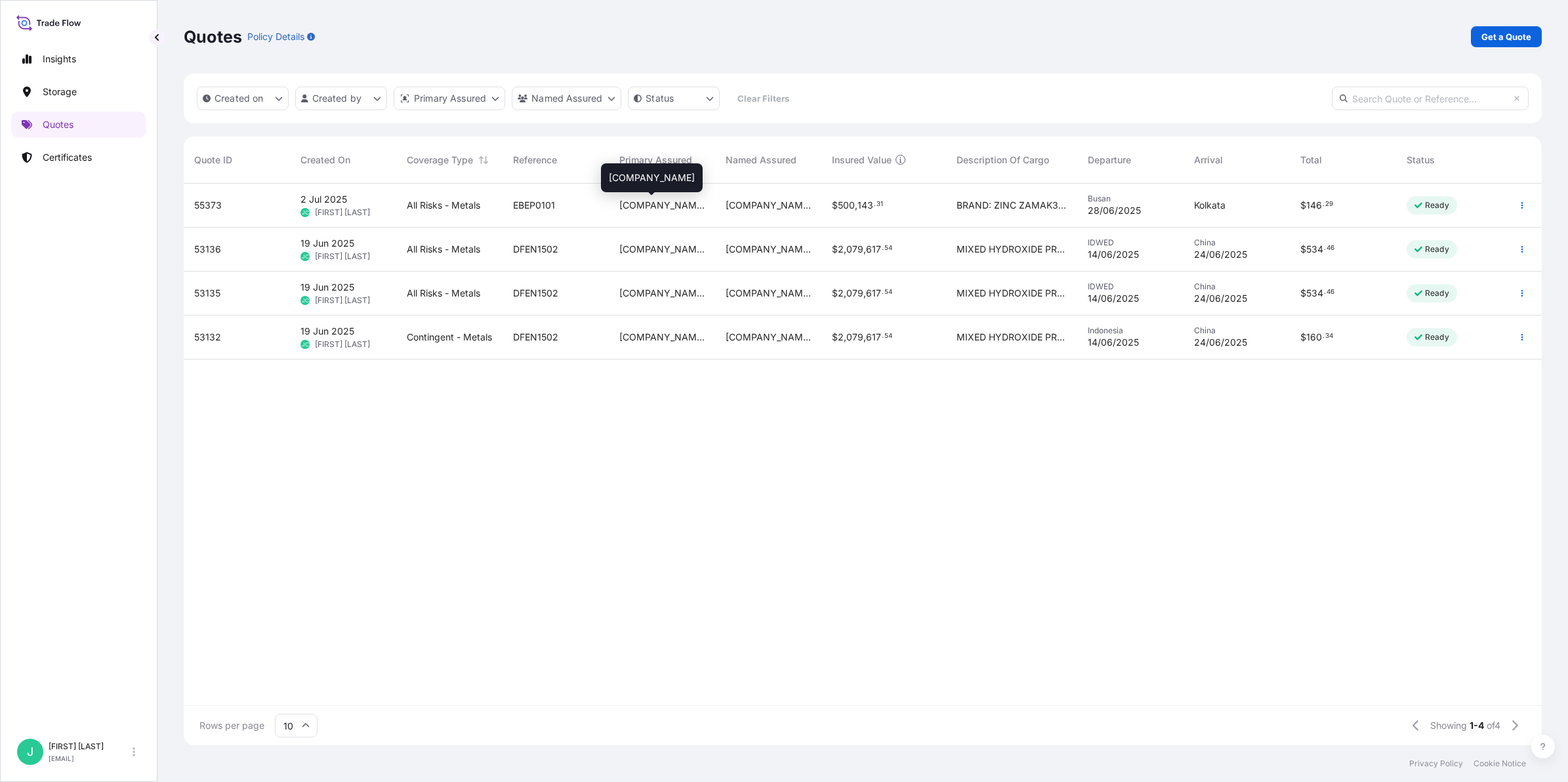 click on "[COMPANY_NAME]" at bounding box center (662, 205) 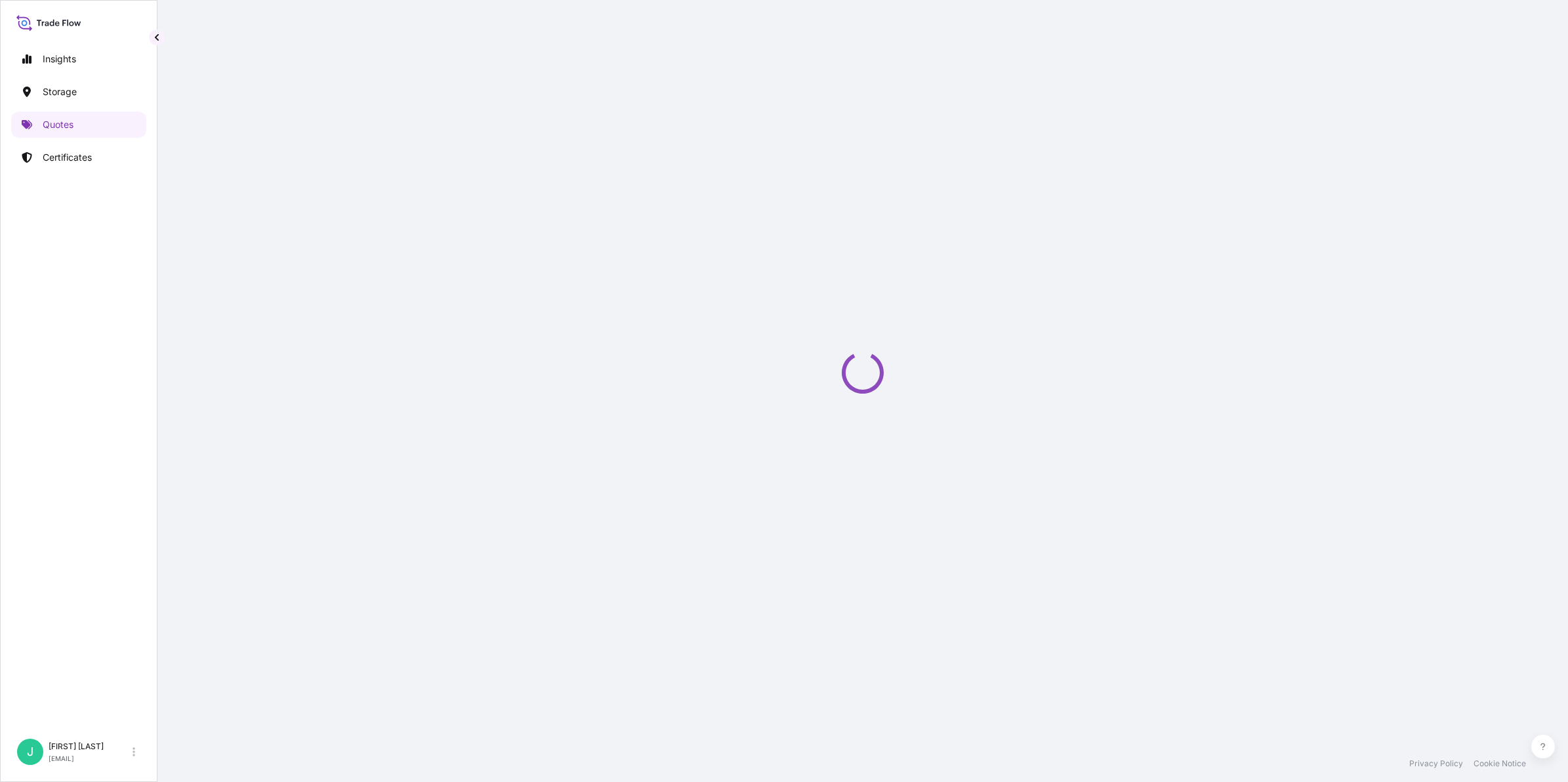 select on "Sea" 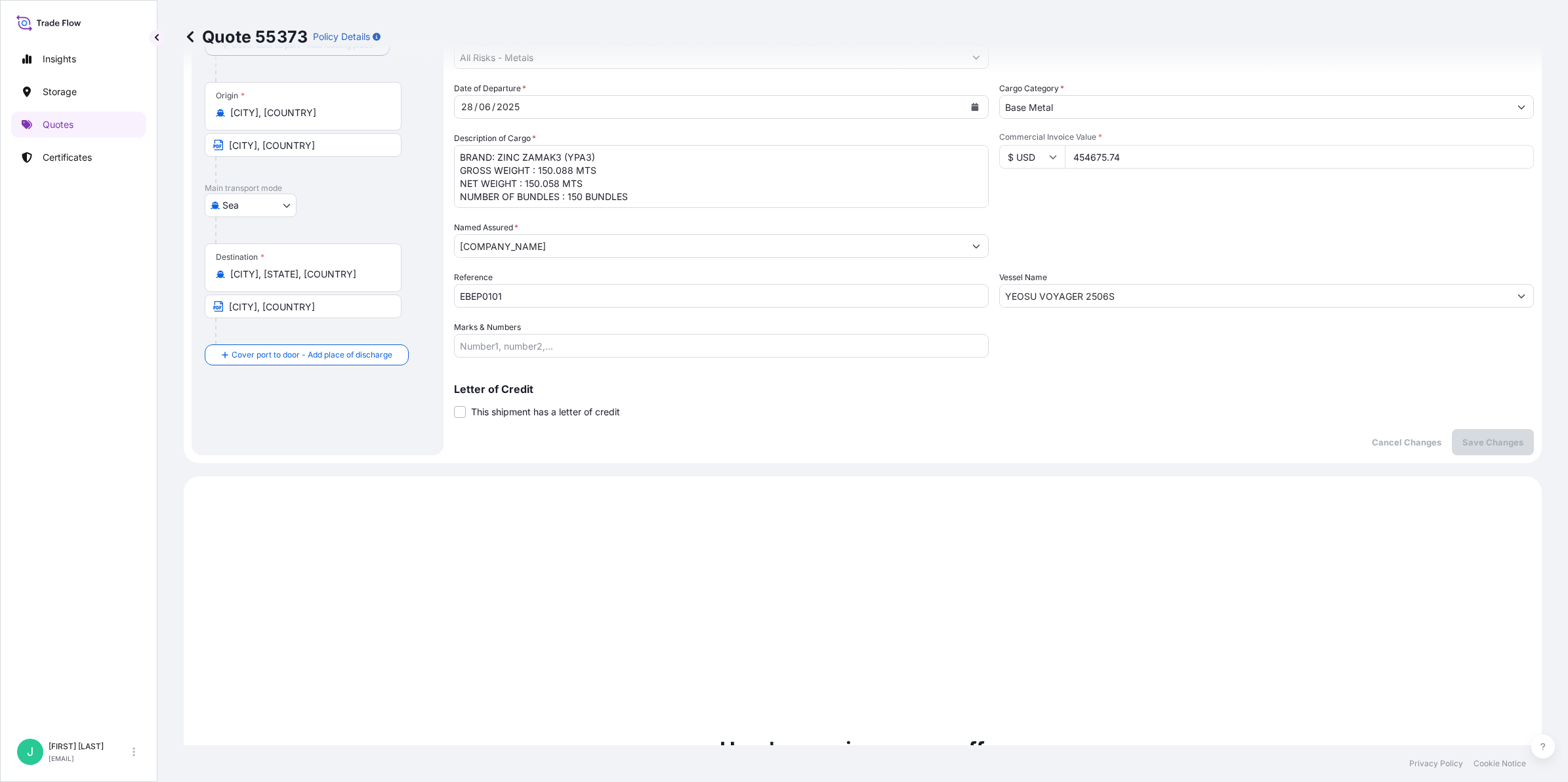 scroll, scrollTop: 0, scrollLeft: 0, axis: both 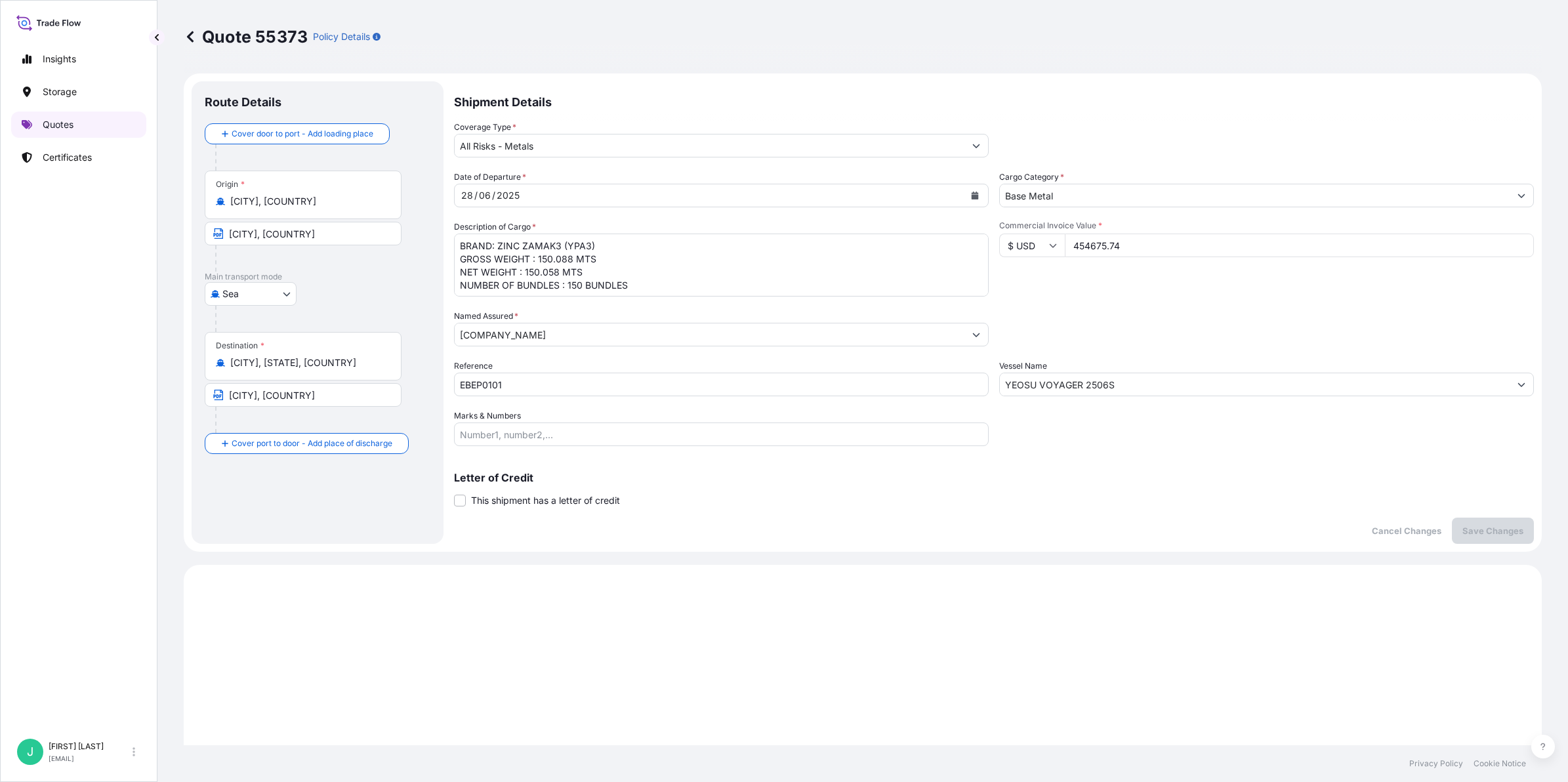 click on "Quotes" at bounding box center [58, 125] 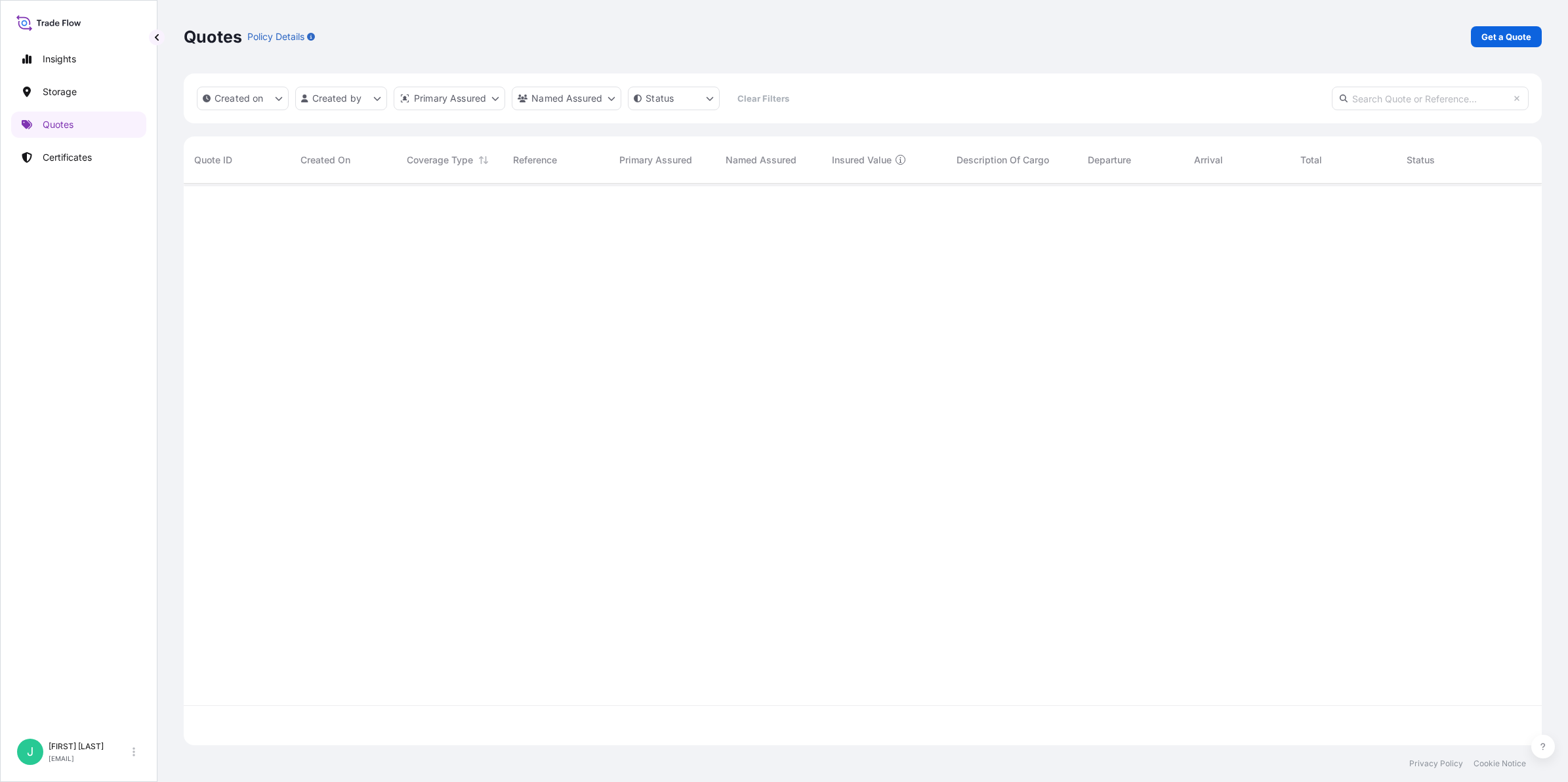 scroll, scrollTop: 12, scrollLeft: 13, axis: both 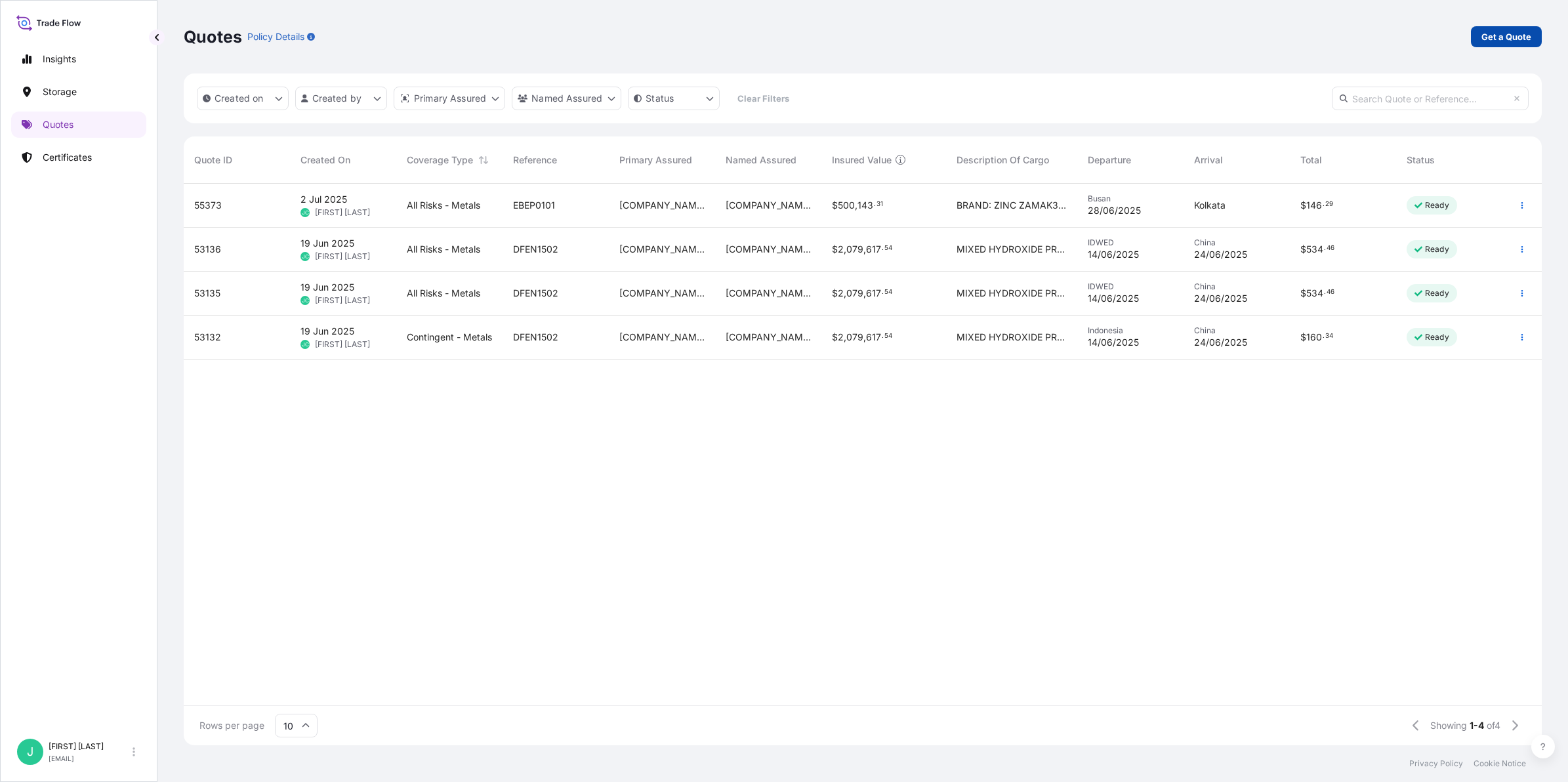 click on "Get a Quote" at bounding box center (1506, 37) 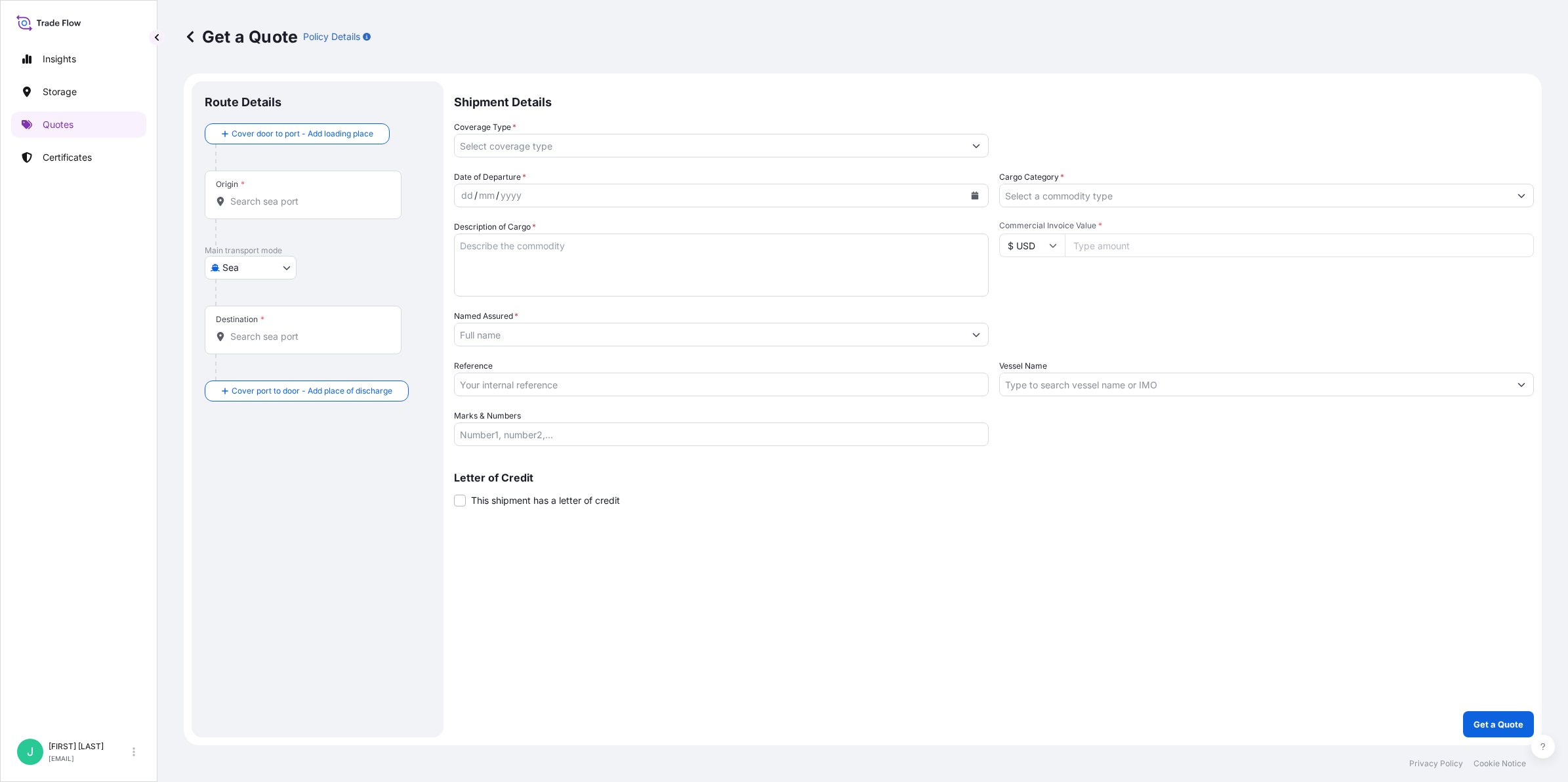 click on "Origin *" at bounding box center (308, 201) 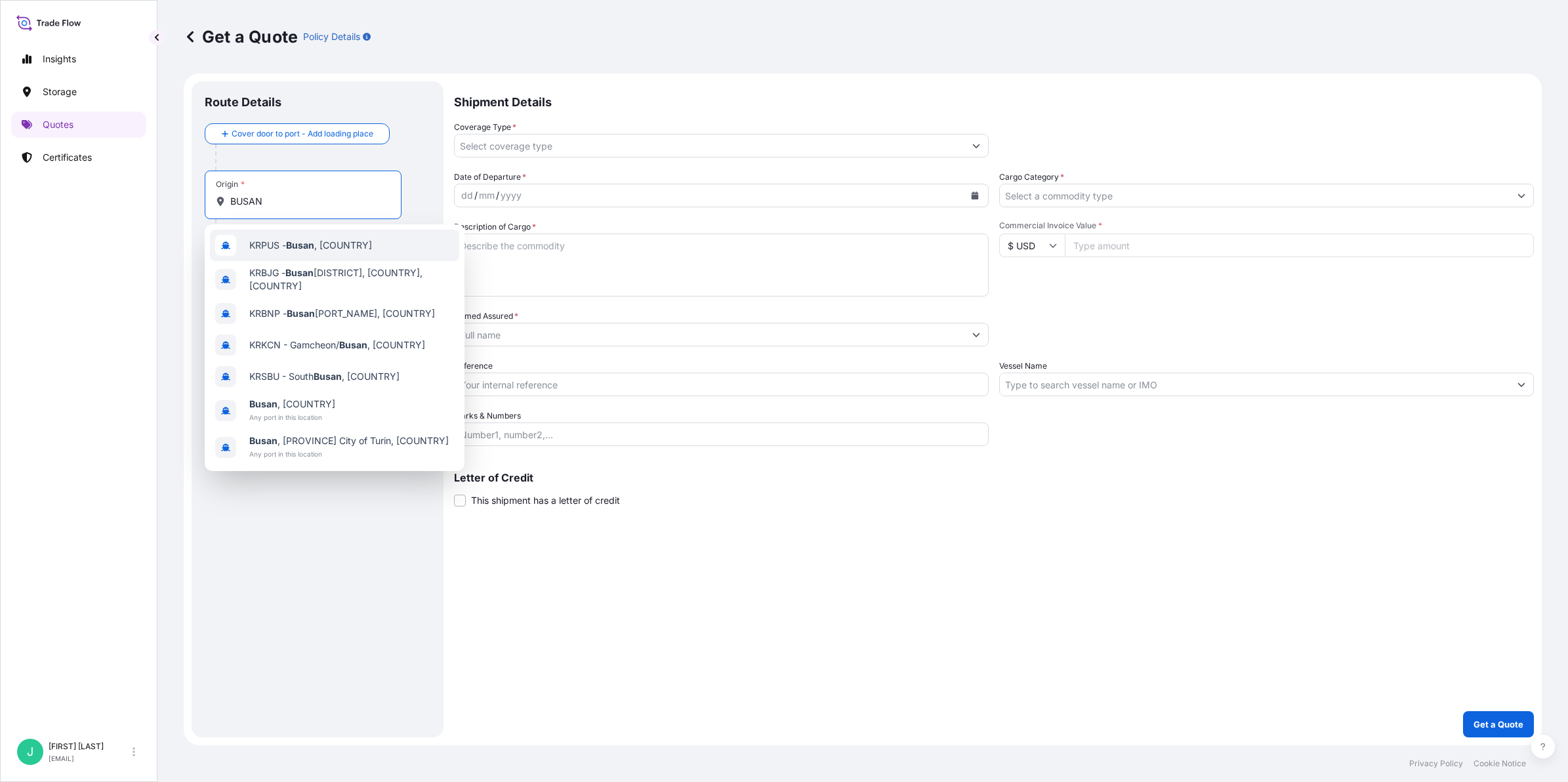 click on "[PORT_NAME] - Busan , [COUNTRY], [COUNTRY]" at bounding box center [335, 245] 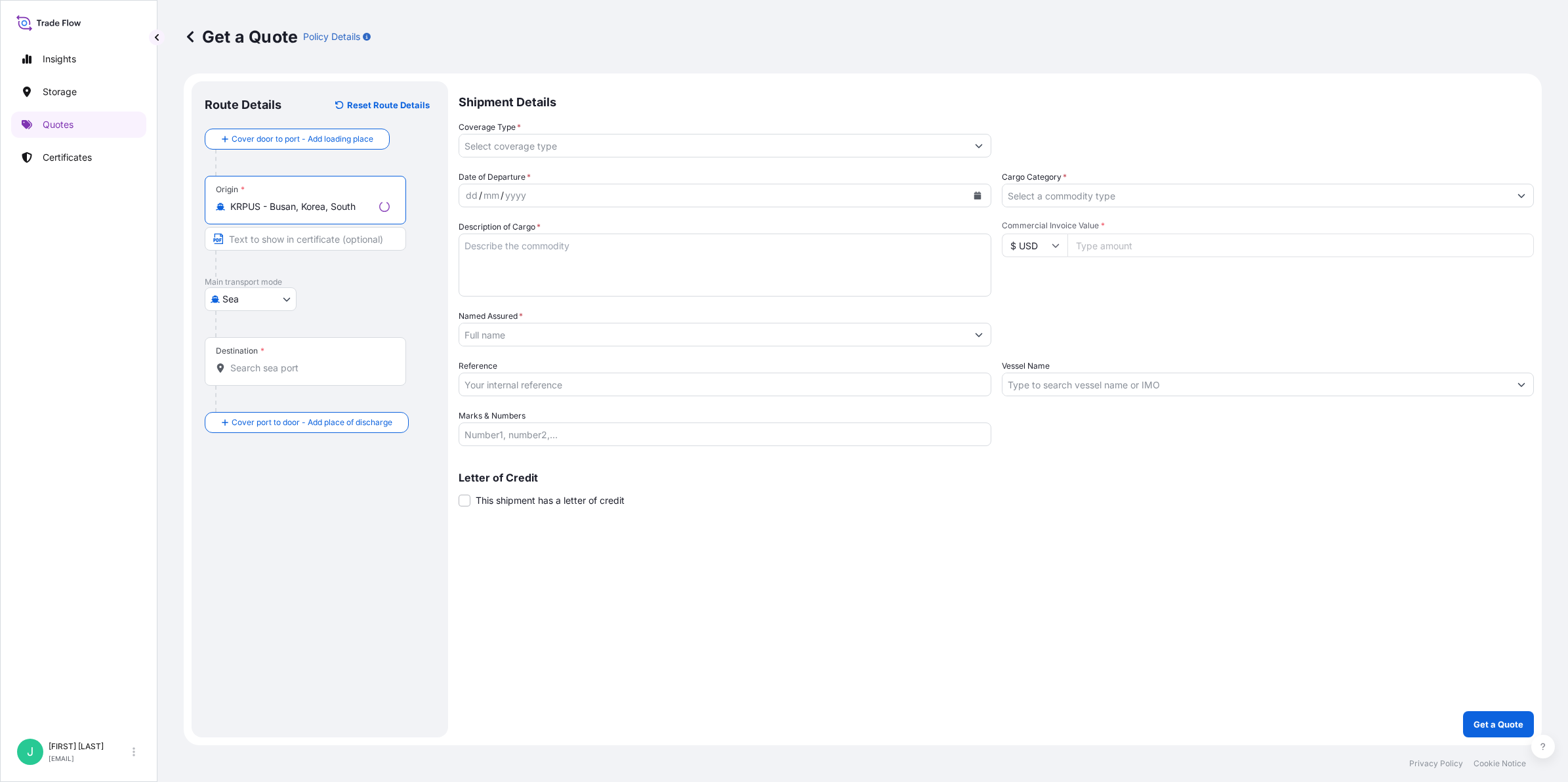 type on "KRPUS - Busan, Korea, South" 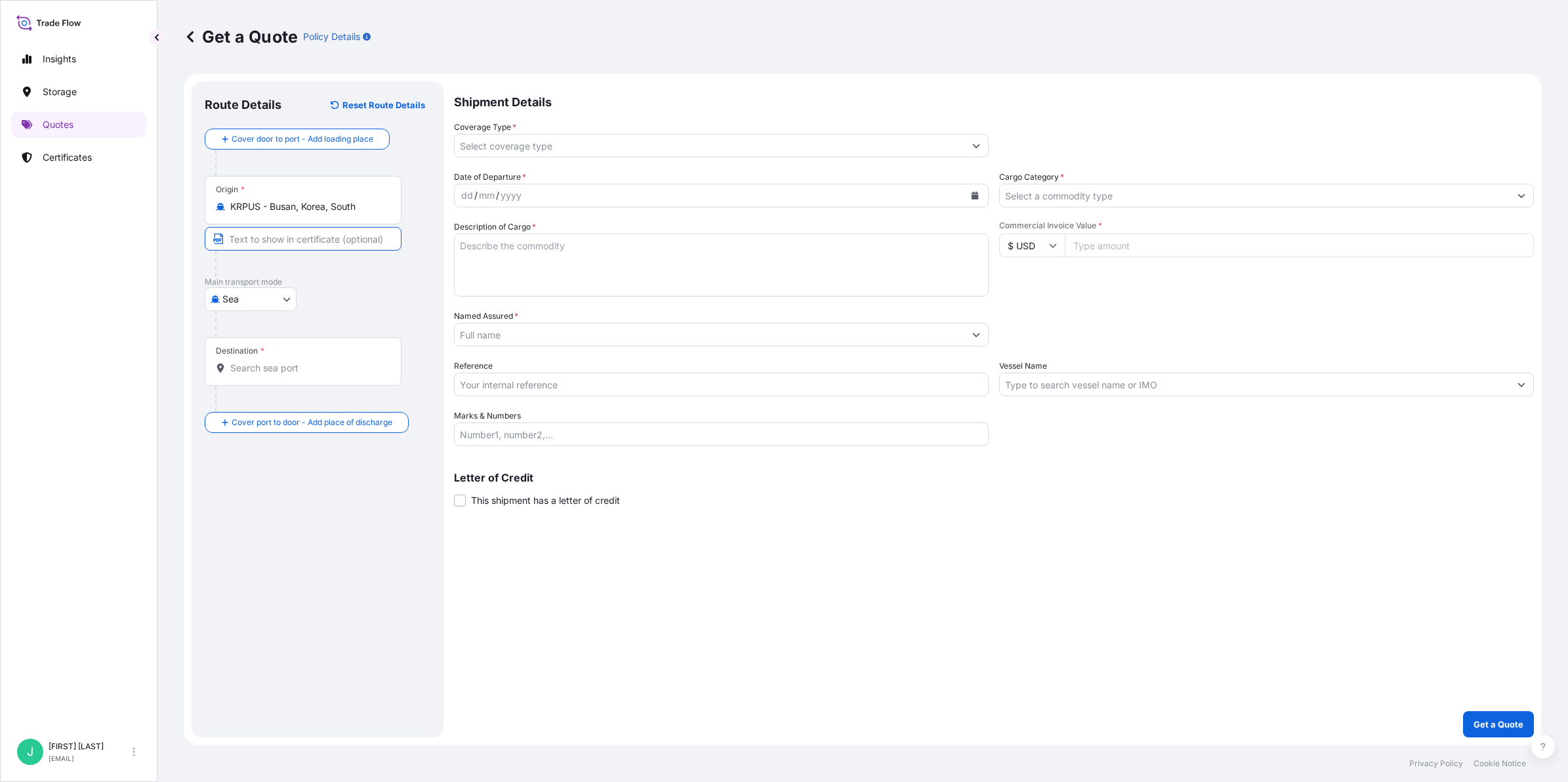 type on "[CITY], [COUNTRY]" 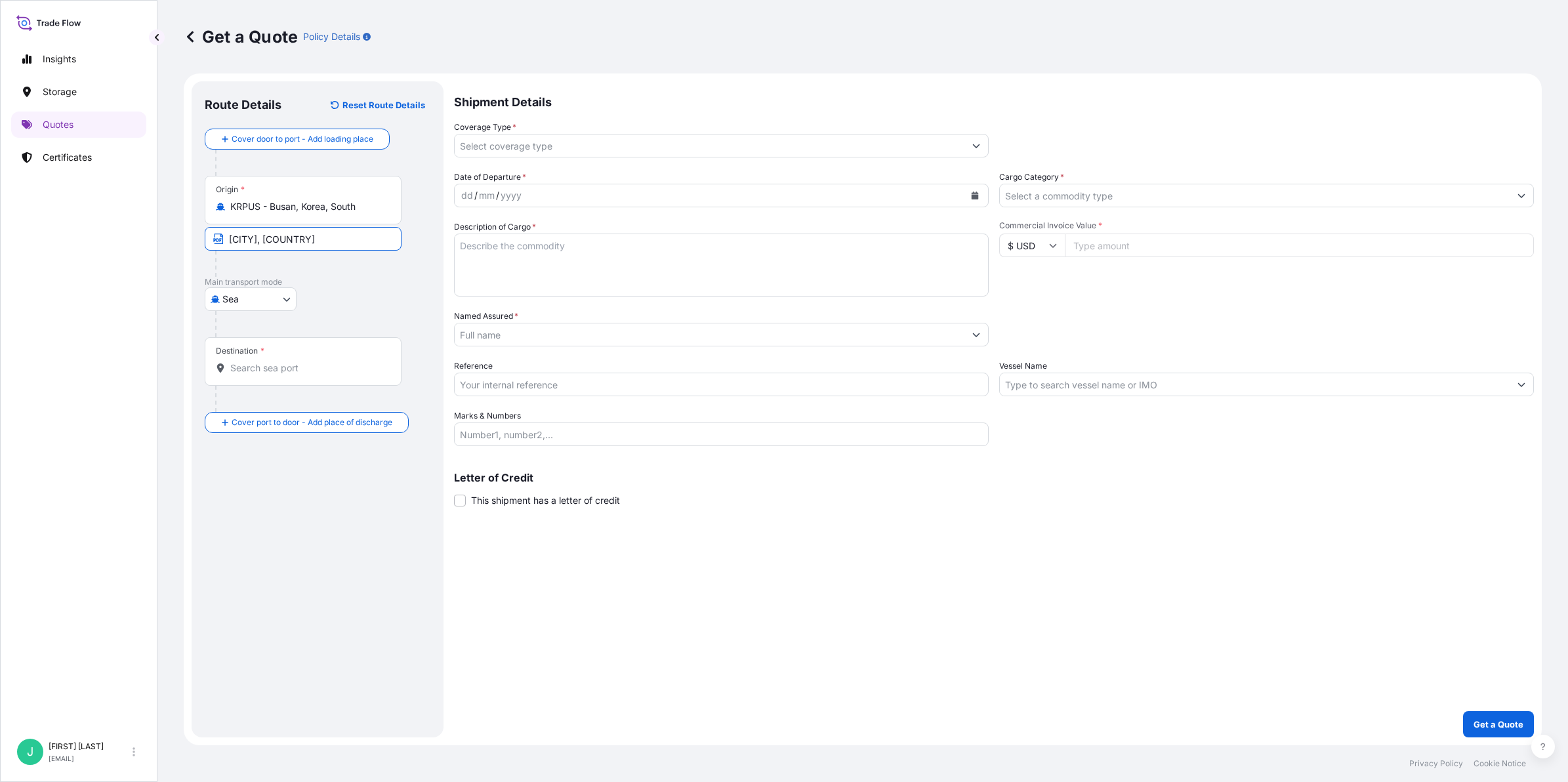 click on "Destination *" at bounding box center [303, 361] 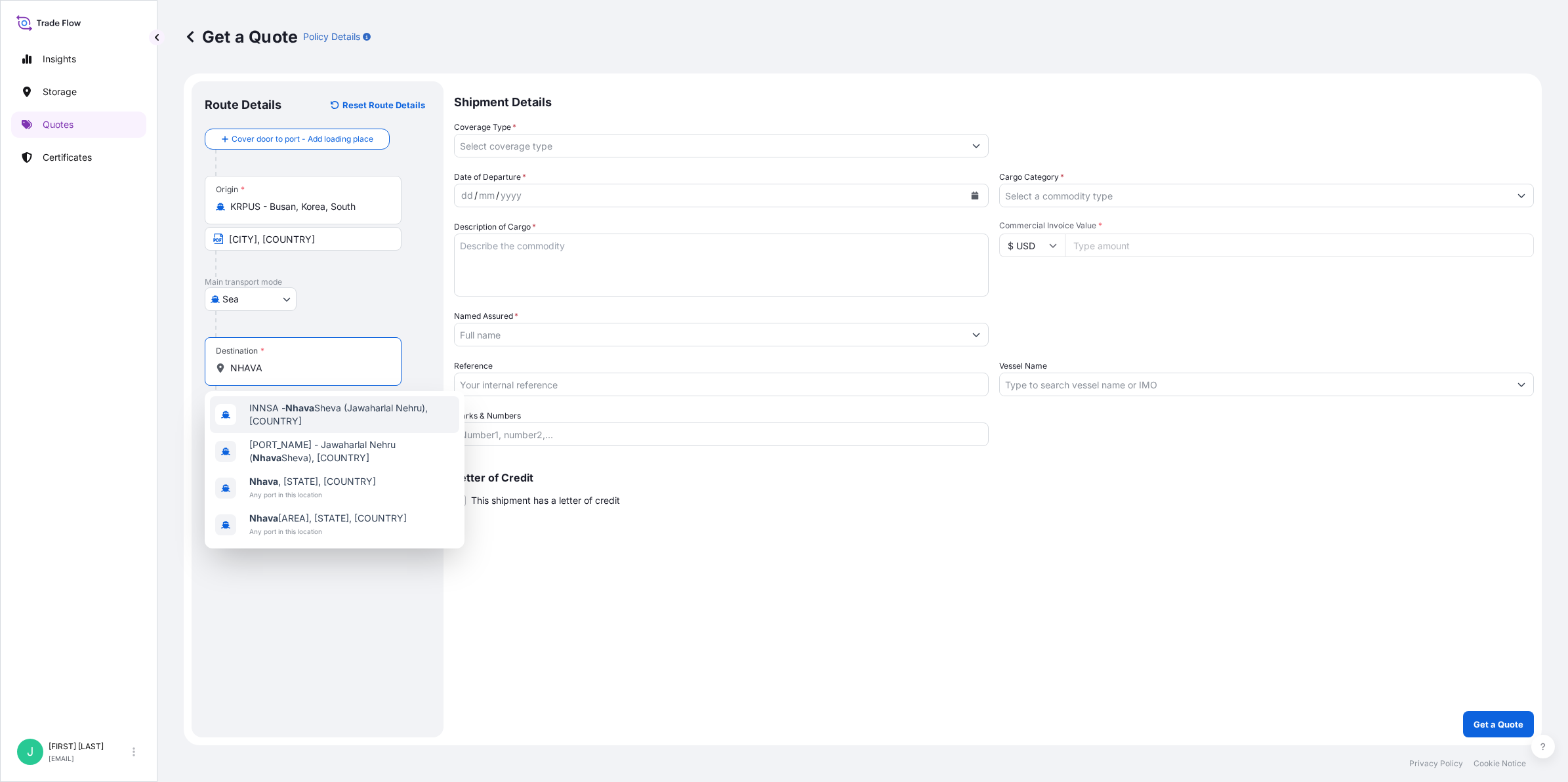 click on "[PORT_NAME] -  Nhava  Sheva (Jawaharlal Nehru), [COUNTRY]" at bounding box center [352, 415] 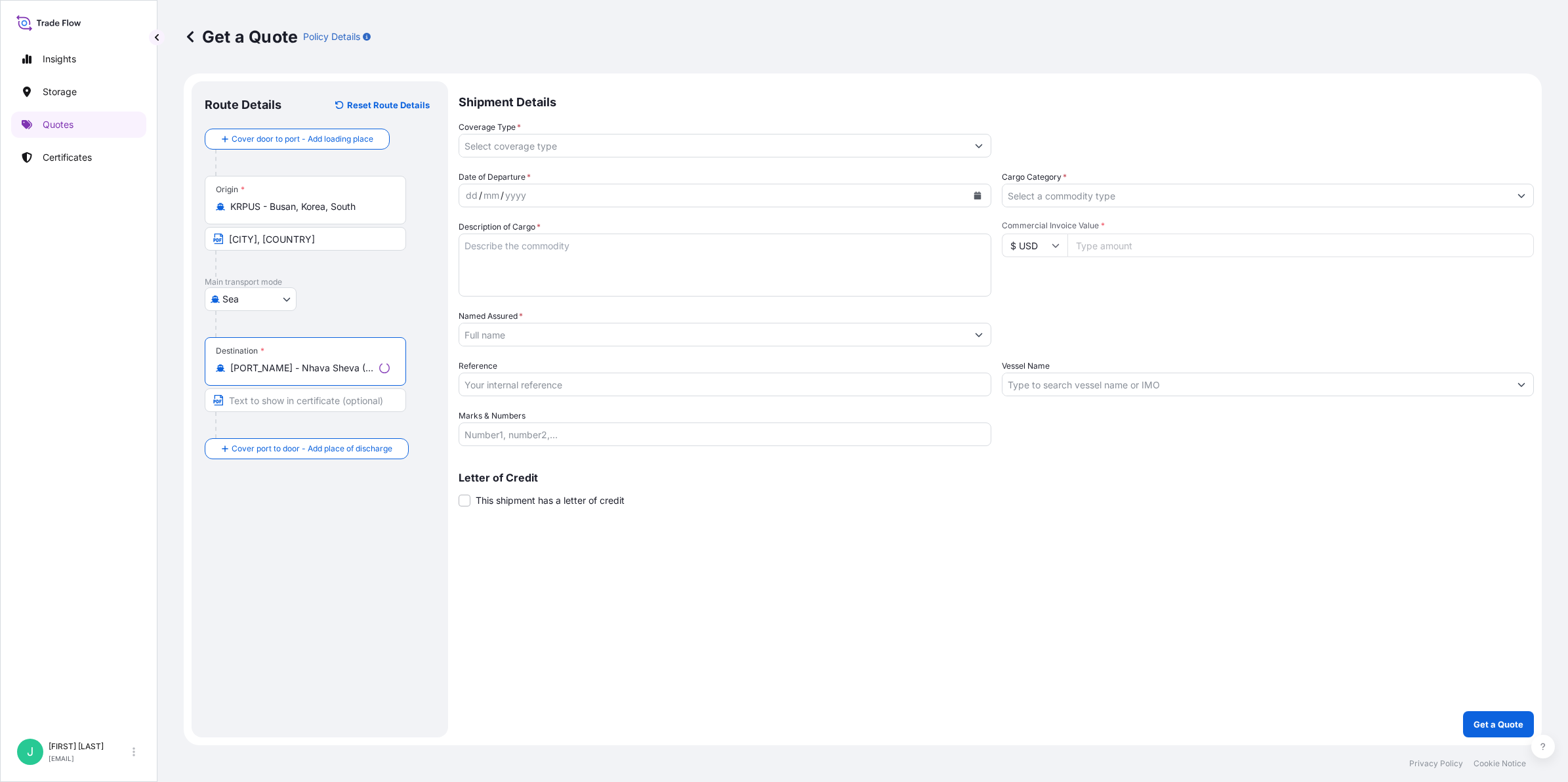 type on "[PORT_NAME] - Nhava Sheva (Jawaharlal Nehru), [COUNTRY]" 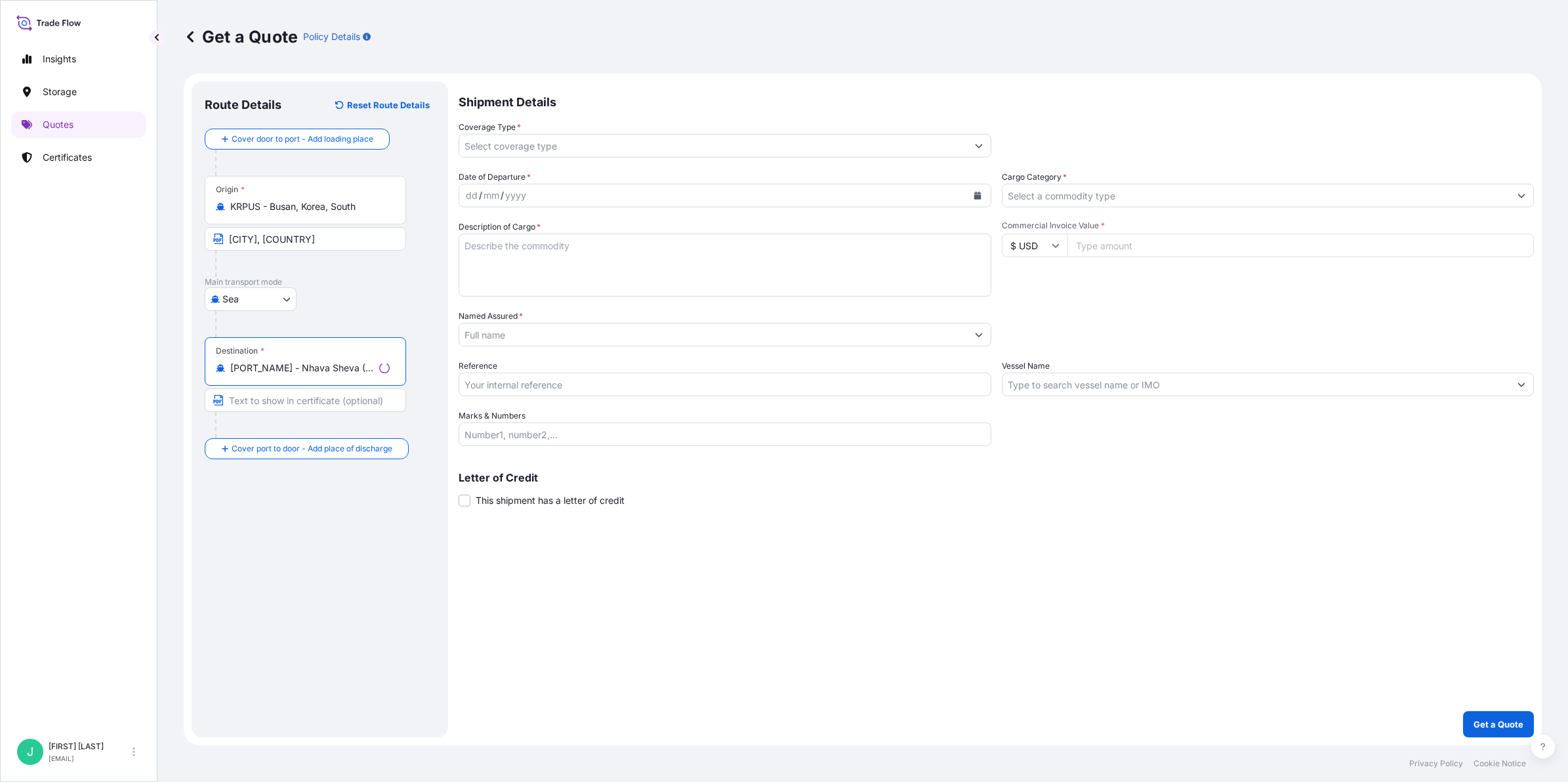 click at bounding box center (305, 400) 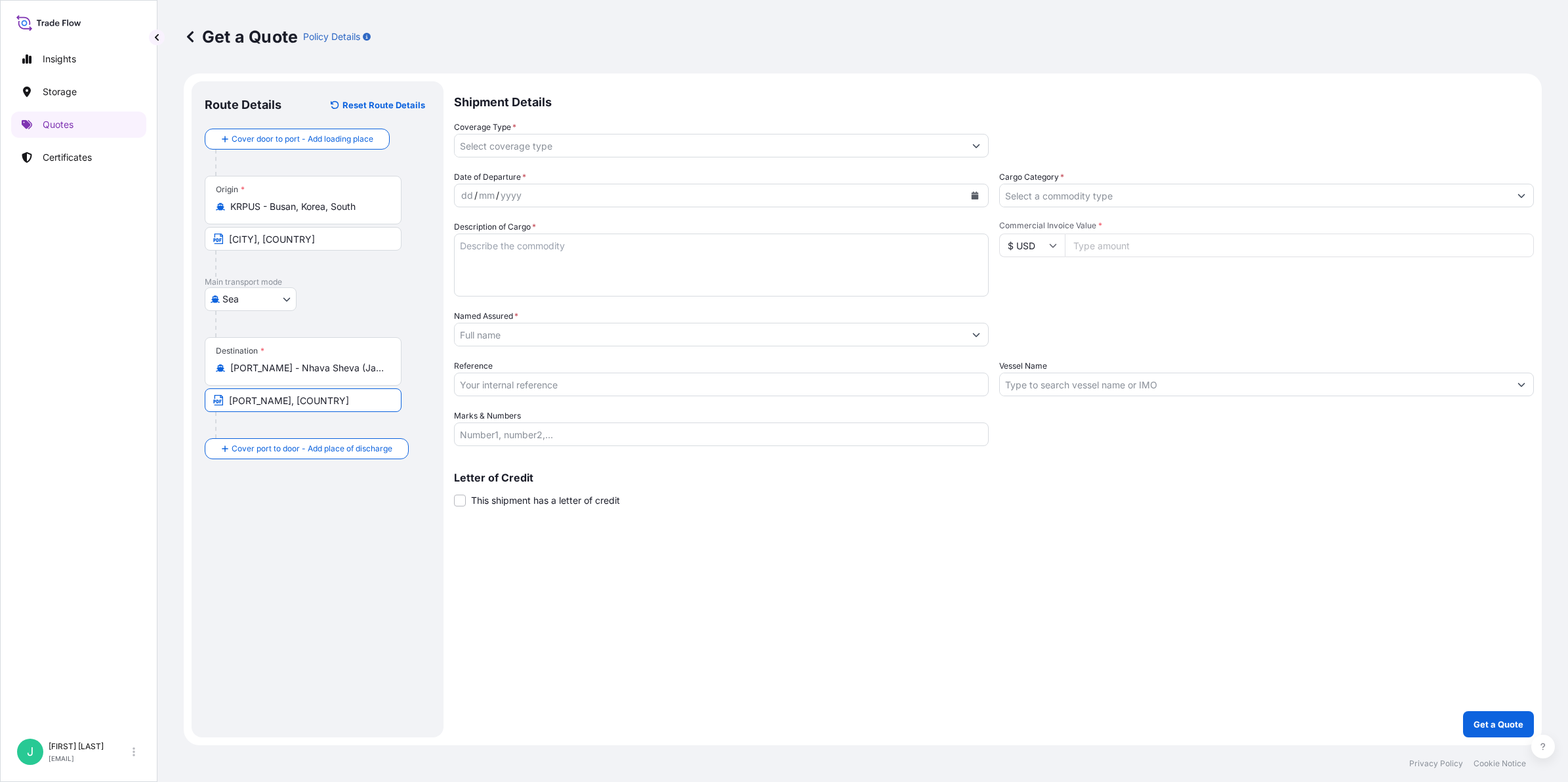 click on "[PORT_NAME], [COUNTRY]" at bounding box center [303, 400] 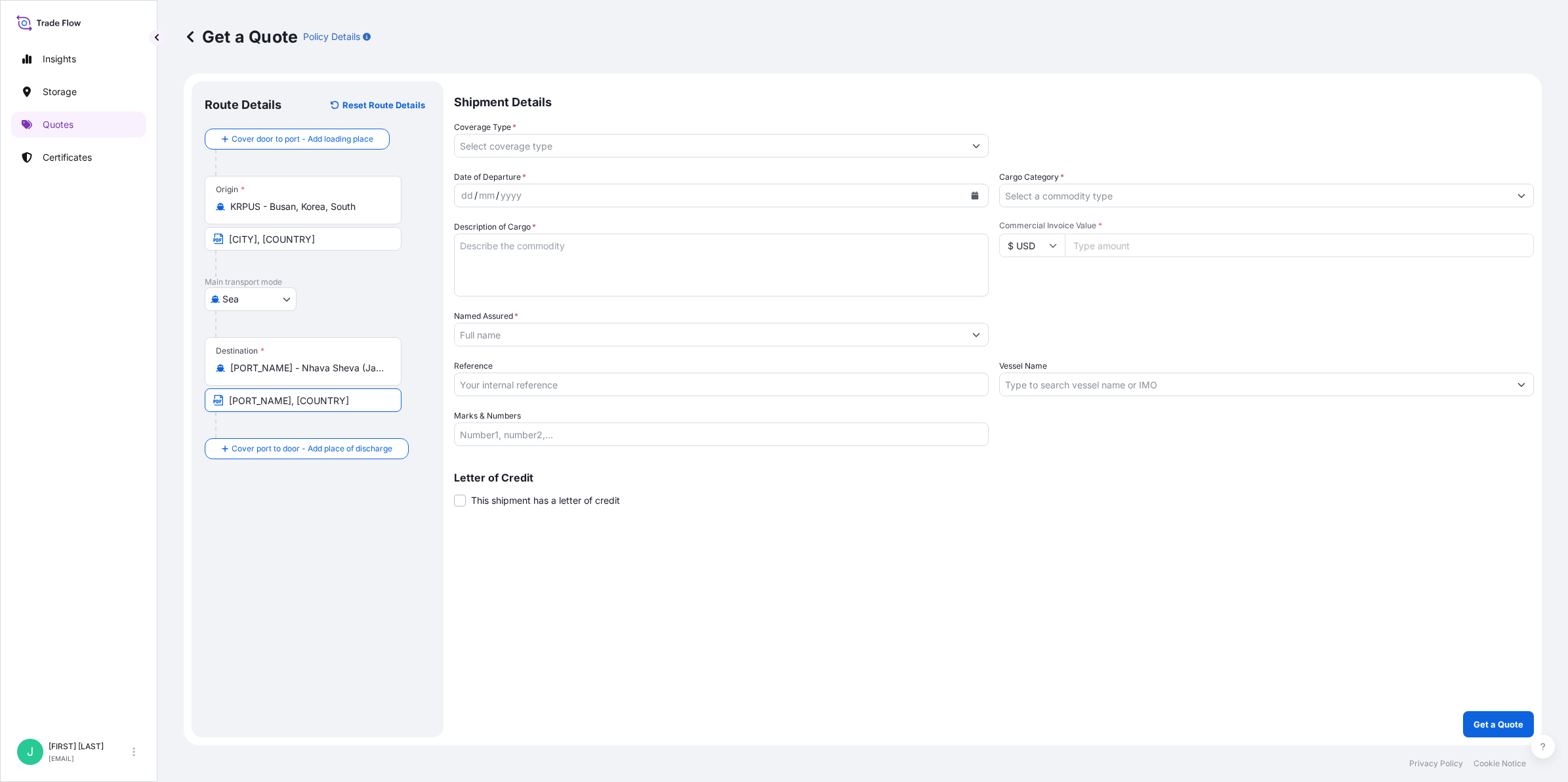 type on "[PORT_NAME], [COUNTRY]" 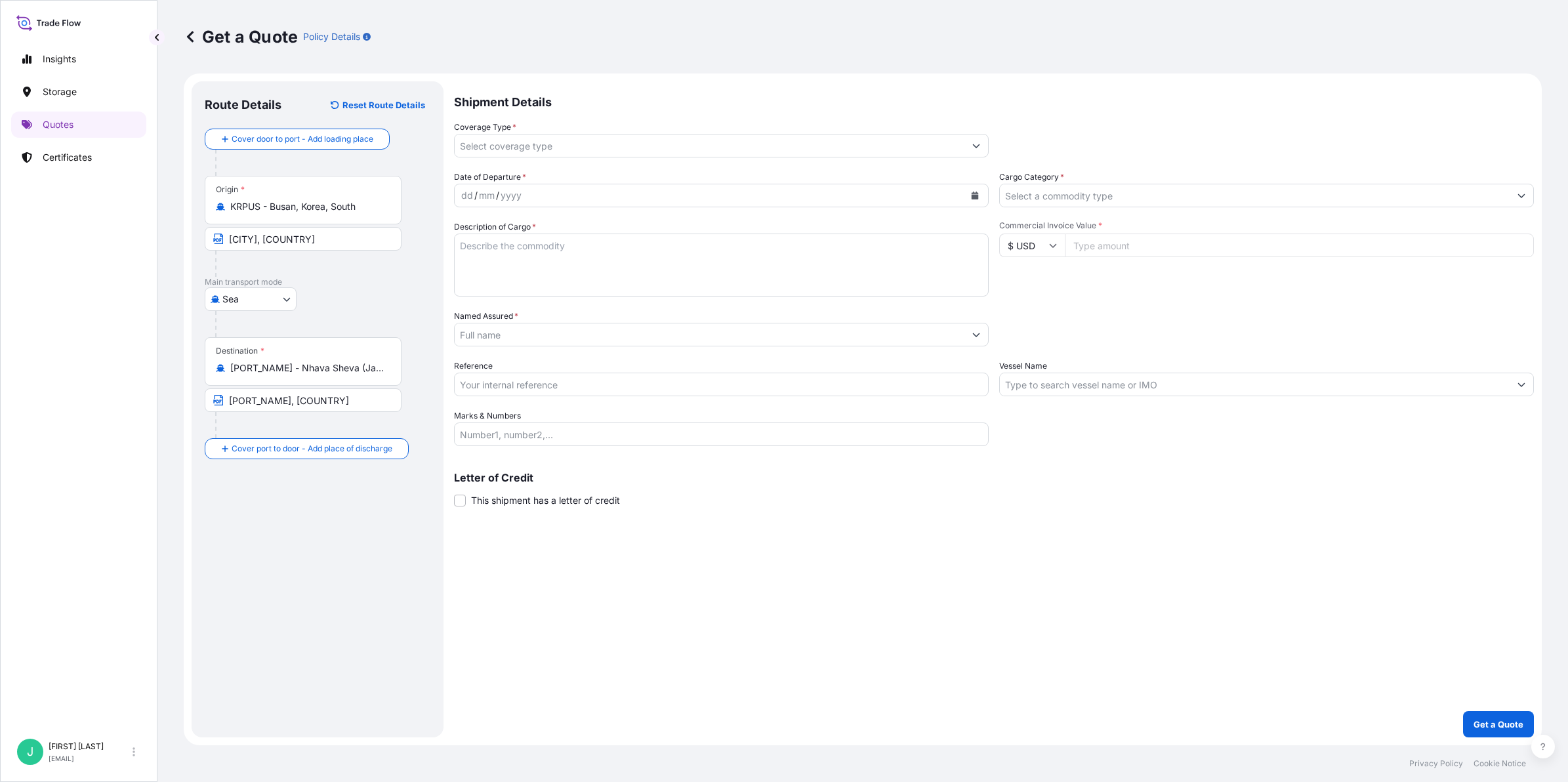 click on "Coverage Type *" at bounding box center (709, 146) 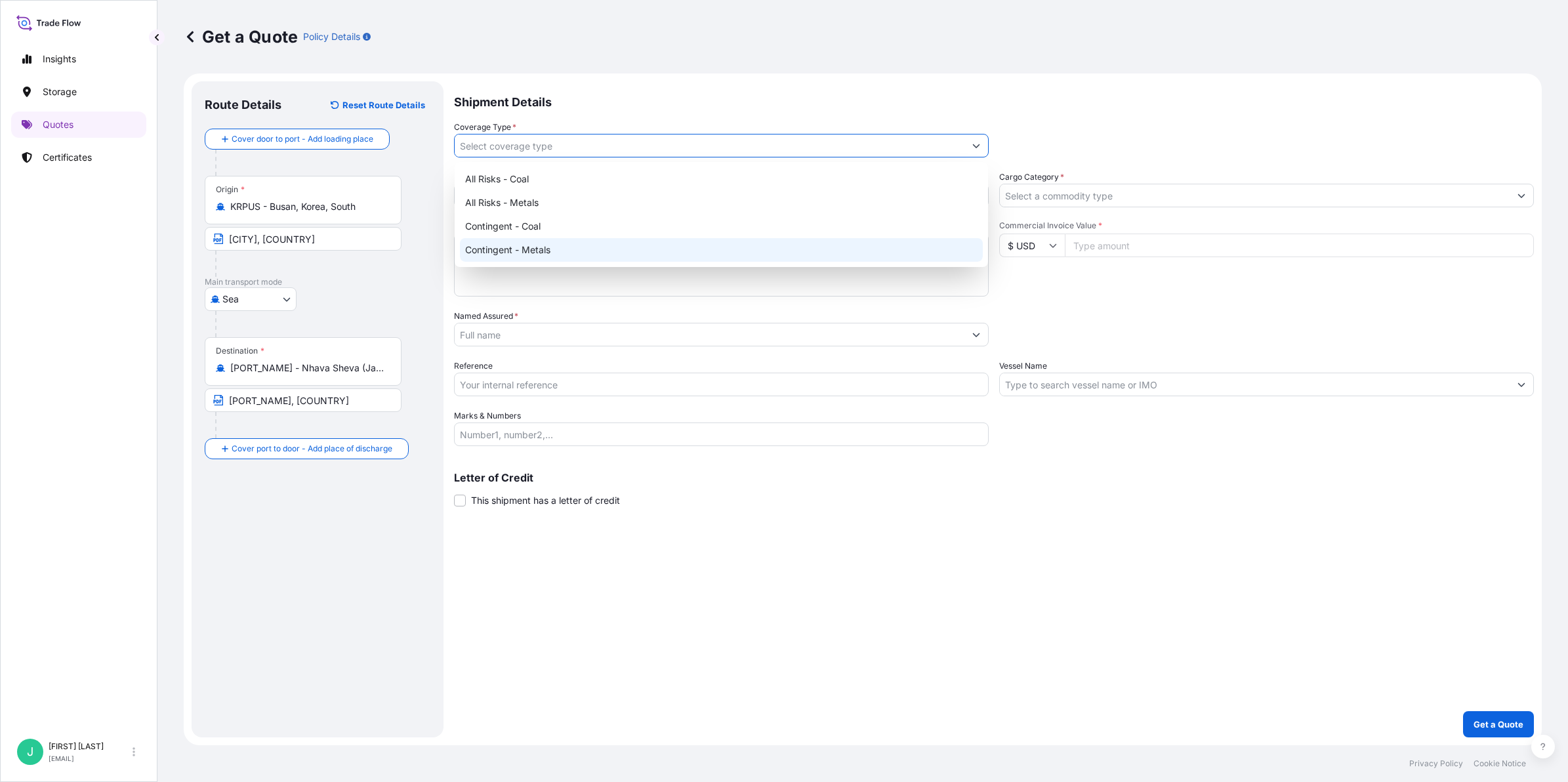 click on "Contingent - Metals" at bounding box center (721, 250) 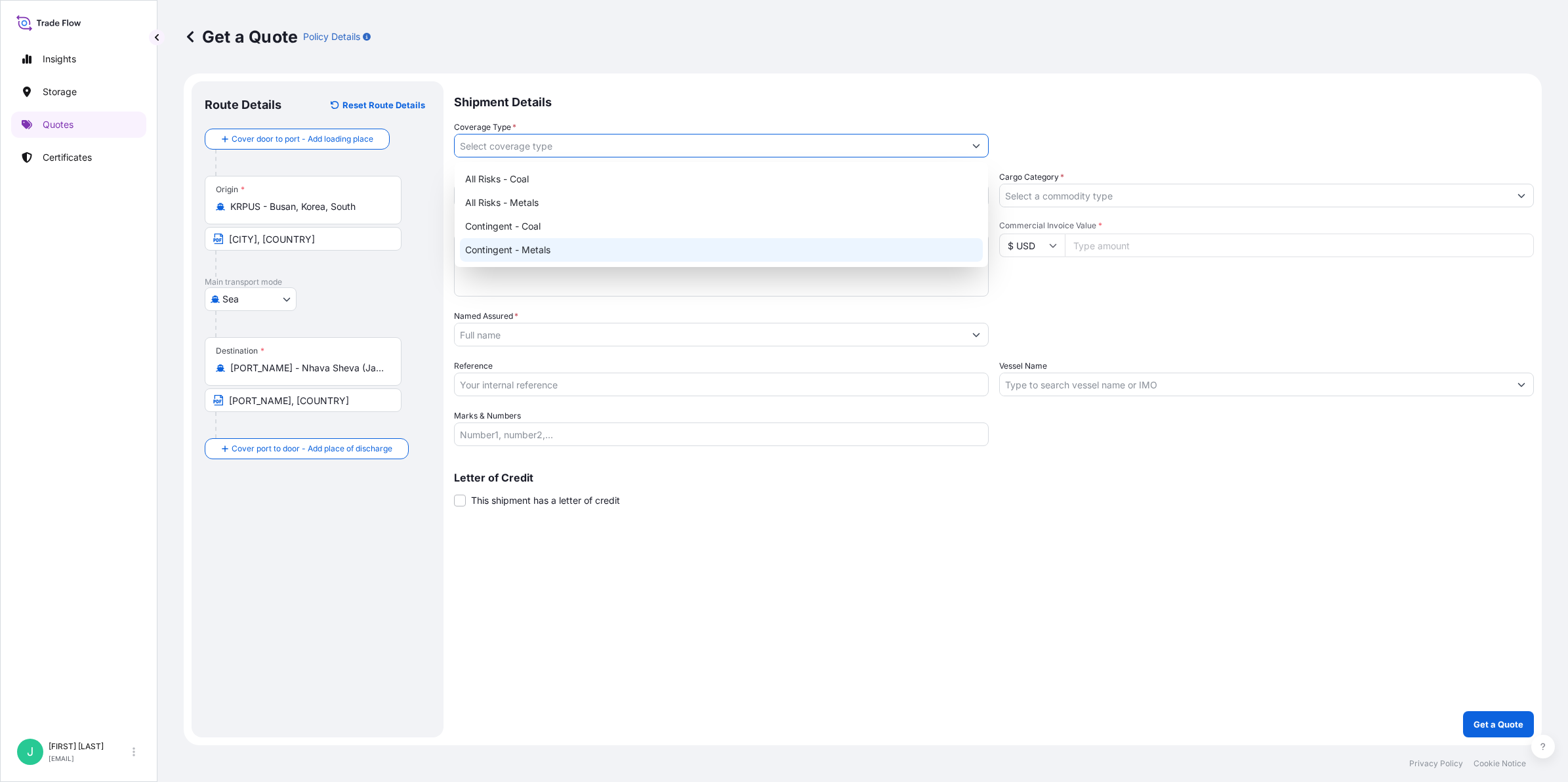 type on "Contingent - Metals" 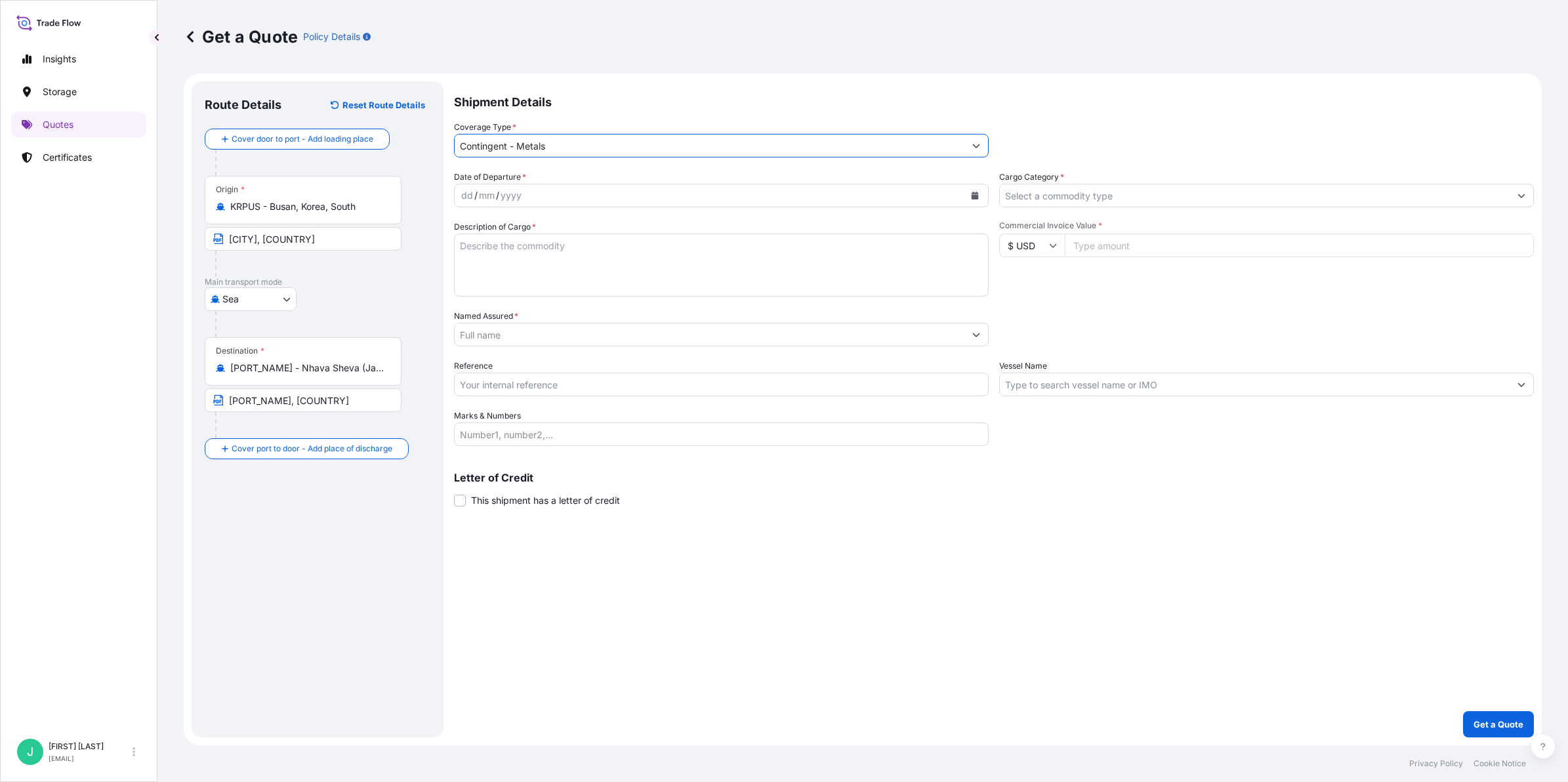 click on "dd / mm / yyyy" at bounding box center [709, 196] 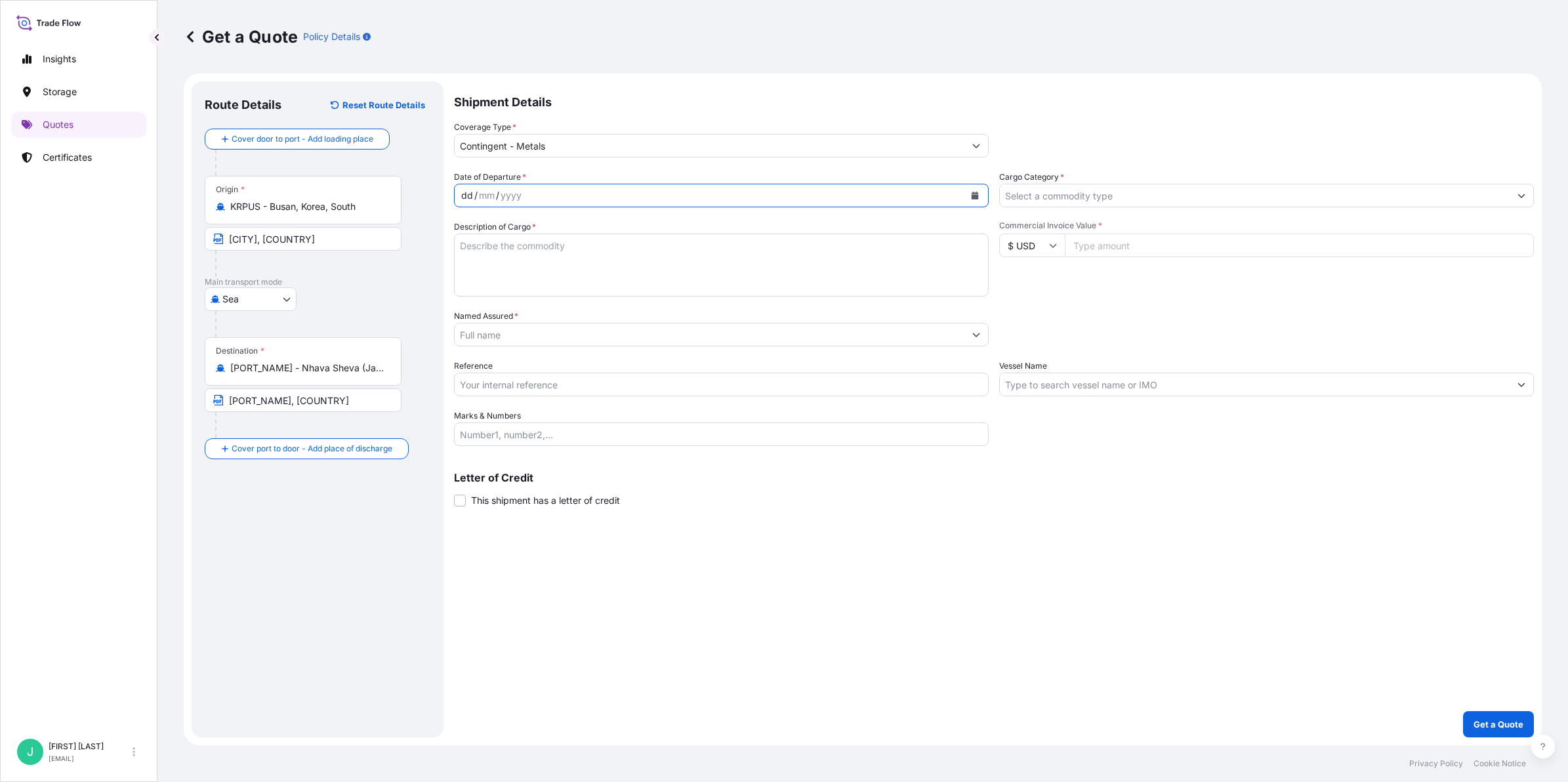 click on "mm" at bounding box center [487, 196] 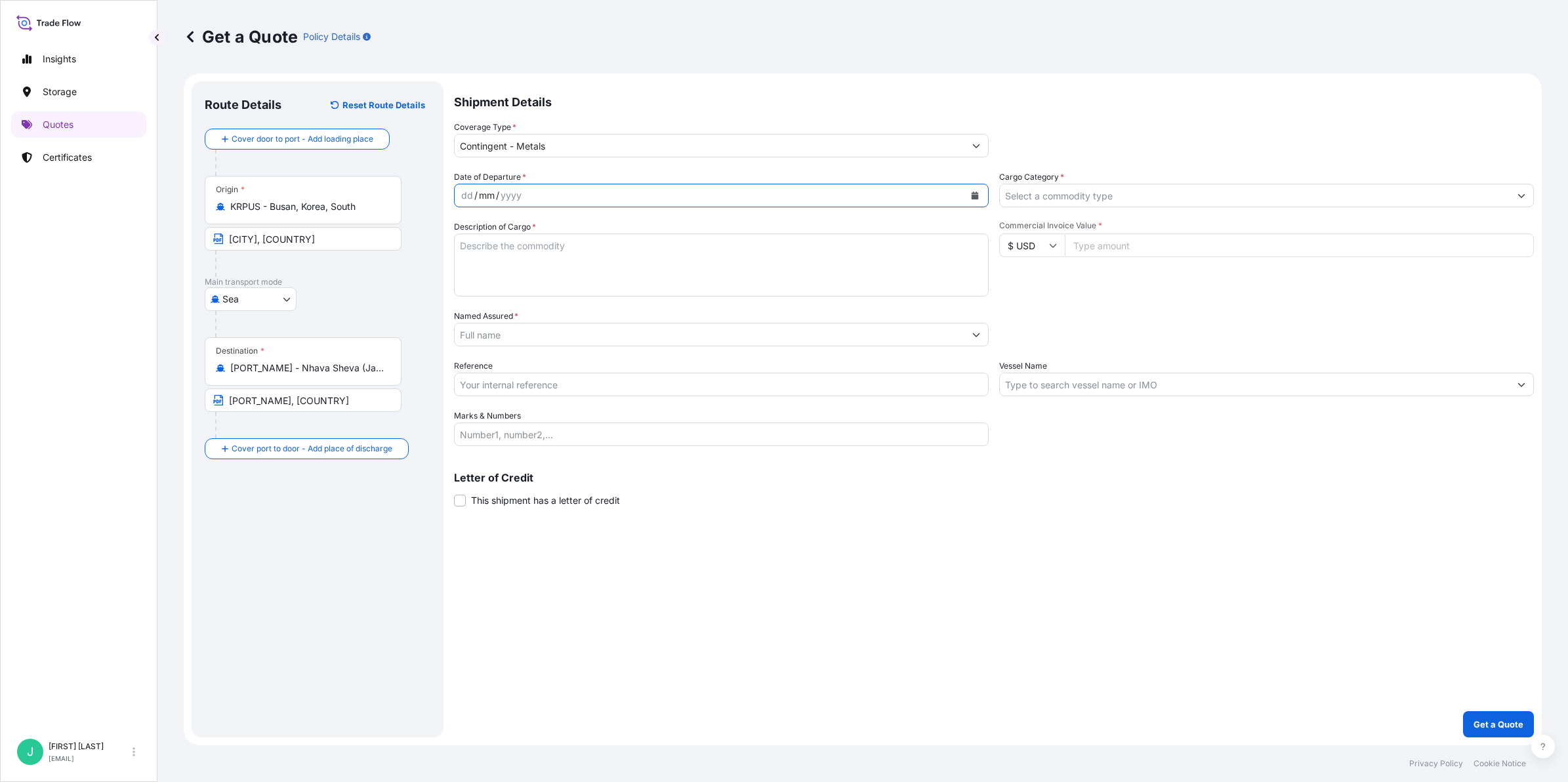 click on "dd / mm / yyyy" at bounding box center [709, 196] 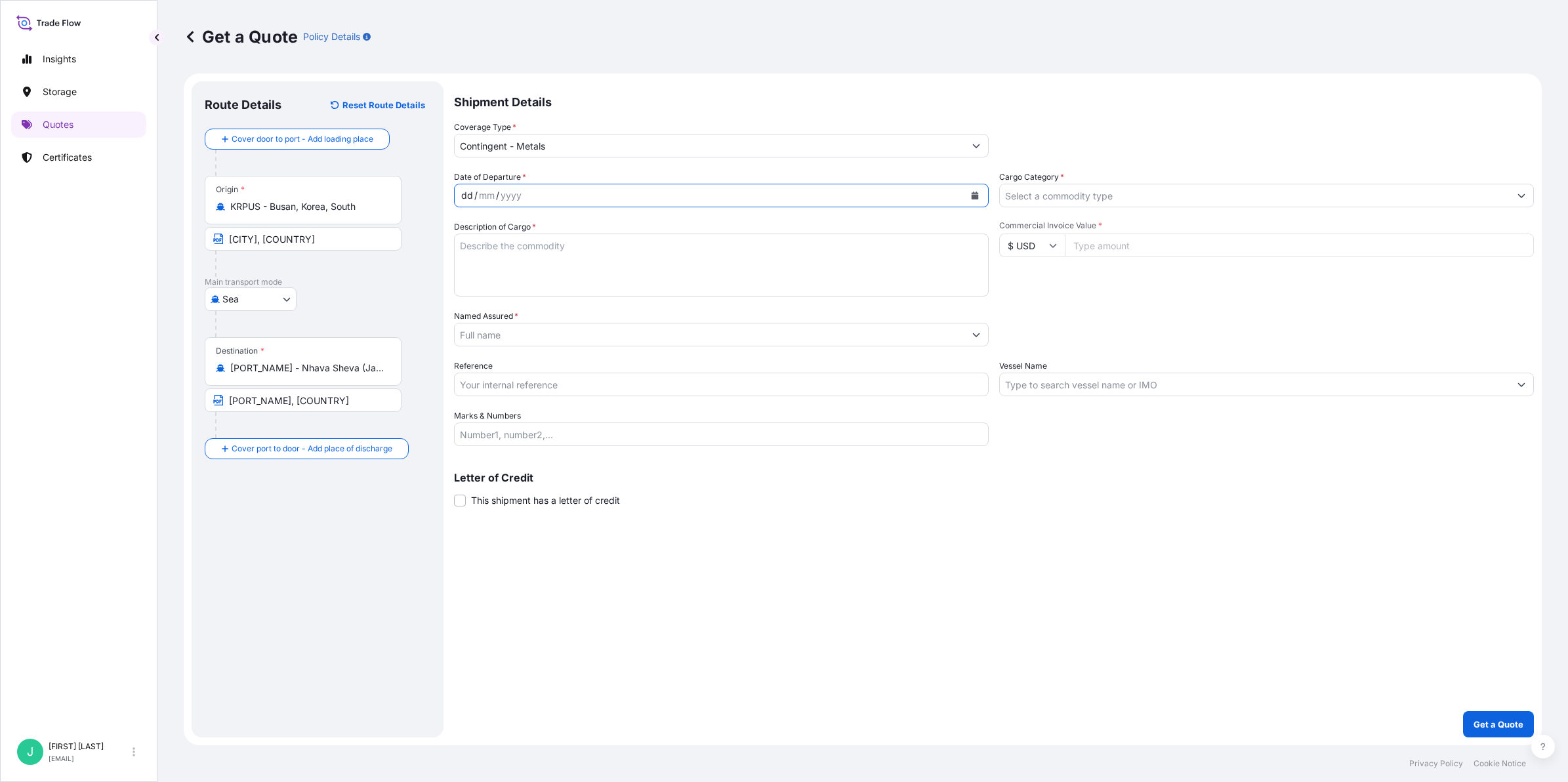click on "dd / mm / yyyy" at bounding box center [709, 196] 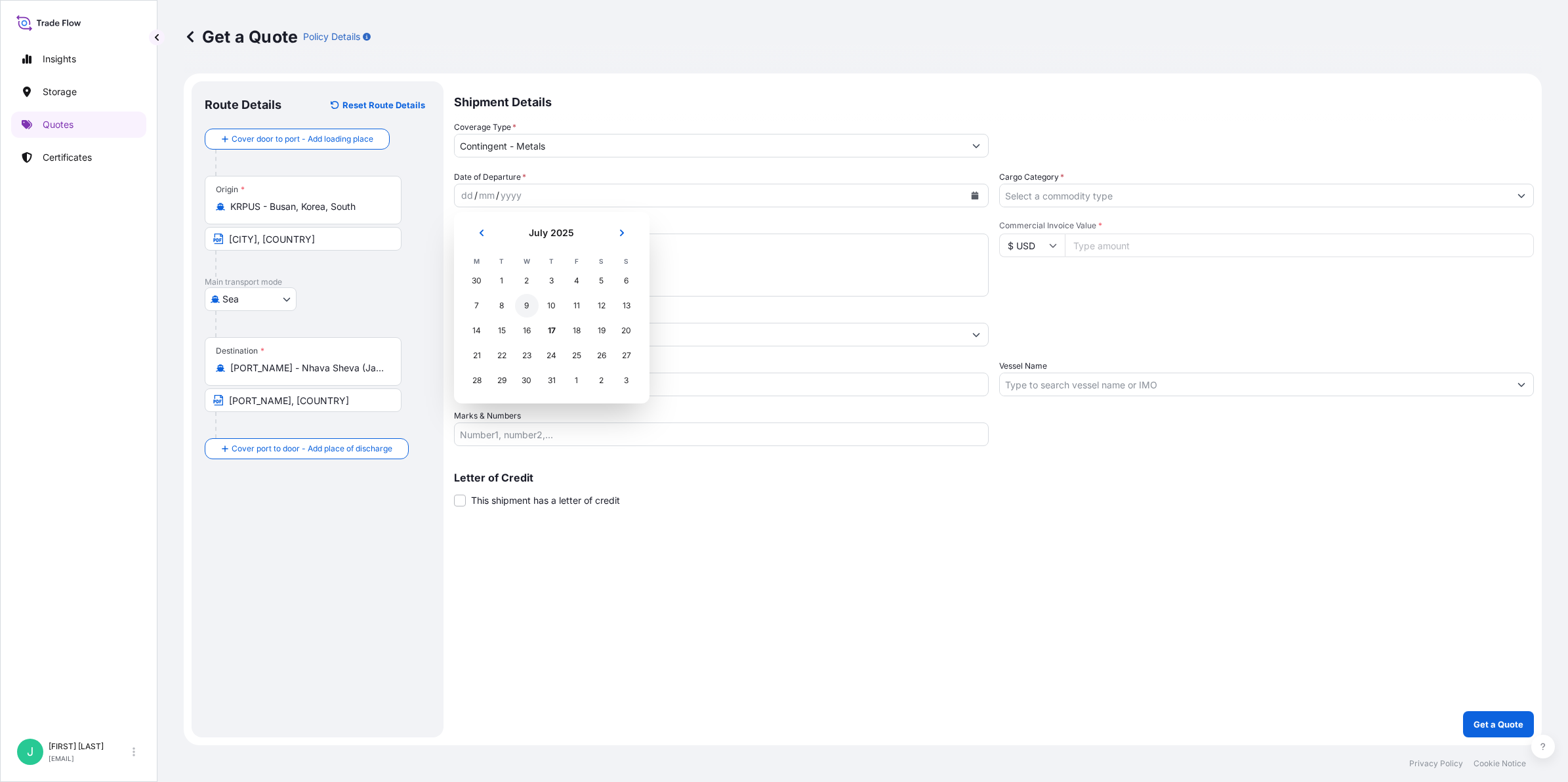 click on "9" at bounding box center (527, 306) 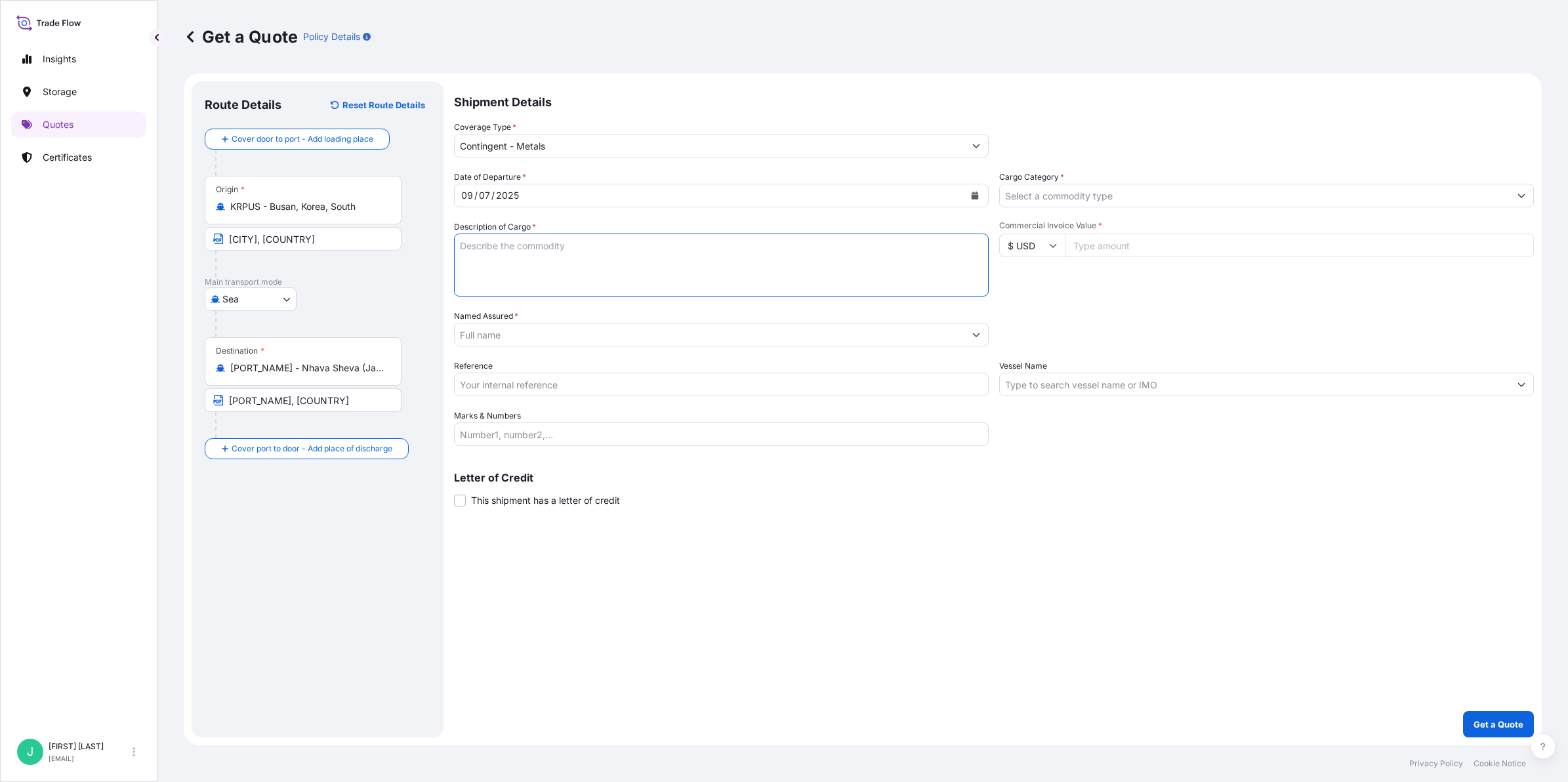 click on "Description of Cargo *" at bounding box center [721, 265] 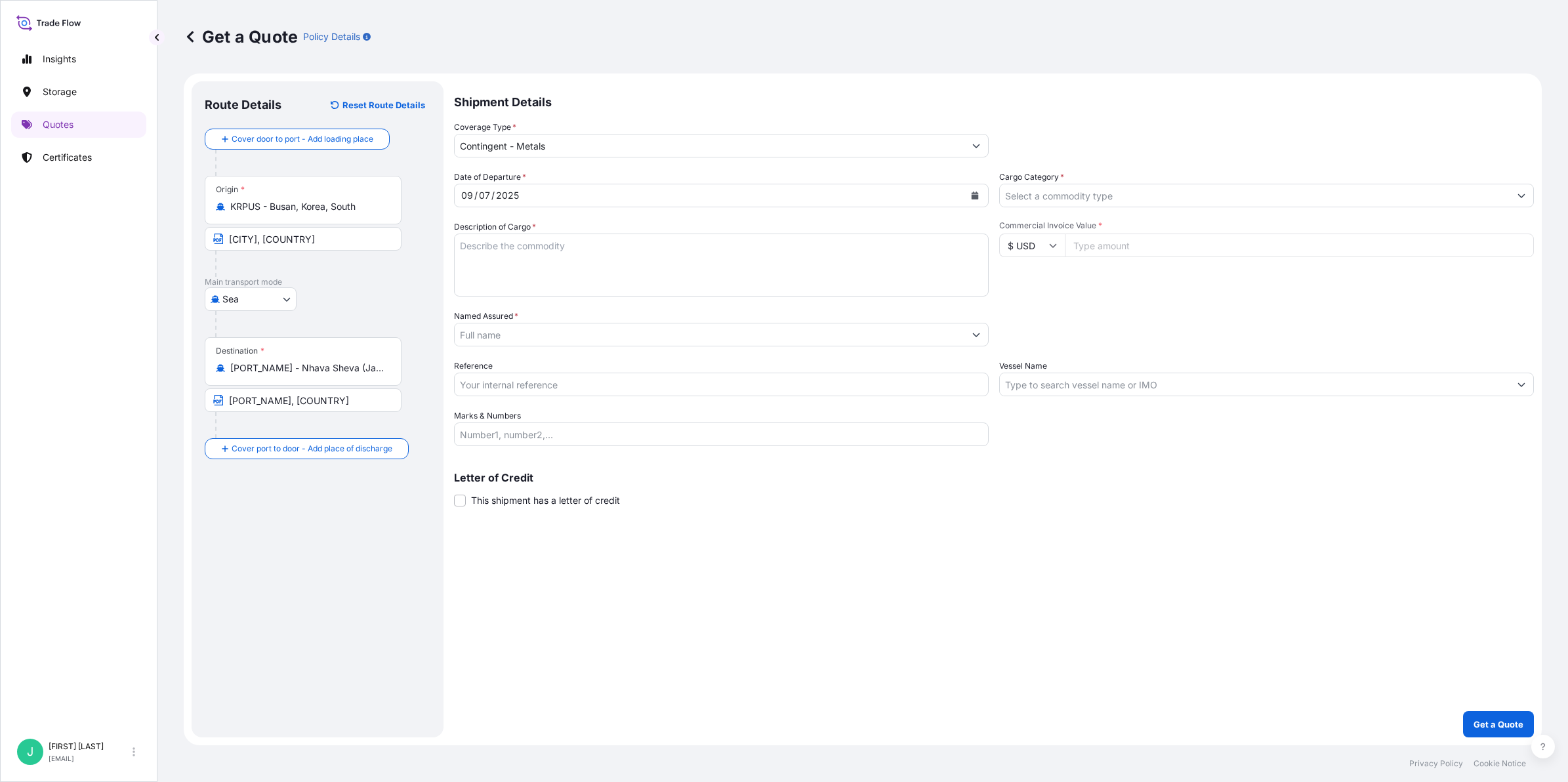 drag, startPoint x: 552, startPoint y: 253, endPoint x: 680, endPoint y: 267, distance: 128.76335 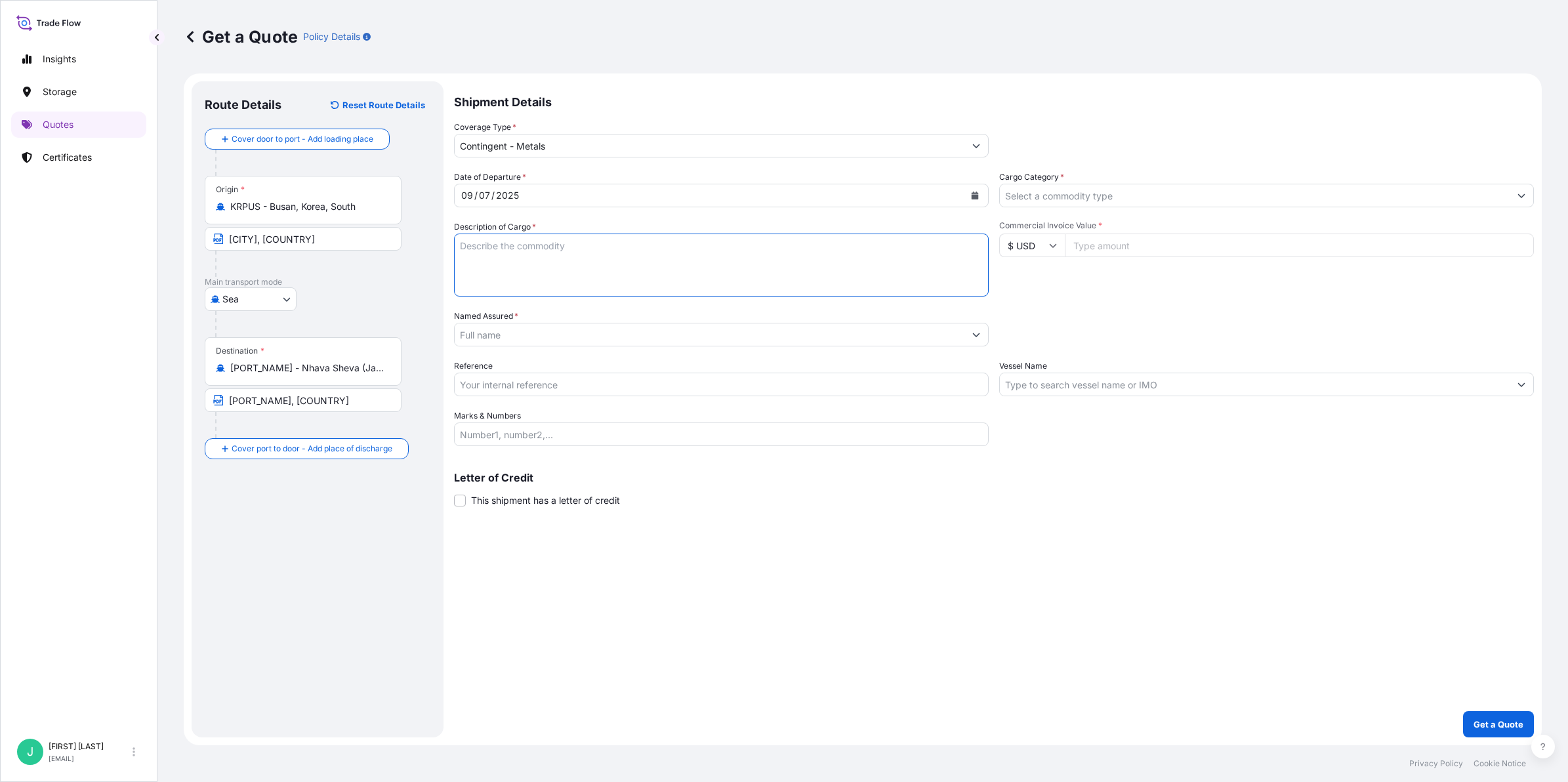 paste on "ZINC ZAMAK3 (YPA3)" 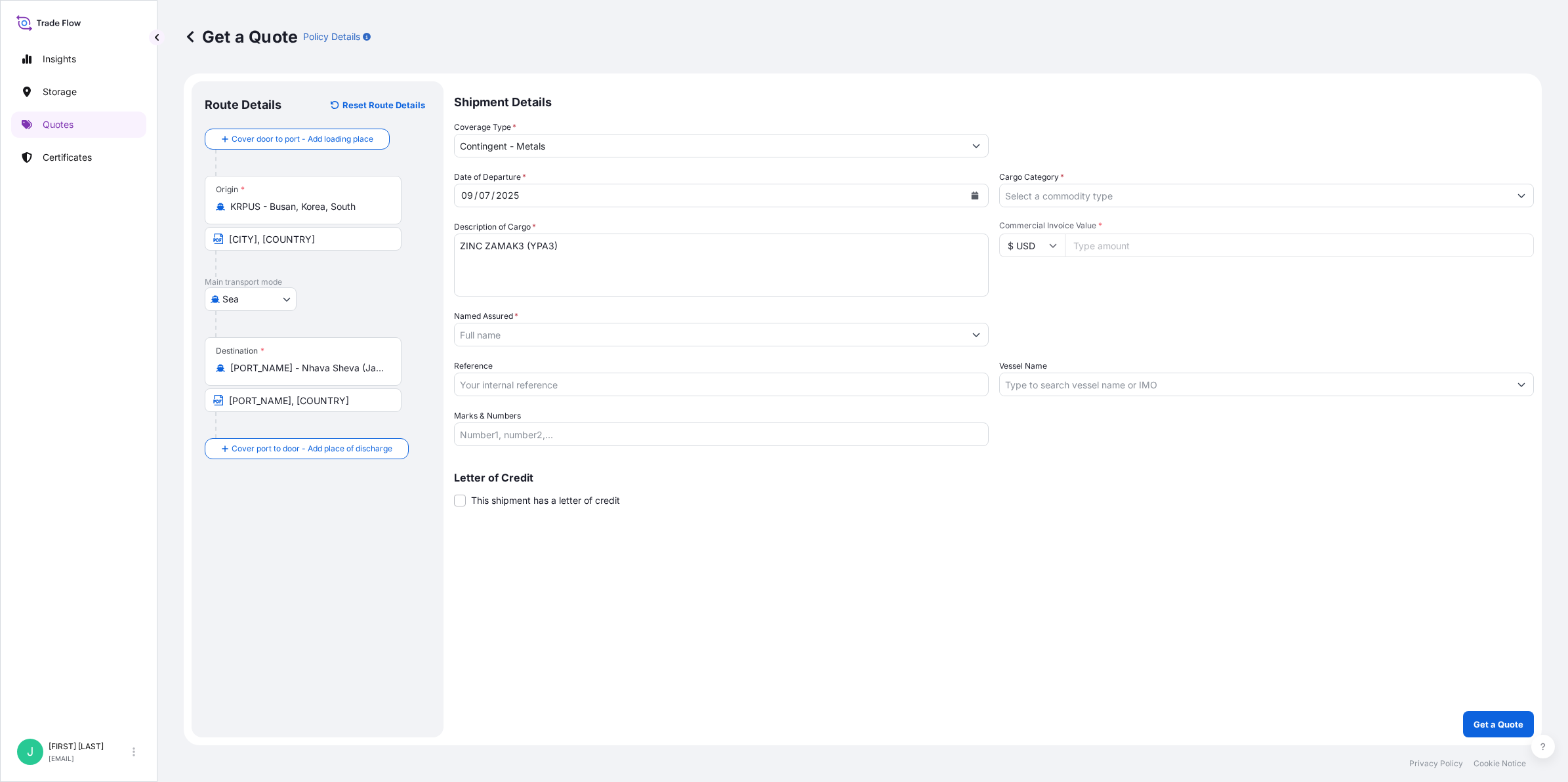 click on "ZINC ZAMAK3 (YPA3)" at bounding box center (721, 265) 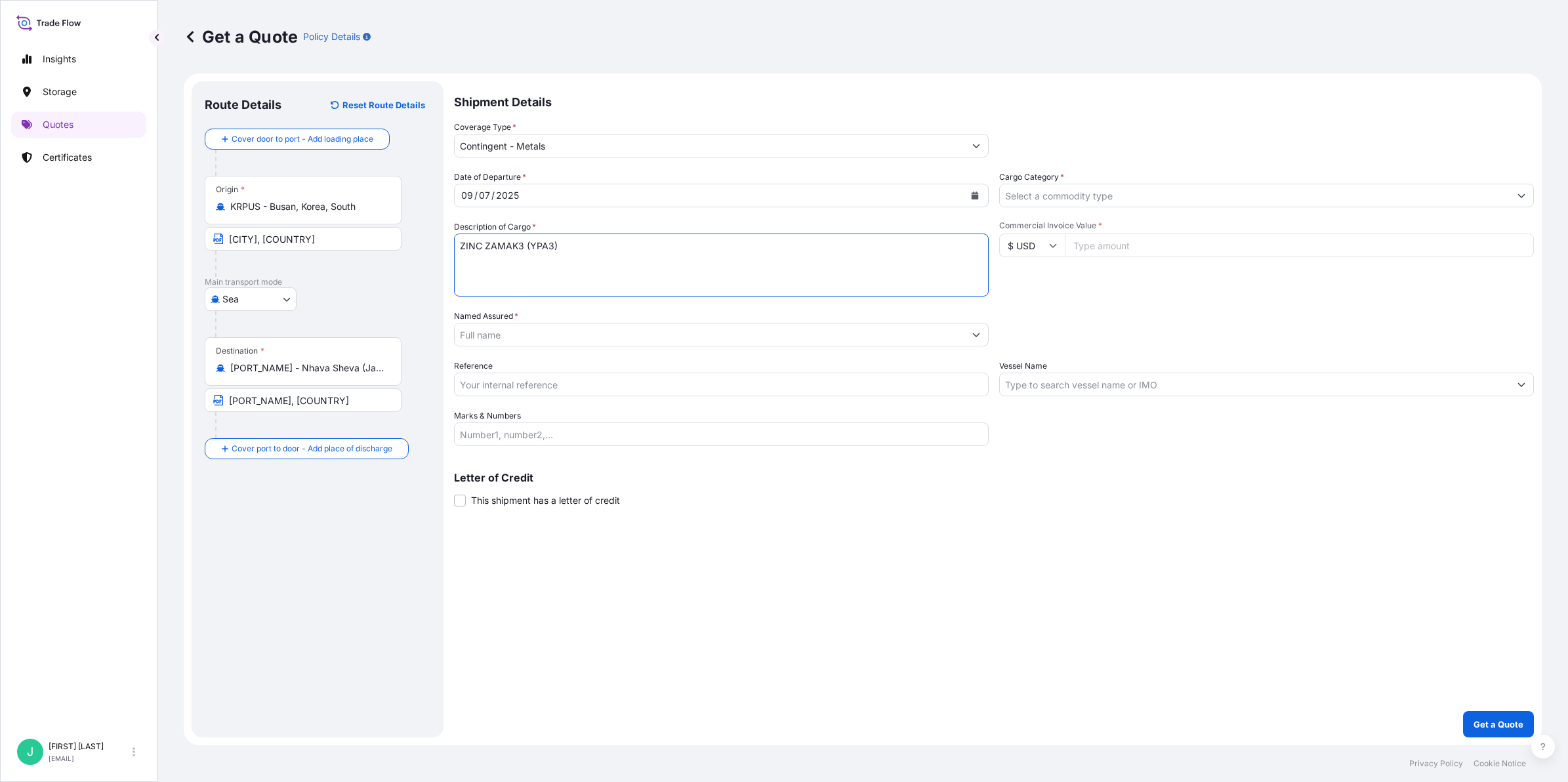 paste on "Gross weight: 100.939 MTS" 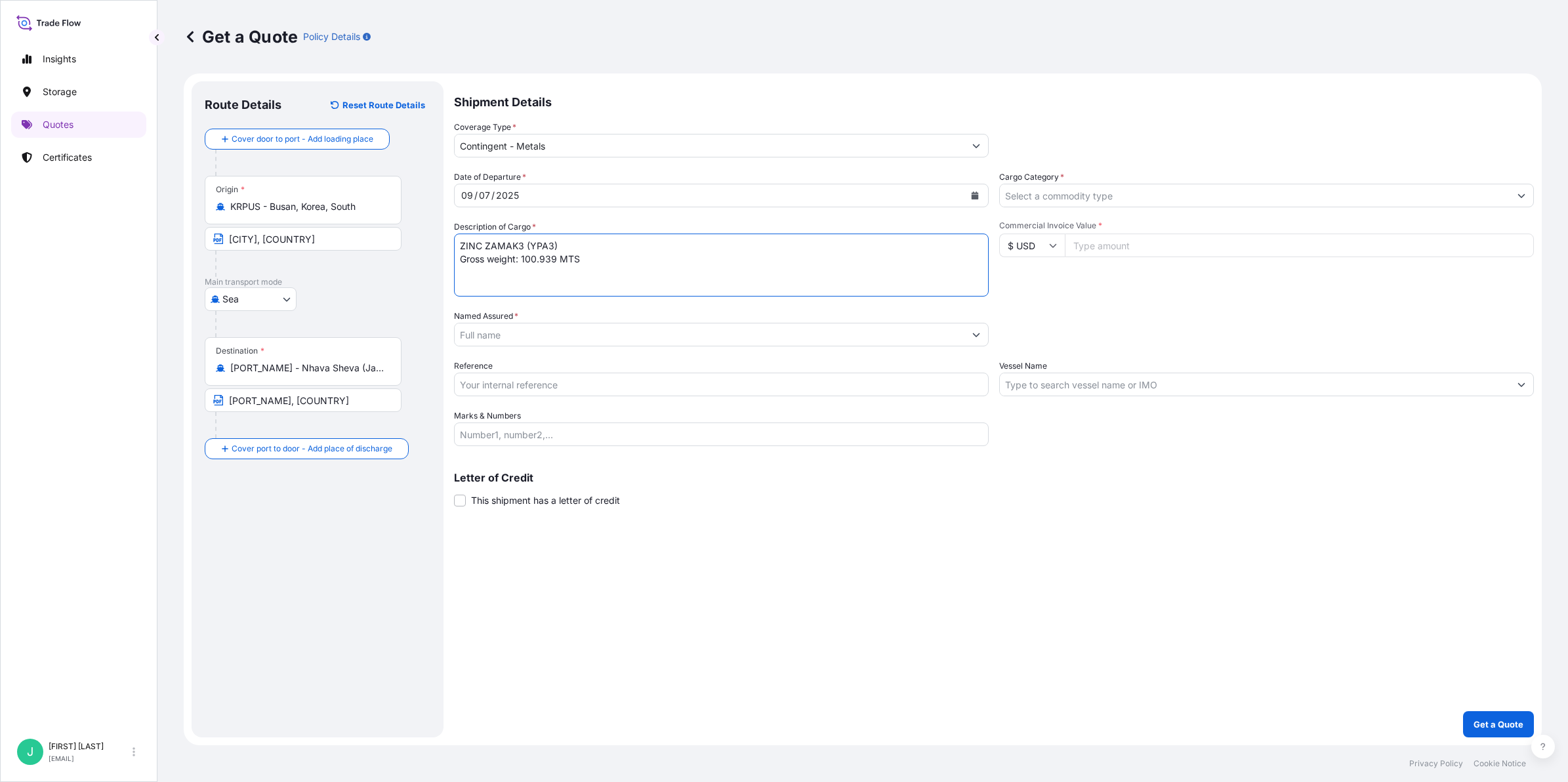 click on "ZINC ZAMAK3 (YPA3)
Gross weight: 100.939 MTS" at bounding box center (721, 265) 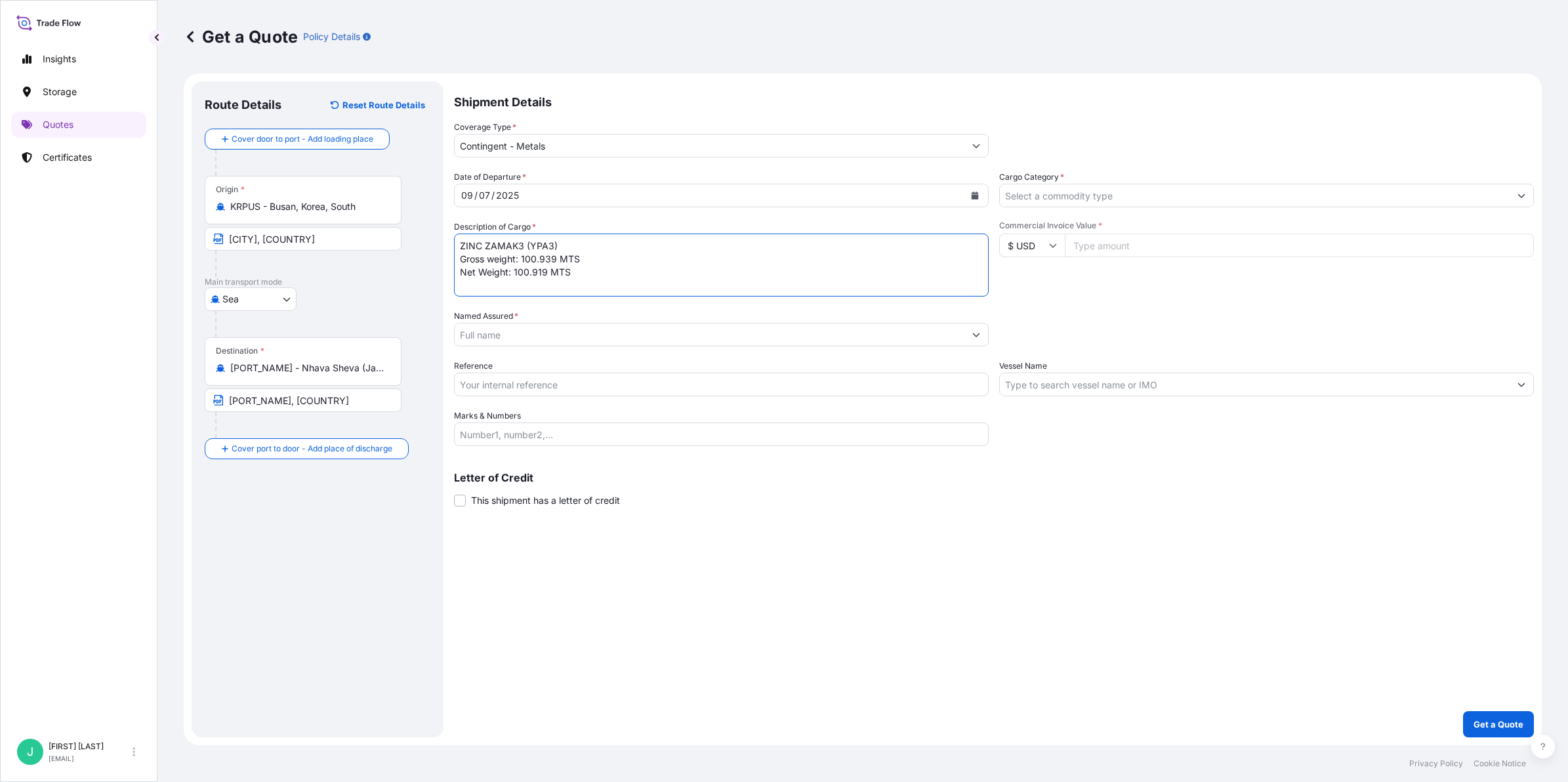 click on "ZINC ZAMAK3 (YPA3)
Gross weight: 100.939 MTS
Net Weight: 100.919 MTS" at bounding box center [721, 265] 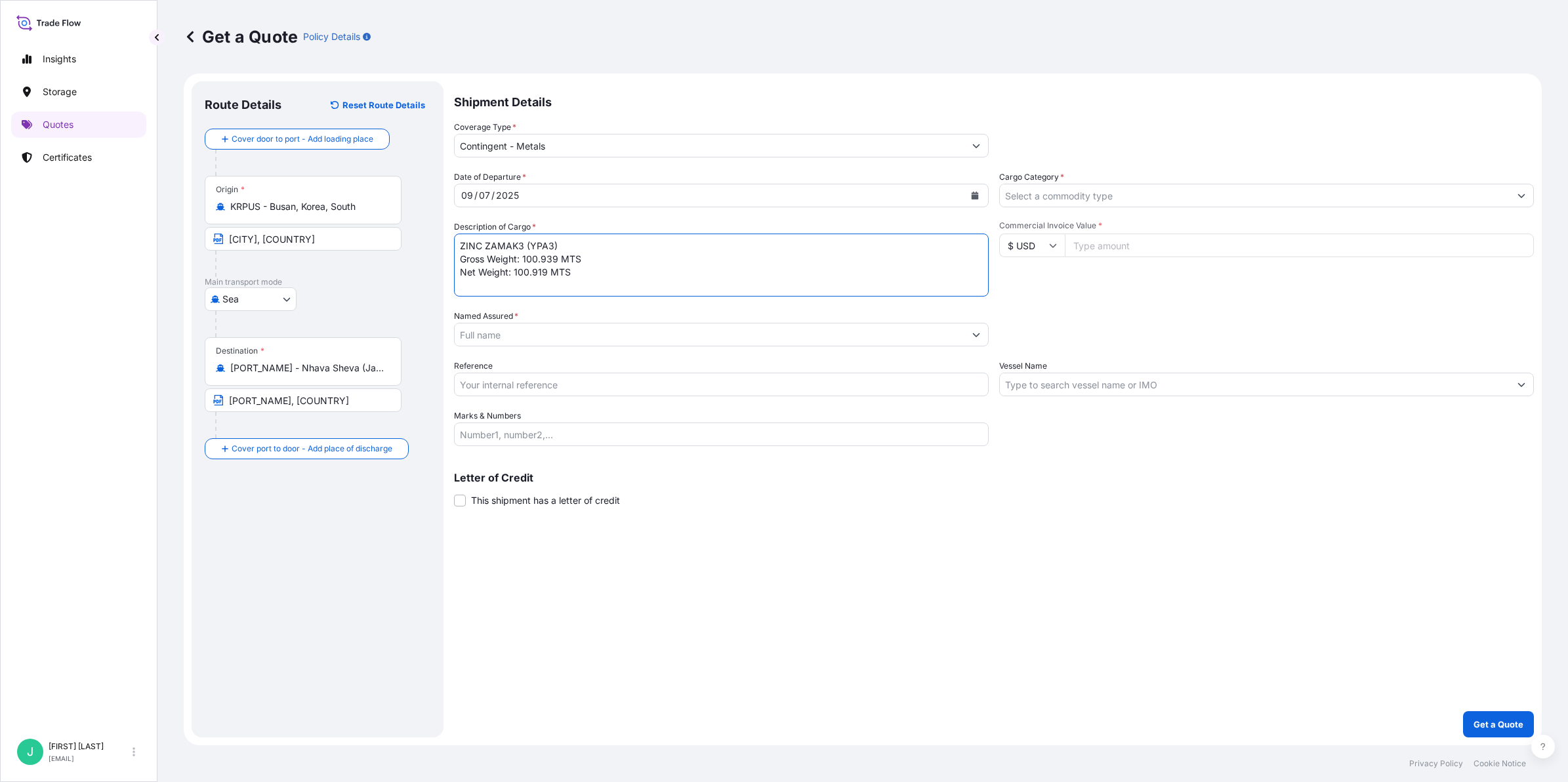 click on "ZINC ZAMAK3 (YPA3)
Gross Weight: 100.939 MTS
Net Weight: 100.919 MTS" at bounding box center (721, 265) 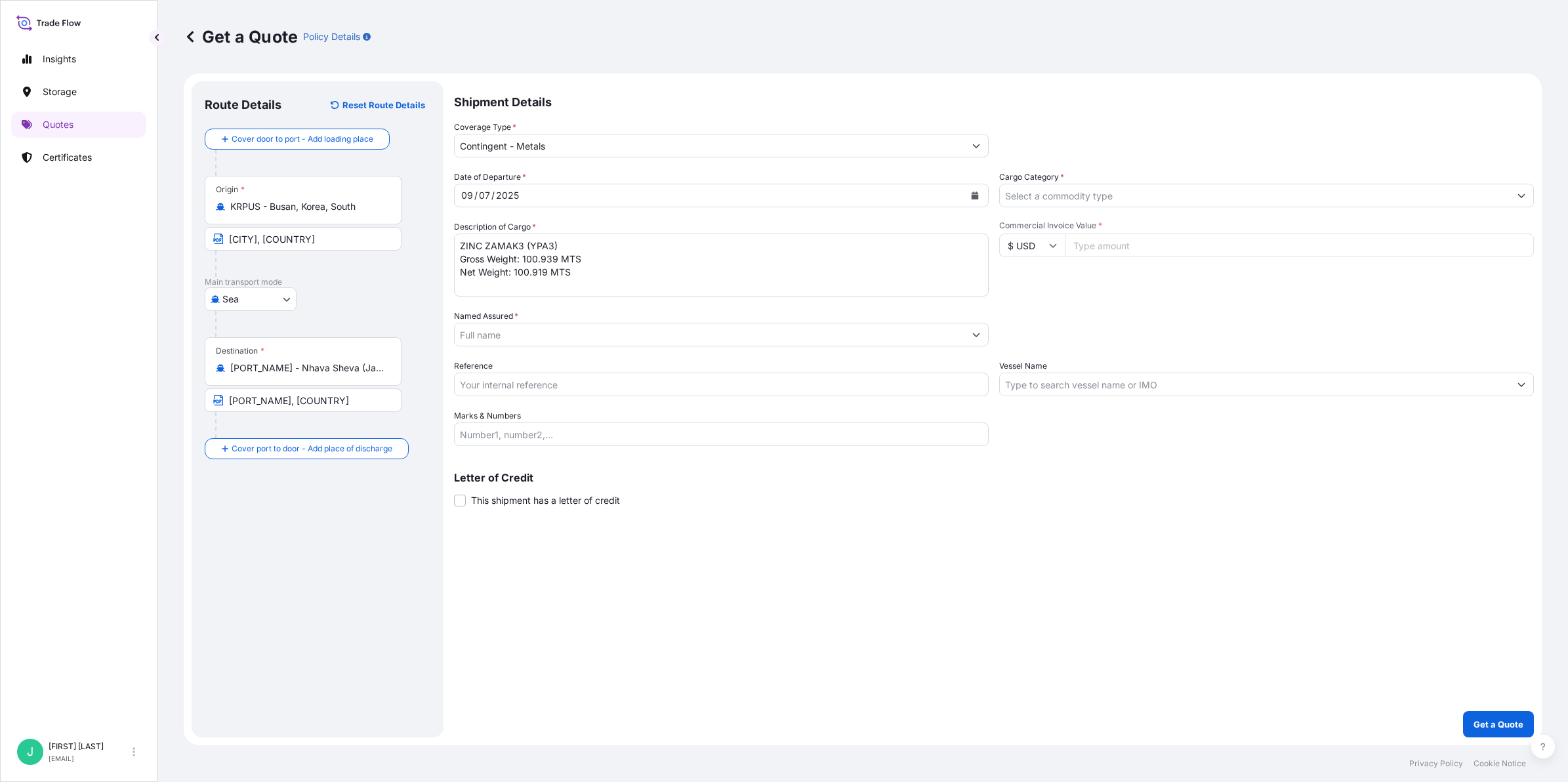 drag, startPoint x: 500, startPoint y: 286, endPoint x: 801, endPoint y: 226, distance: 306.92181 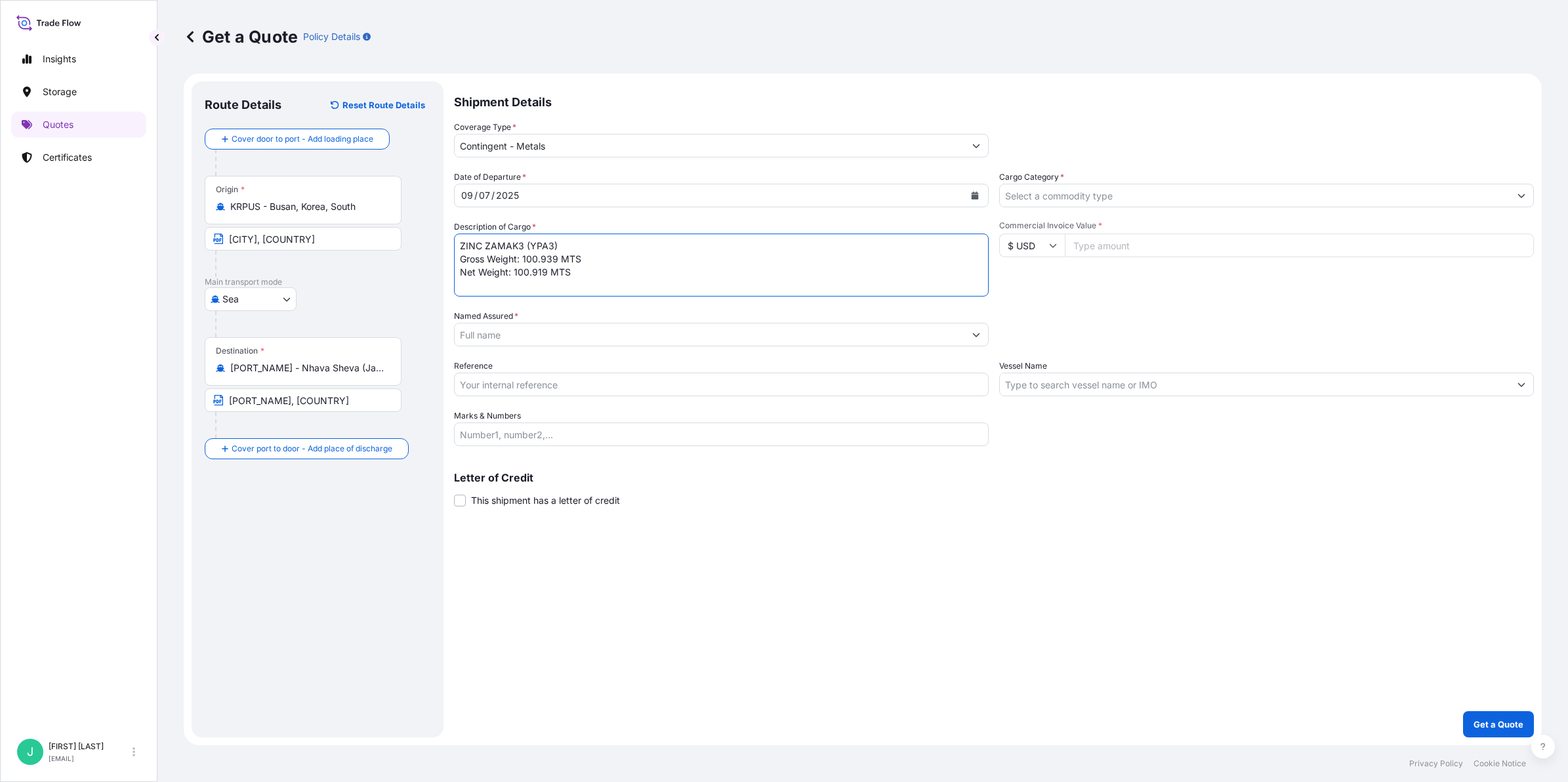 paste on "Number of Bundles: 100 Bundles" 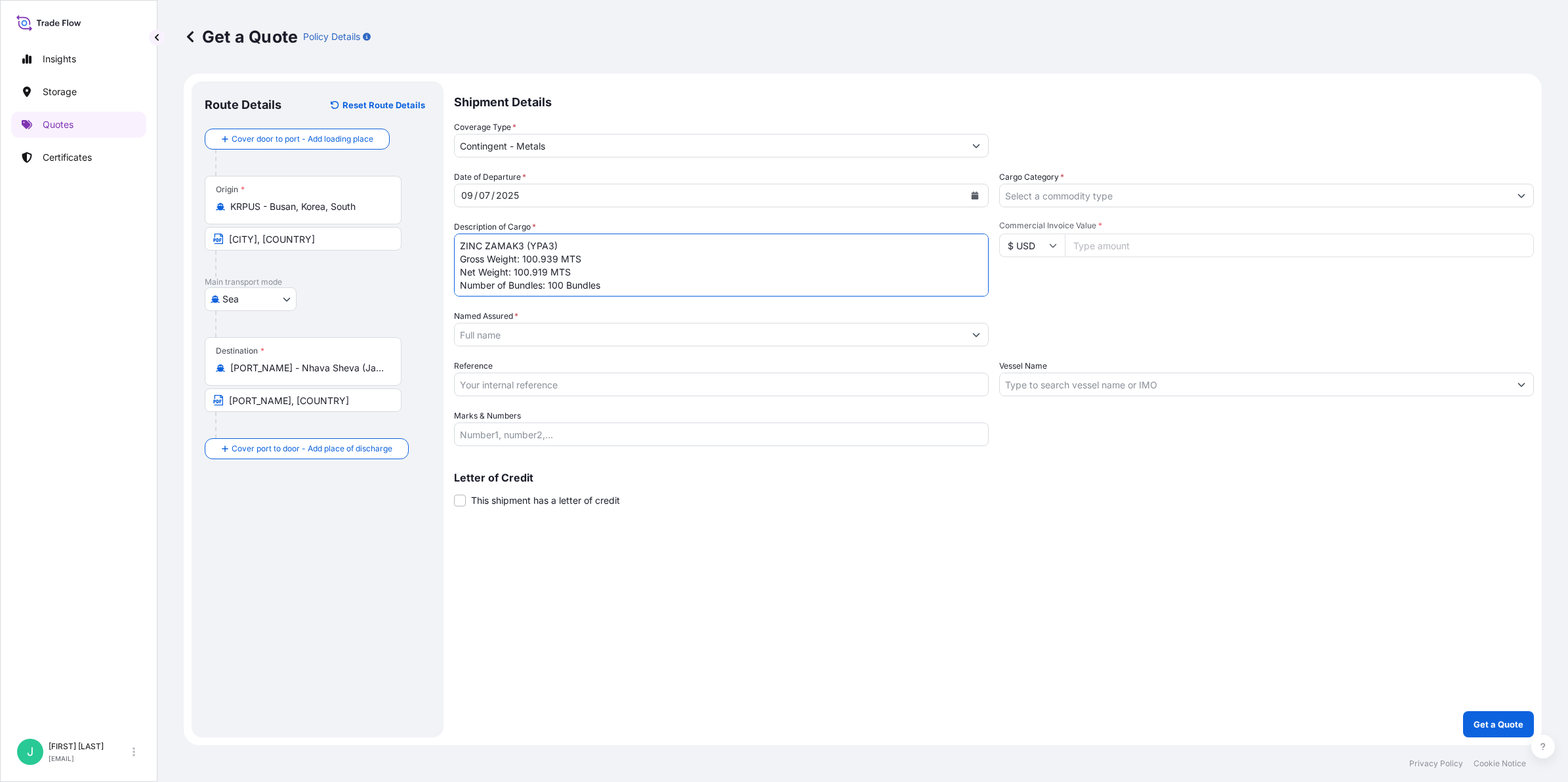 scroll, scrollTop: 9, scrollLeft: 0, axis: vertical 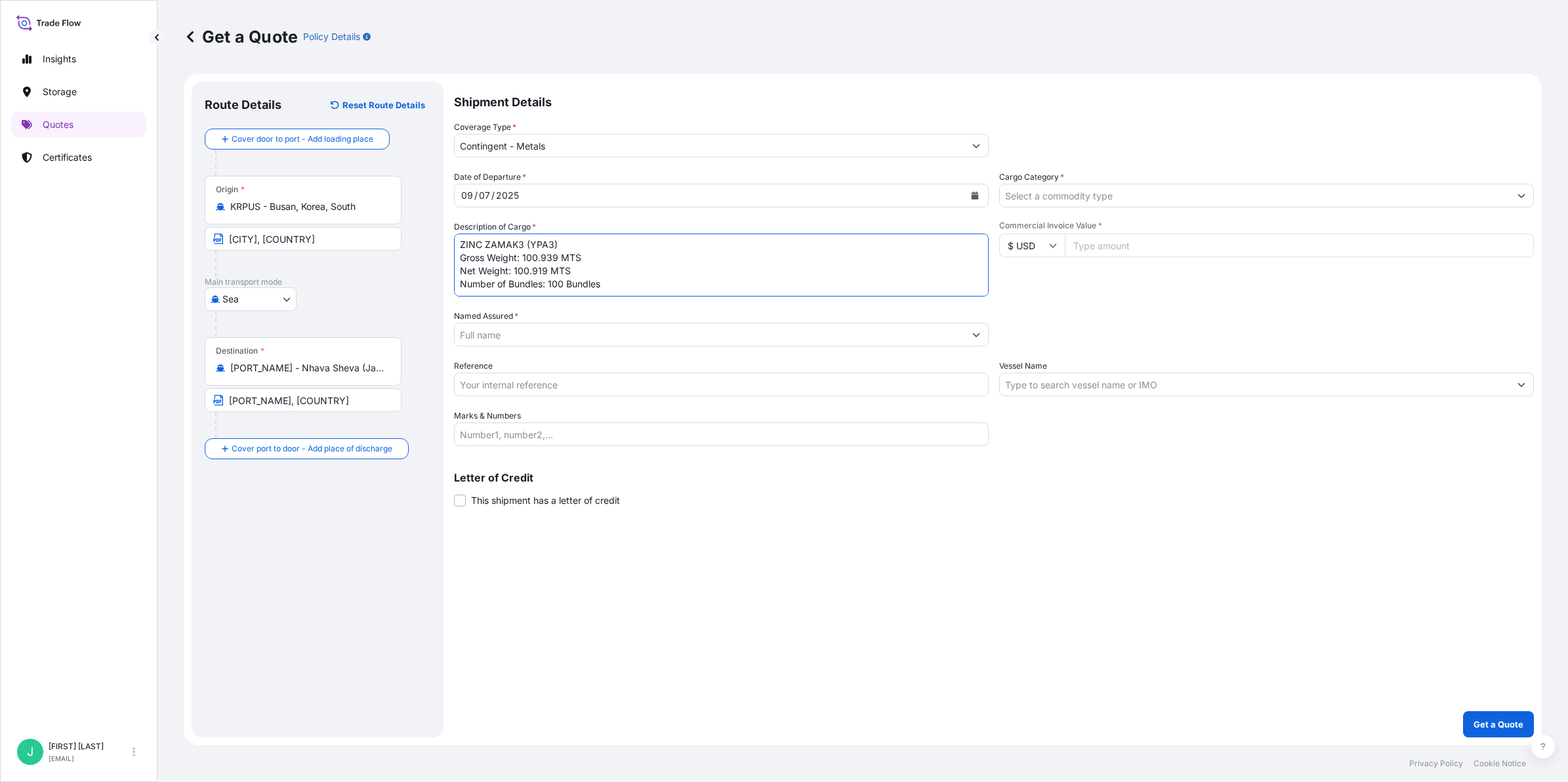 type on "ZINC ZAMAK3 (YPA3)
Gross Weight: 100.939 MTS
Net Weight: 100.919 MTS
Number of Bundles: 100 Bundles" 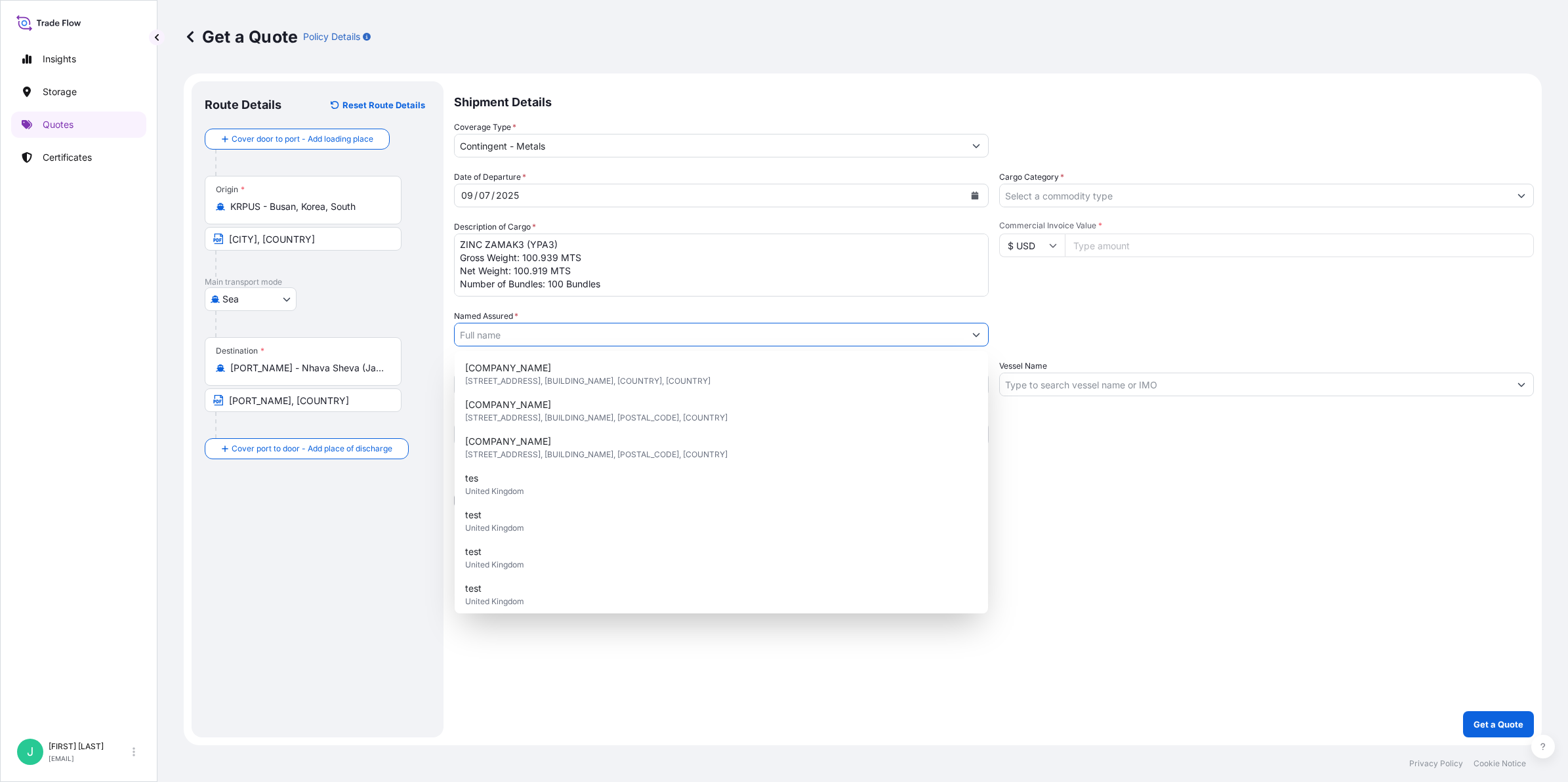 click on "Named Assured *" at bounding box center (709, 335) 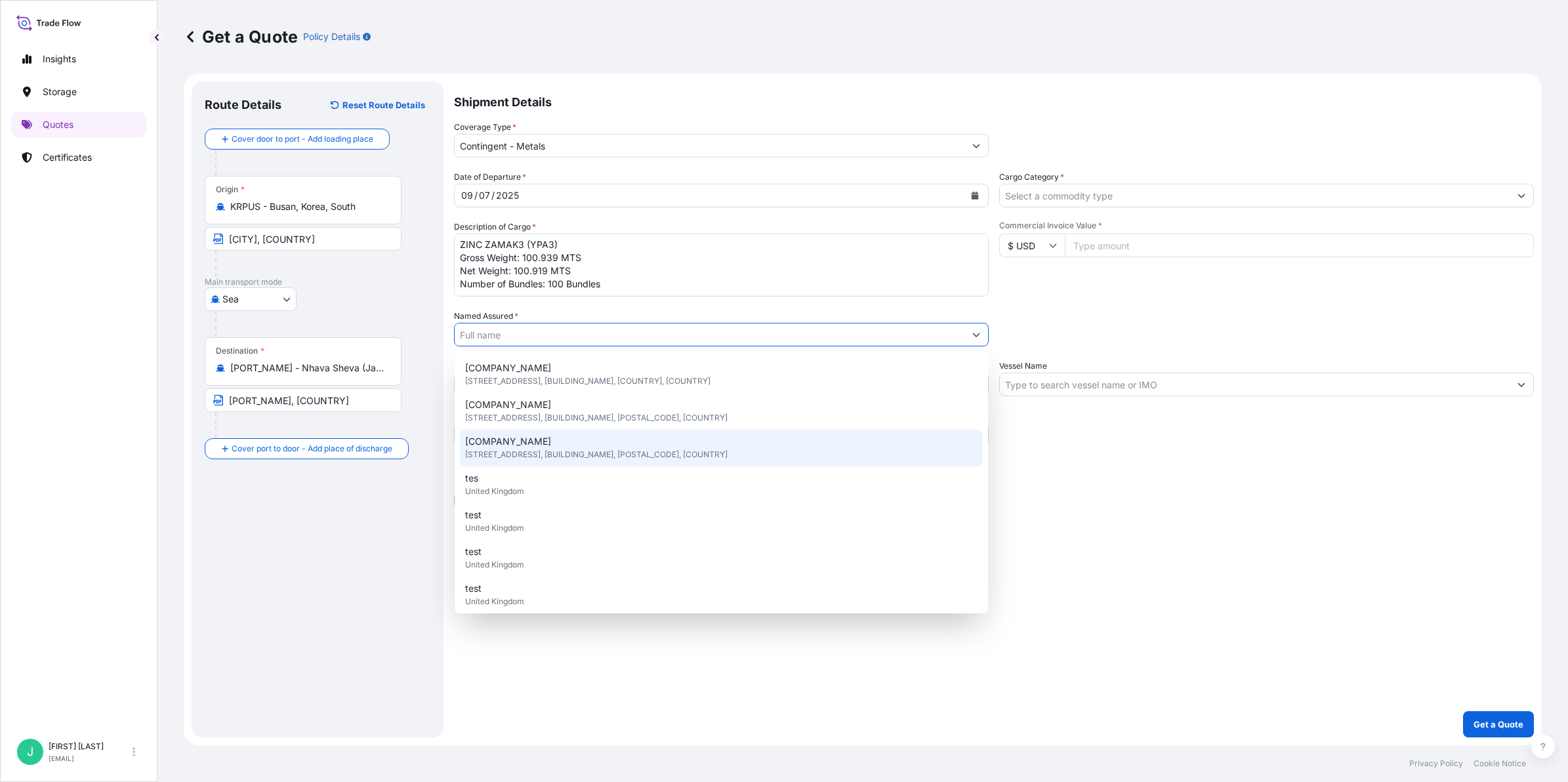 click on "[STREET_ADDRESS], [BUILDING_NAME], [POSTAL_CODE], [COUNTRY]" at bounding box center [596, 455] 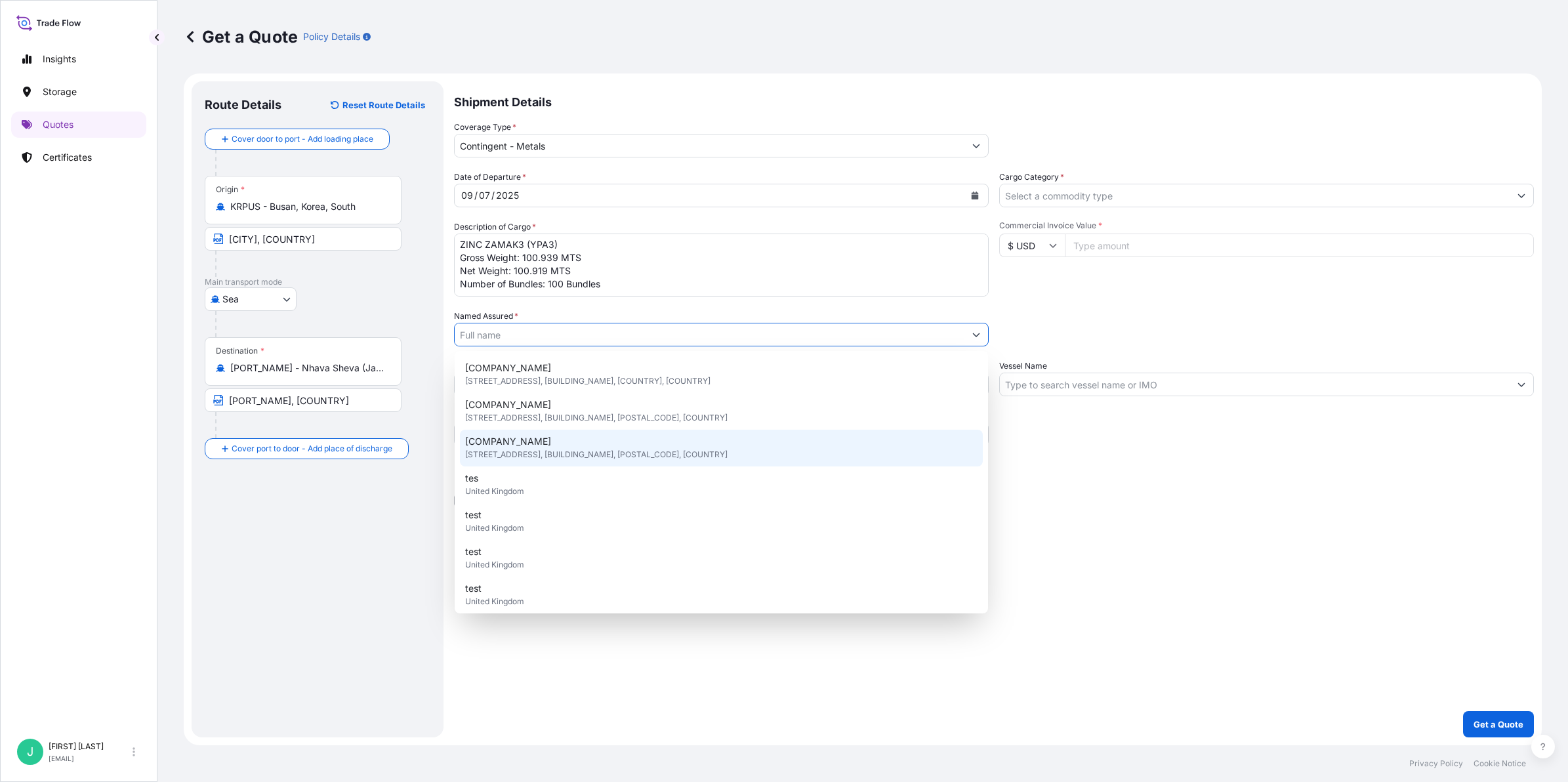 type on "[COMPANY_NAME]" 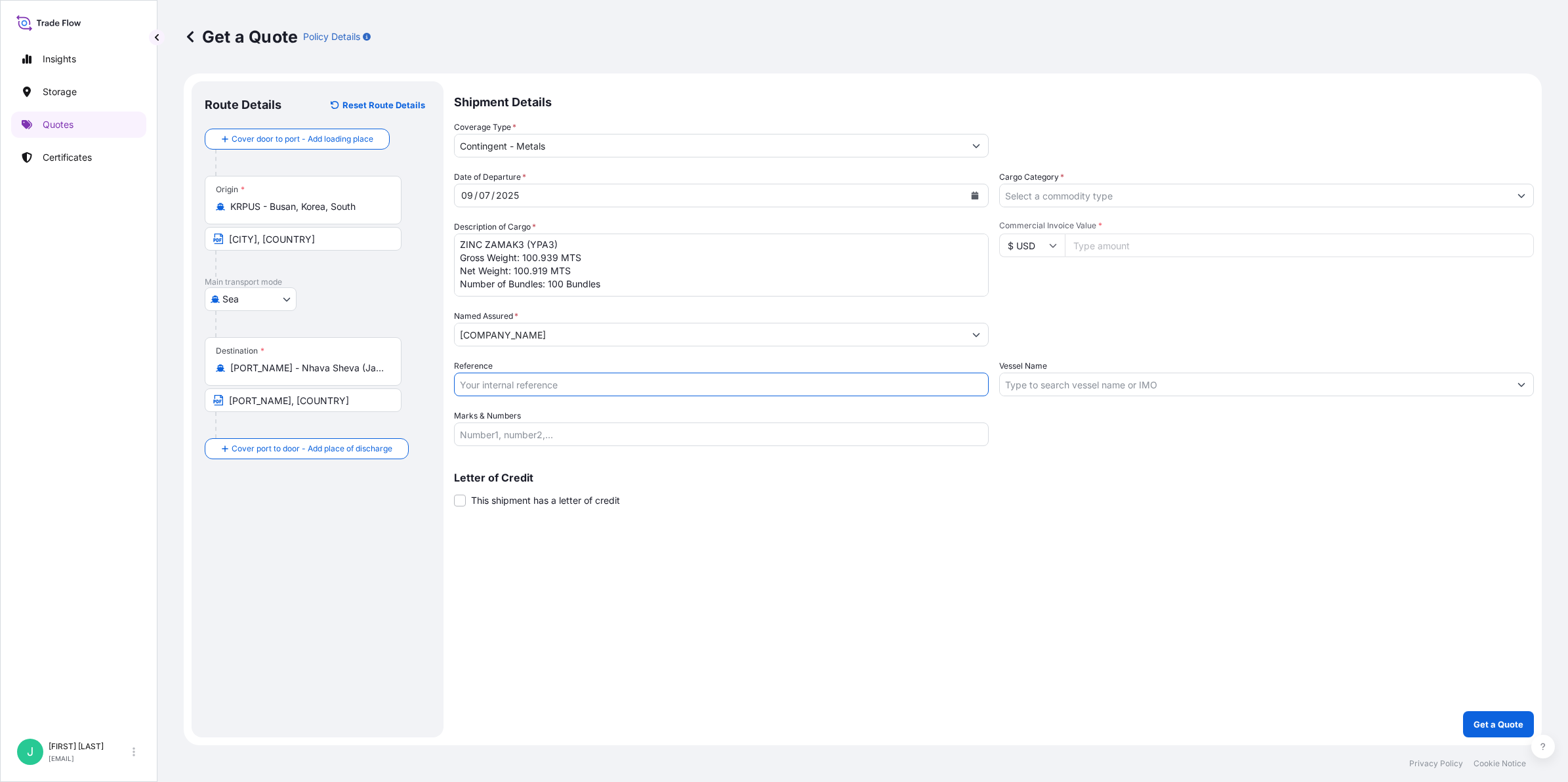 click on "Reference" at bounding box center [721, 384] 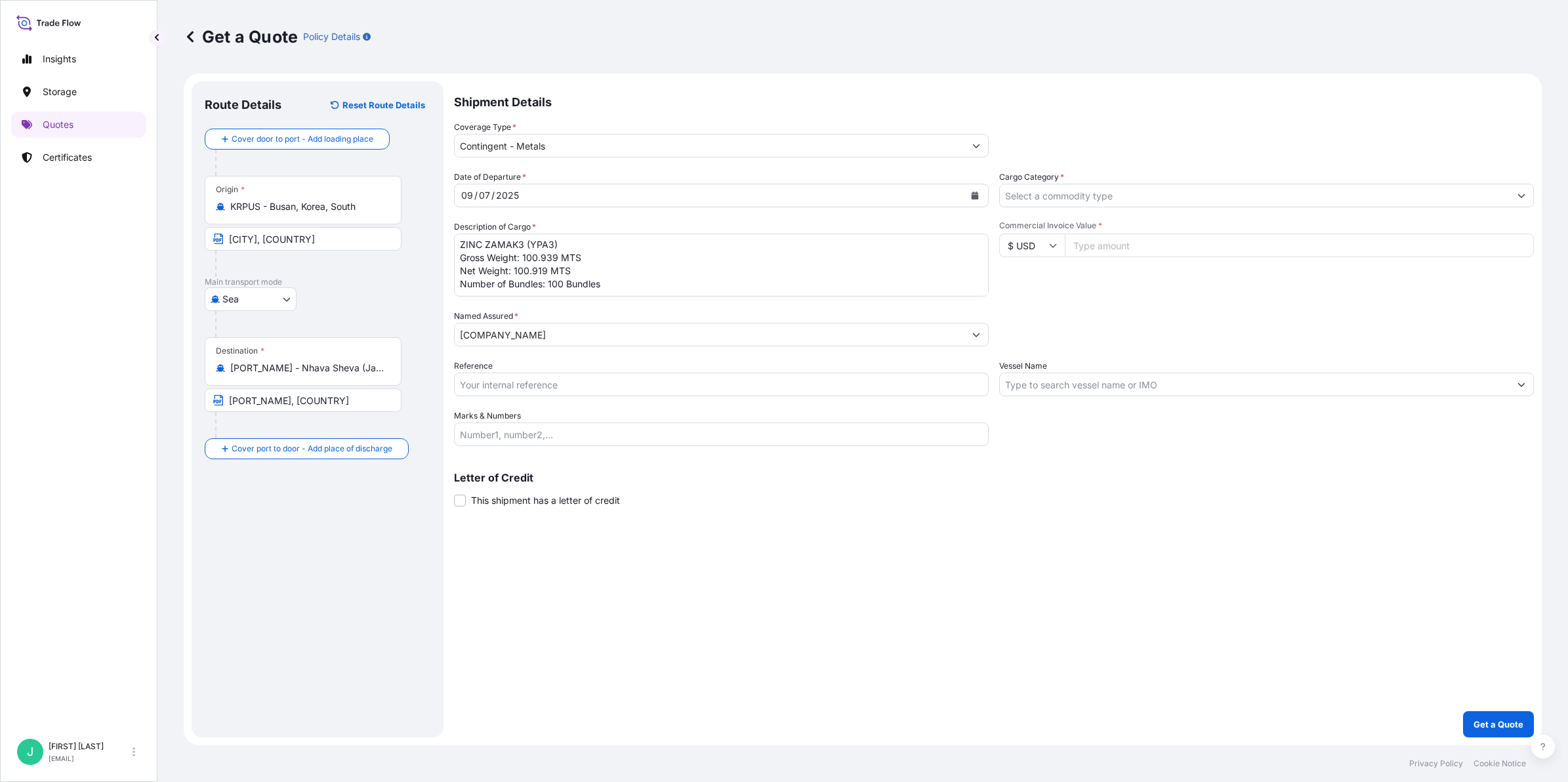 click on "Reference" at bounding box center (721, 384) 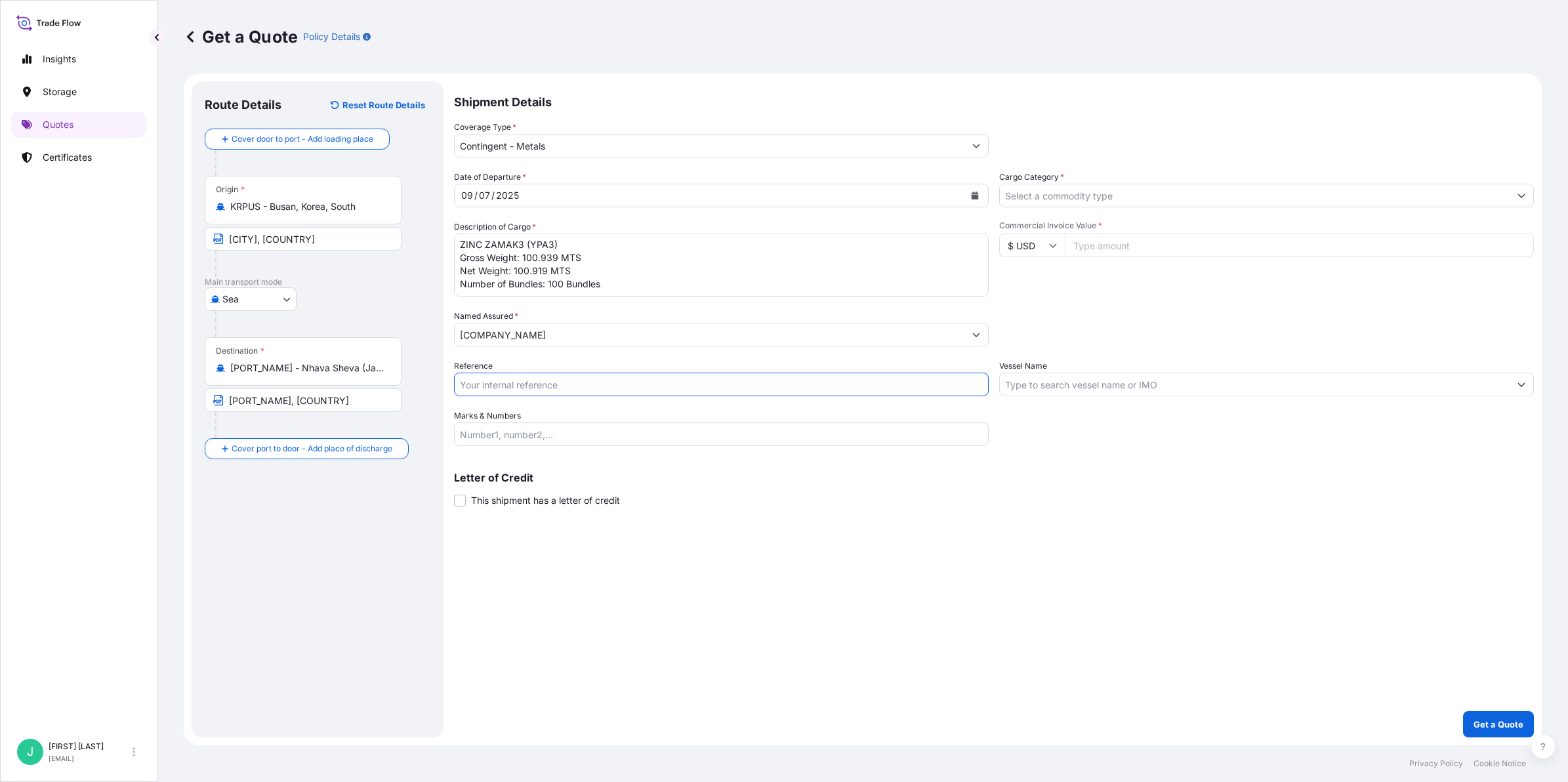paste on "EBEP0102" 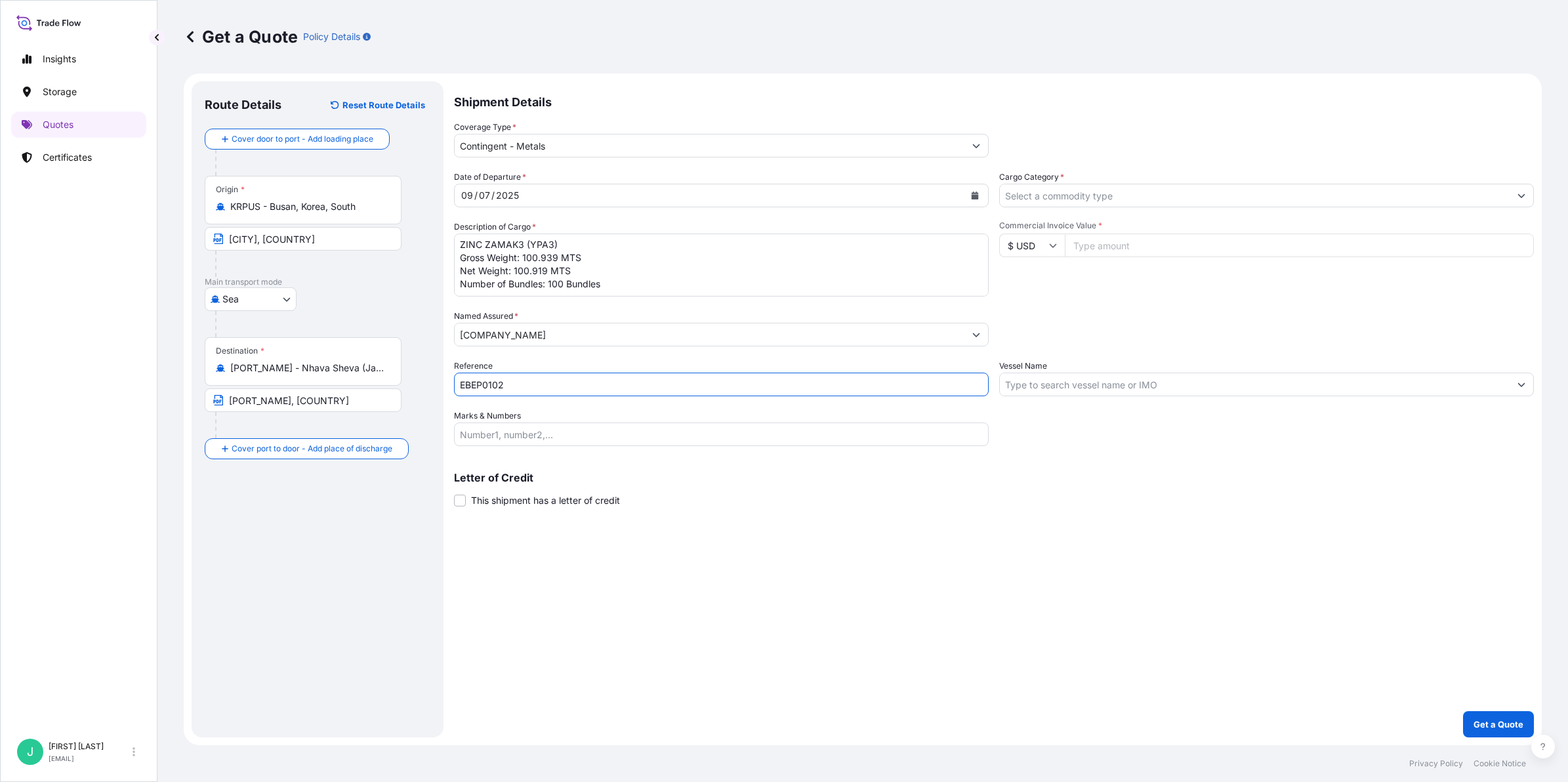 type on "EBEP0102" 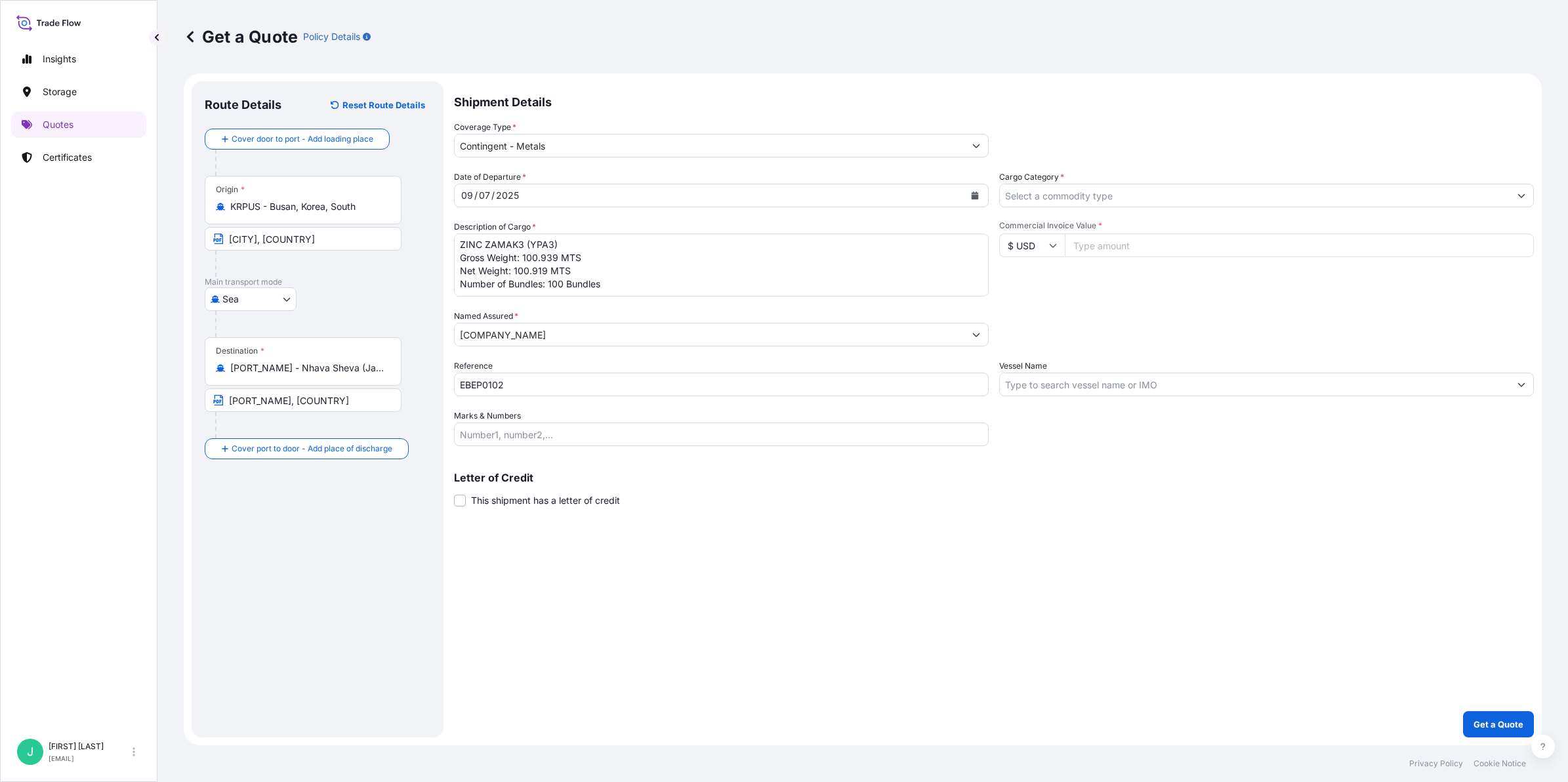 click on "Cargo Category *" at bounding box center [1254, 196] 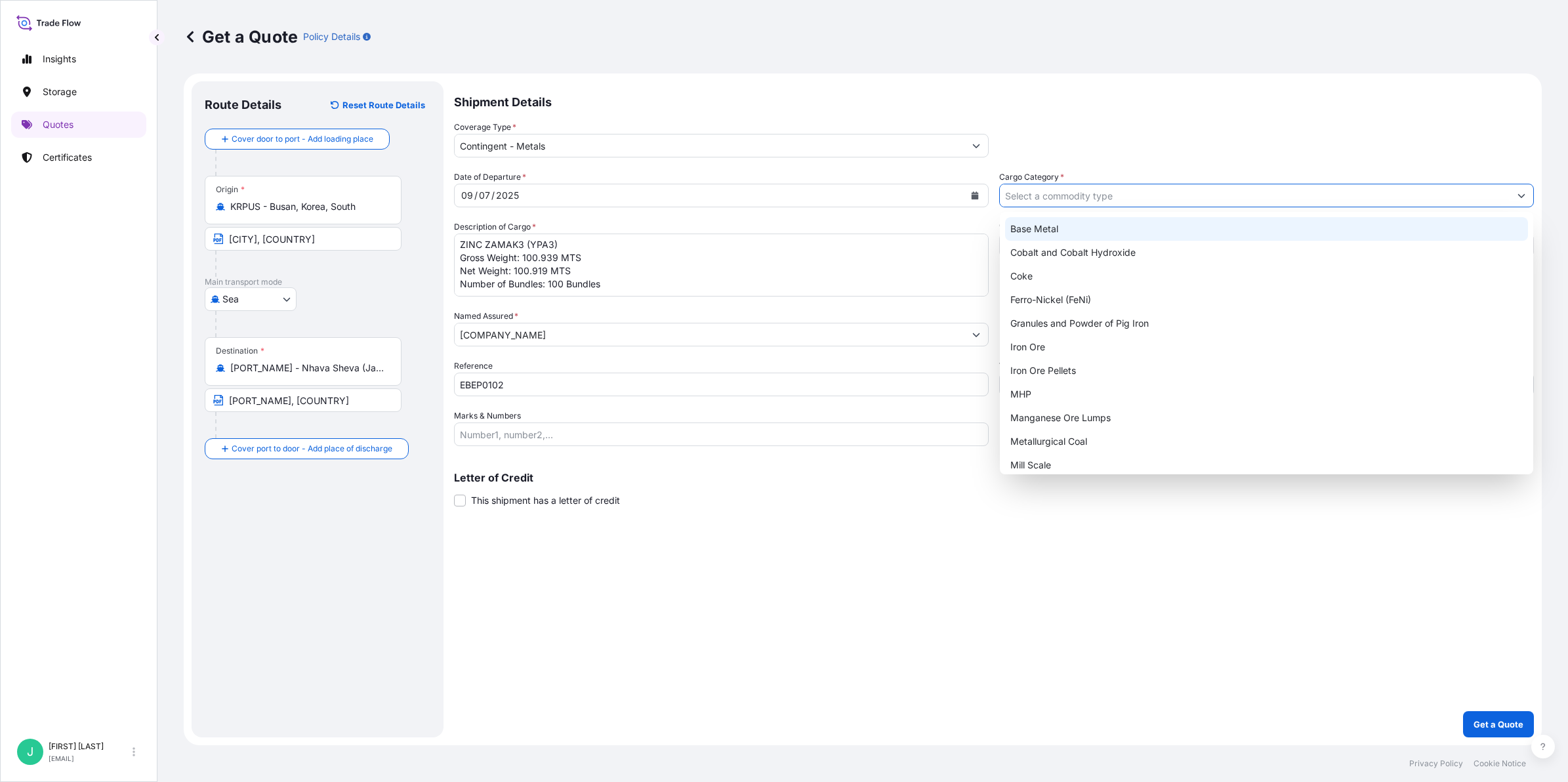 click on "Base Metal" at bounding box center [1266, 229] 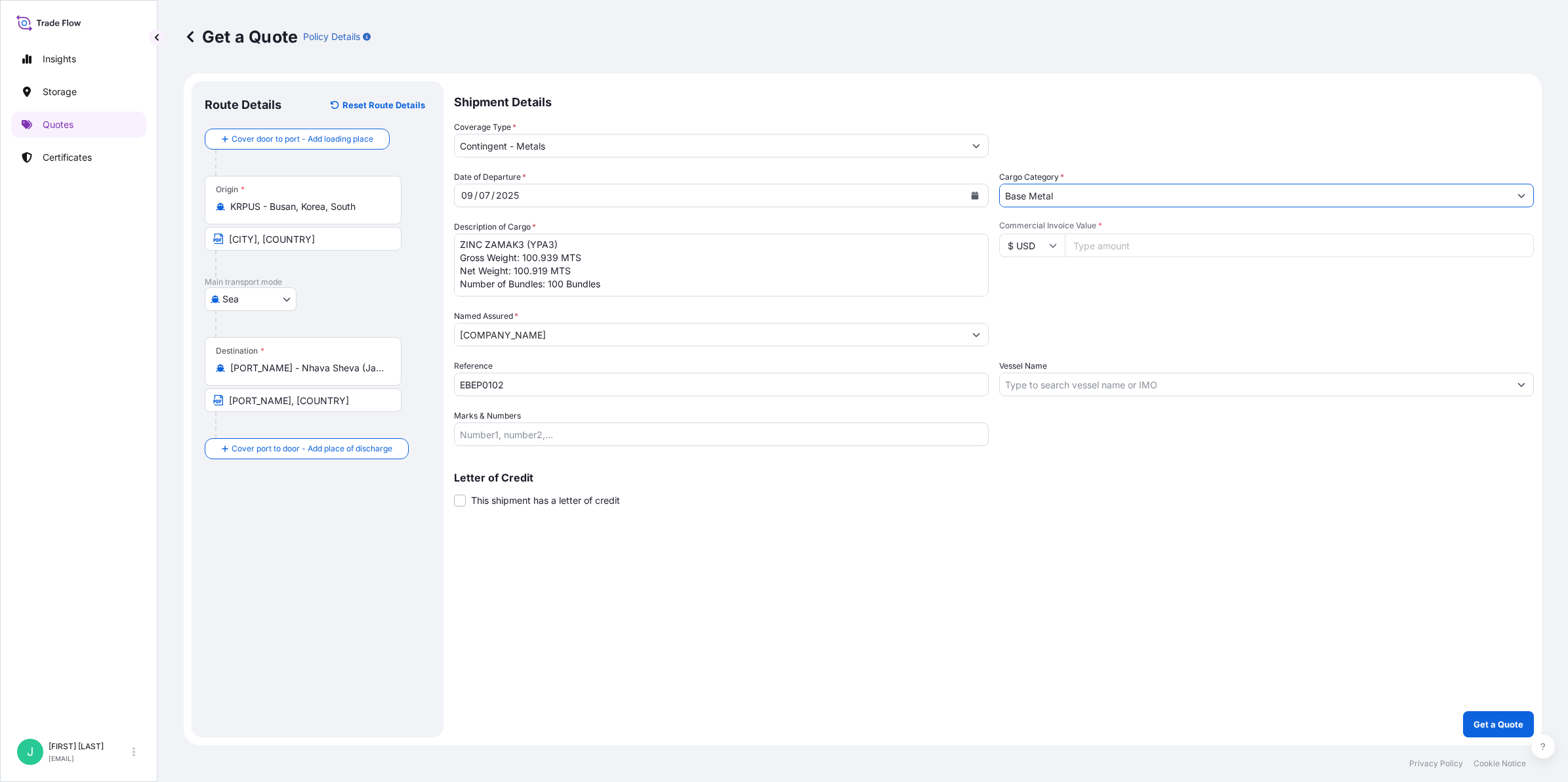 click on "Commercial Invoice Value   *" at bounding box center [1299, 245] 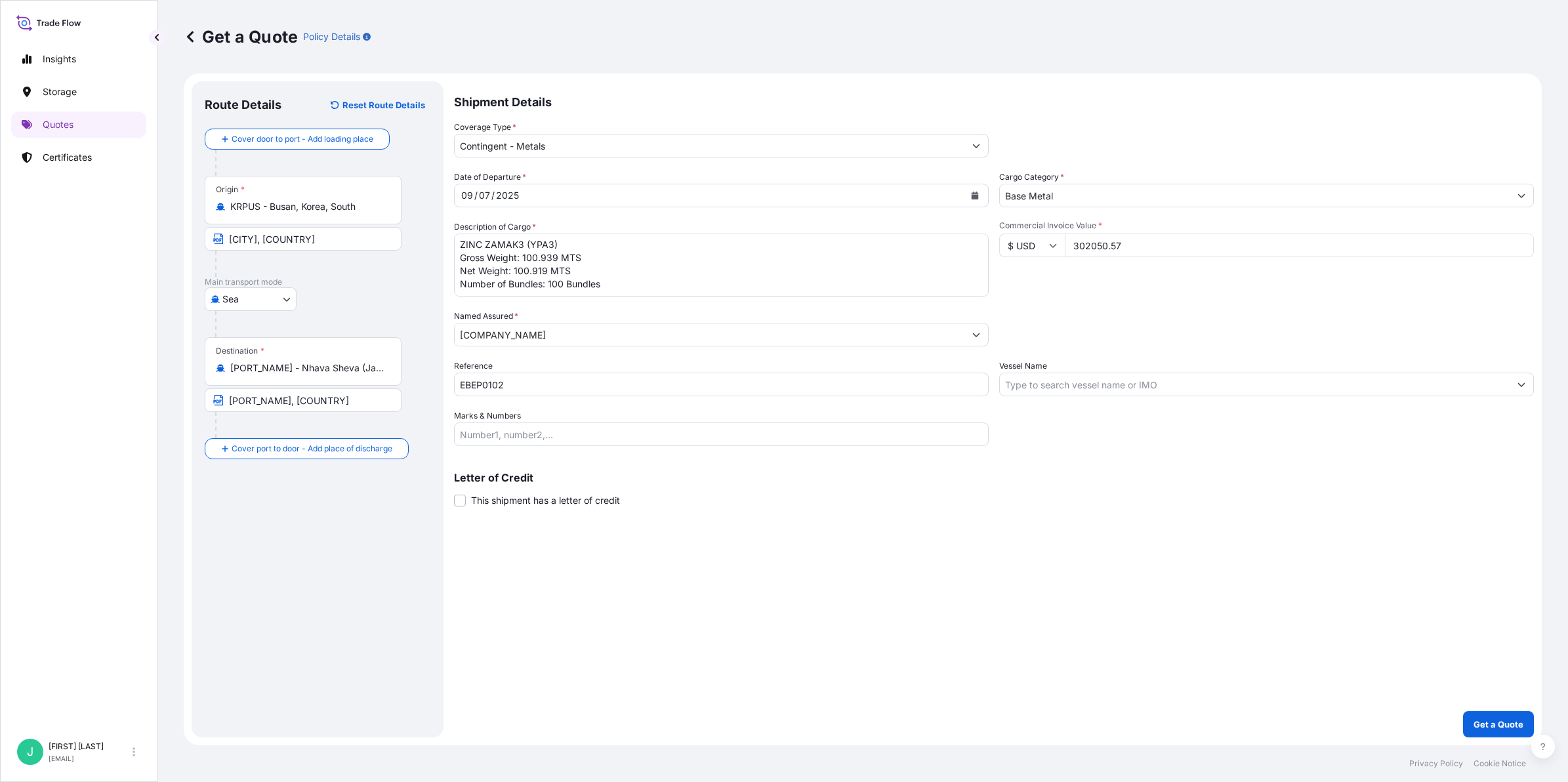 type on "302050.57" 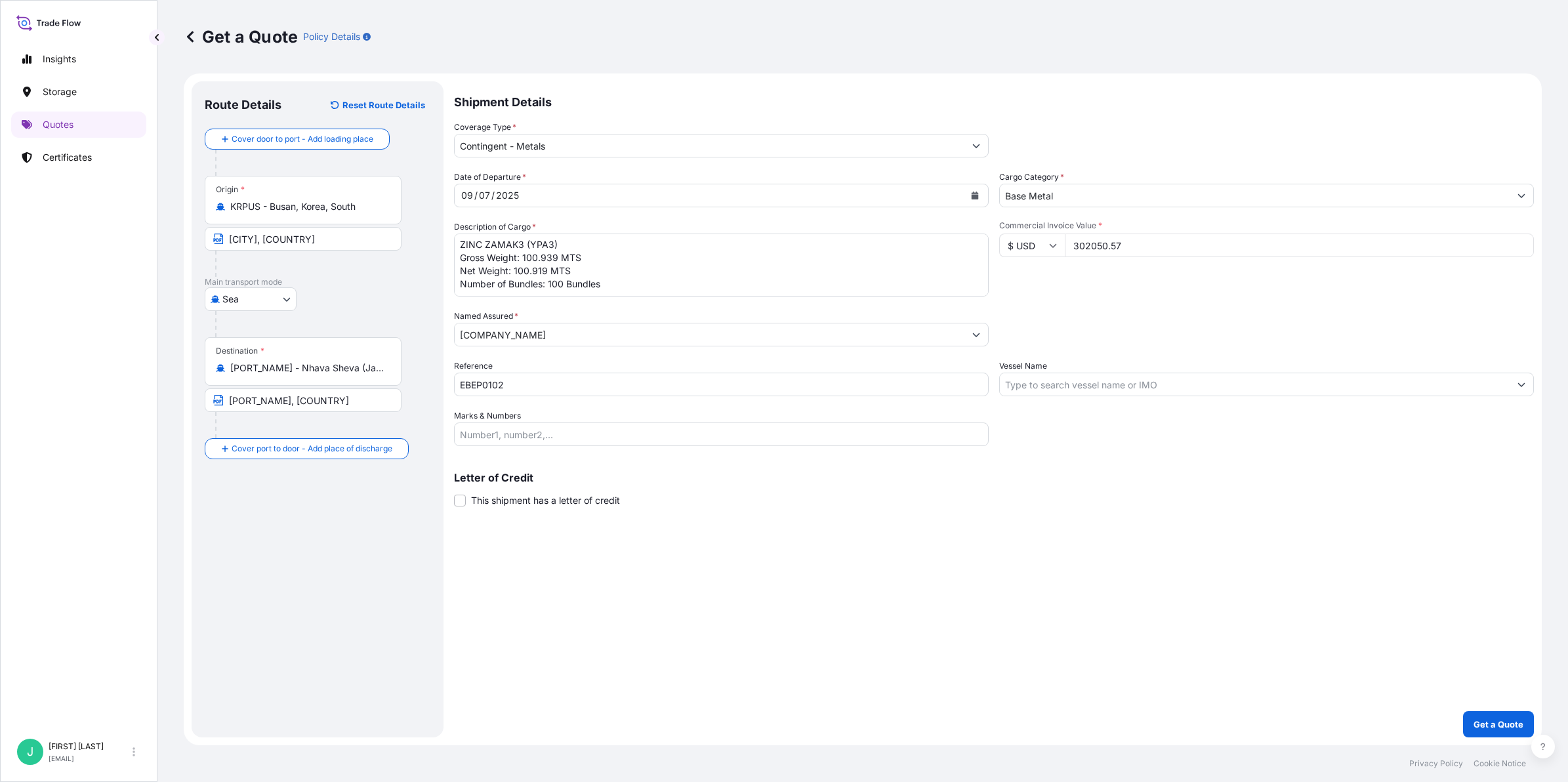 click on "Get a Quote" at bounding box center [1498, 724] 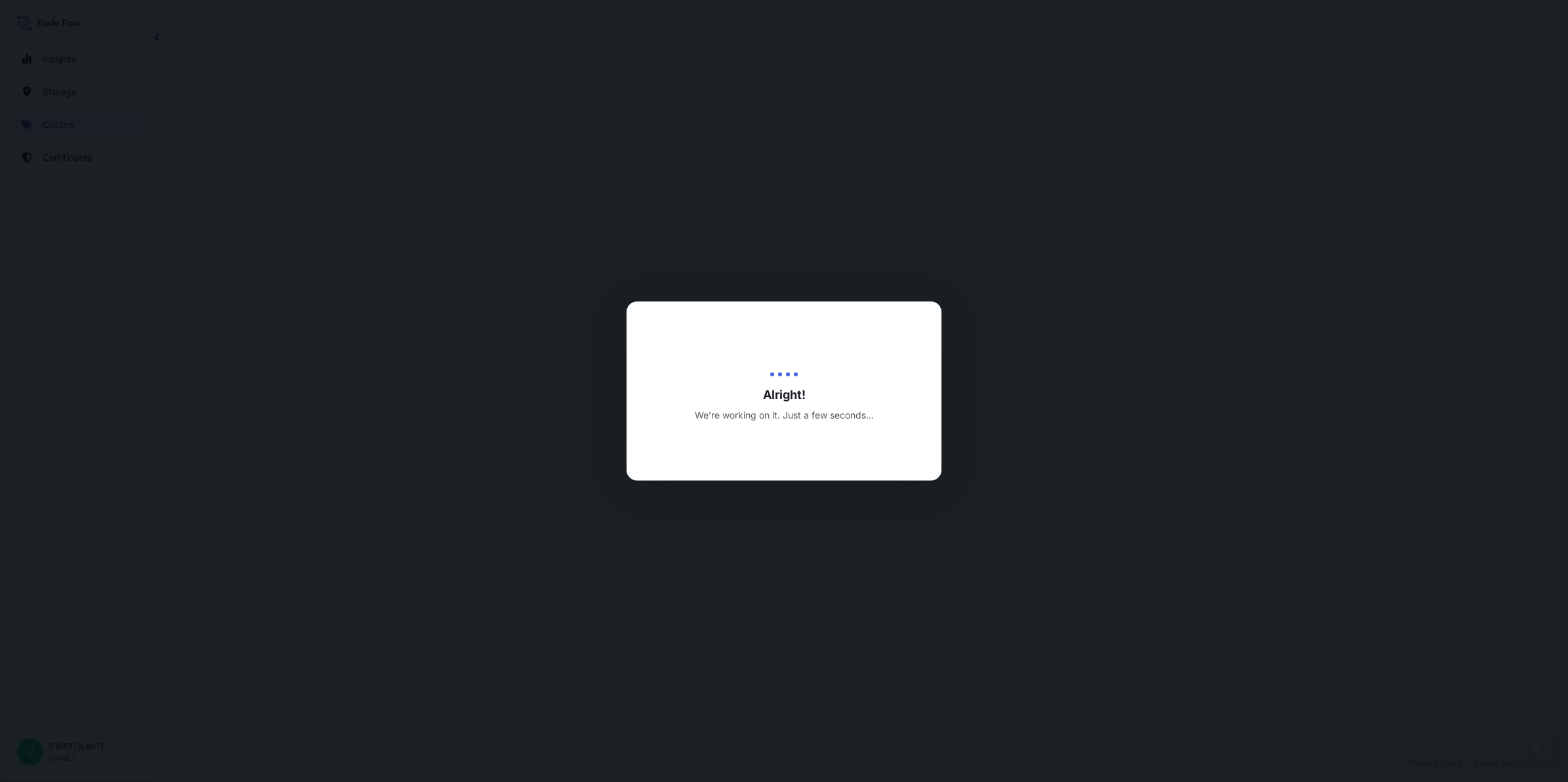 select on "Sea" 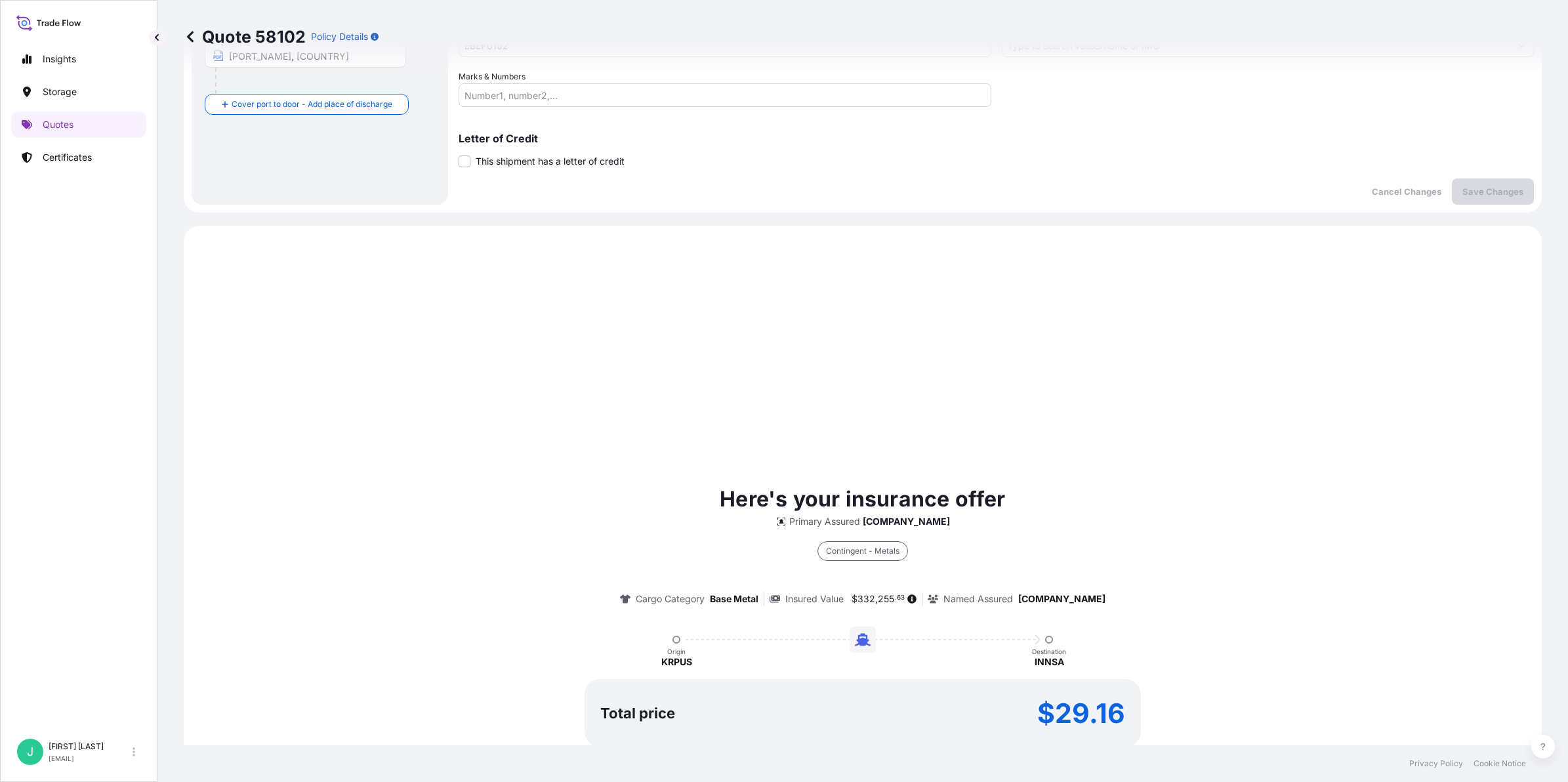 scroll, scrollTop: 499, scrollLeft: 0, axis: vertical 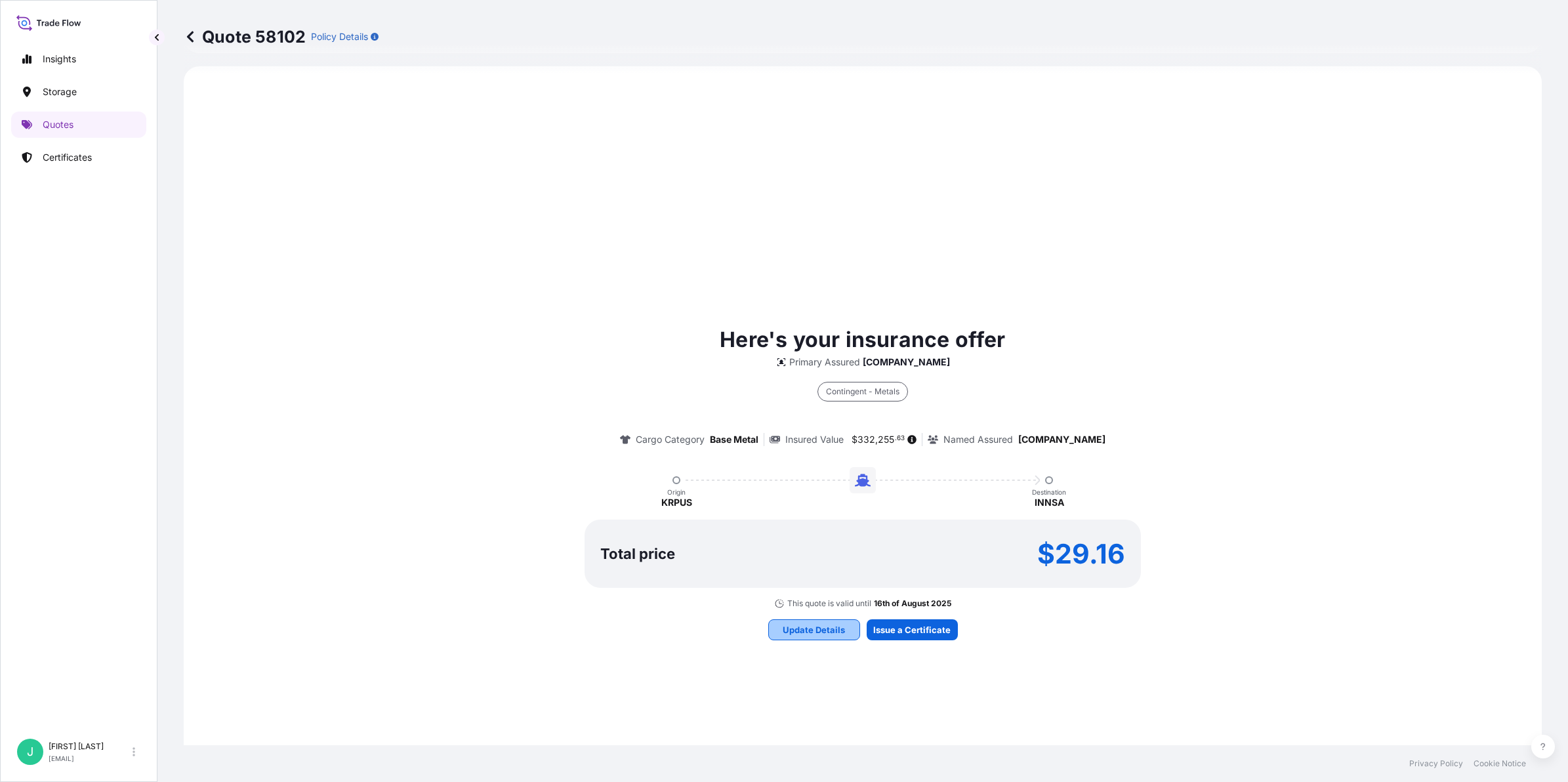 click on "Update Details" at bounding box center (814, 630) 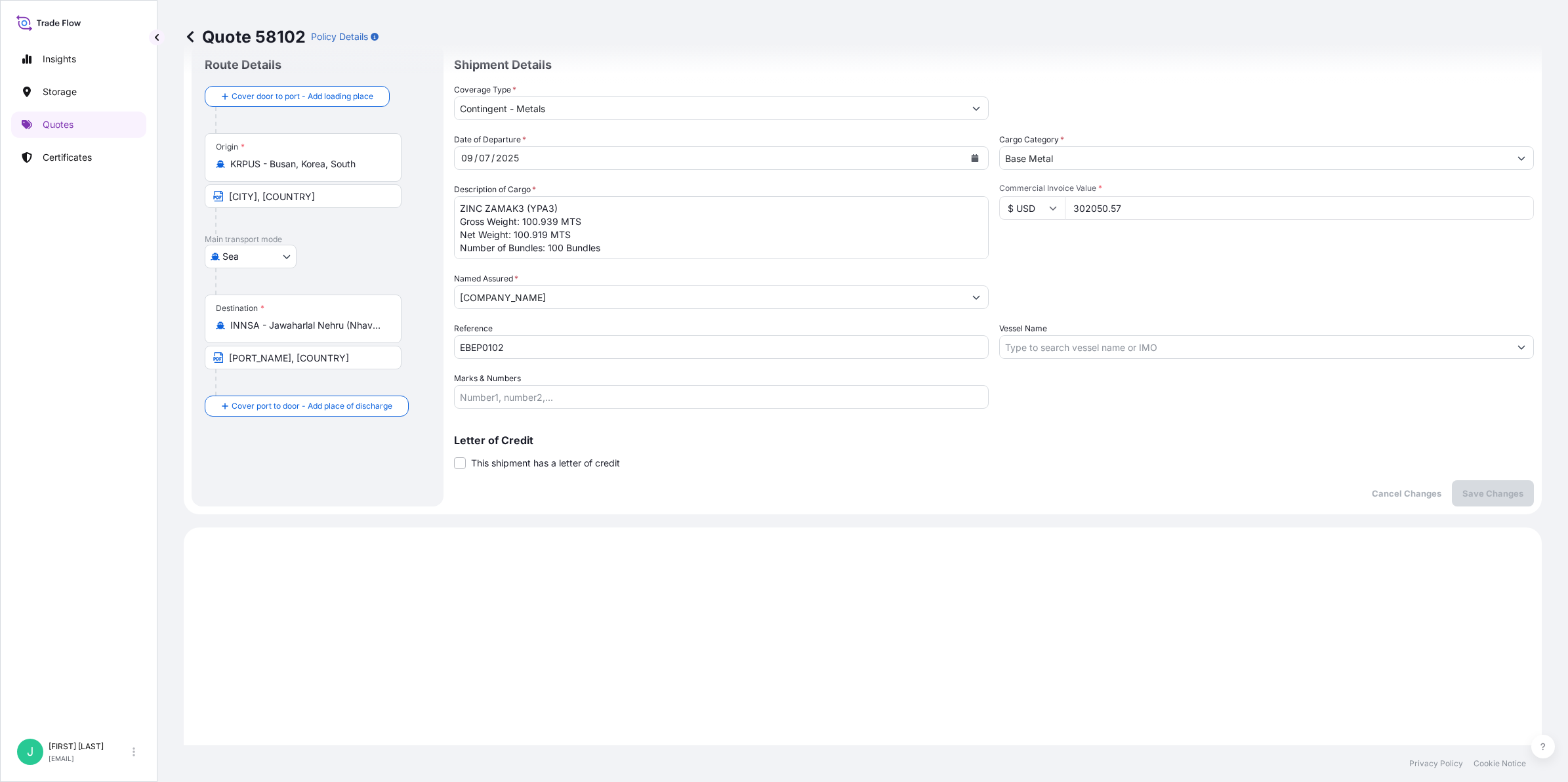 scroll, scrollTop: 21, scrollLeft: 0, axis: vertical 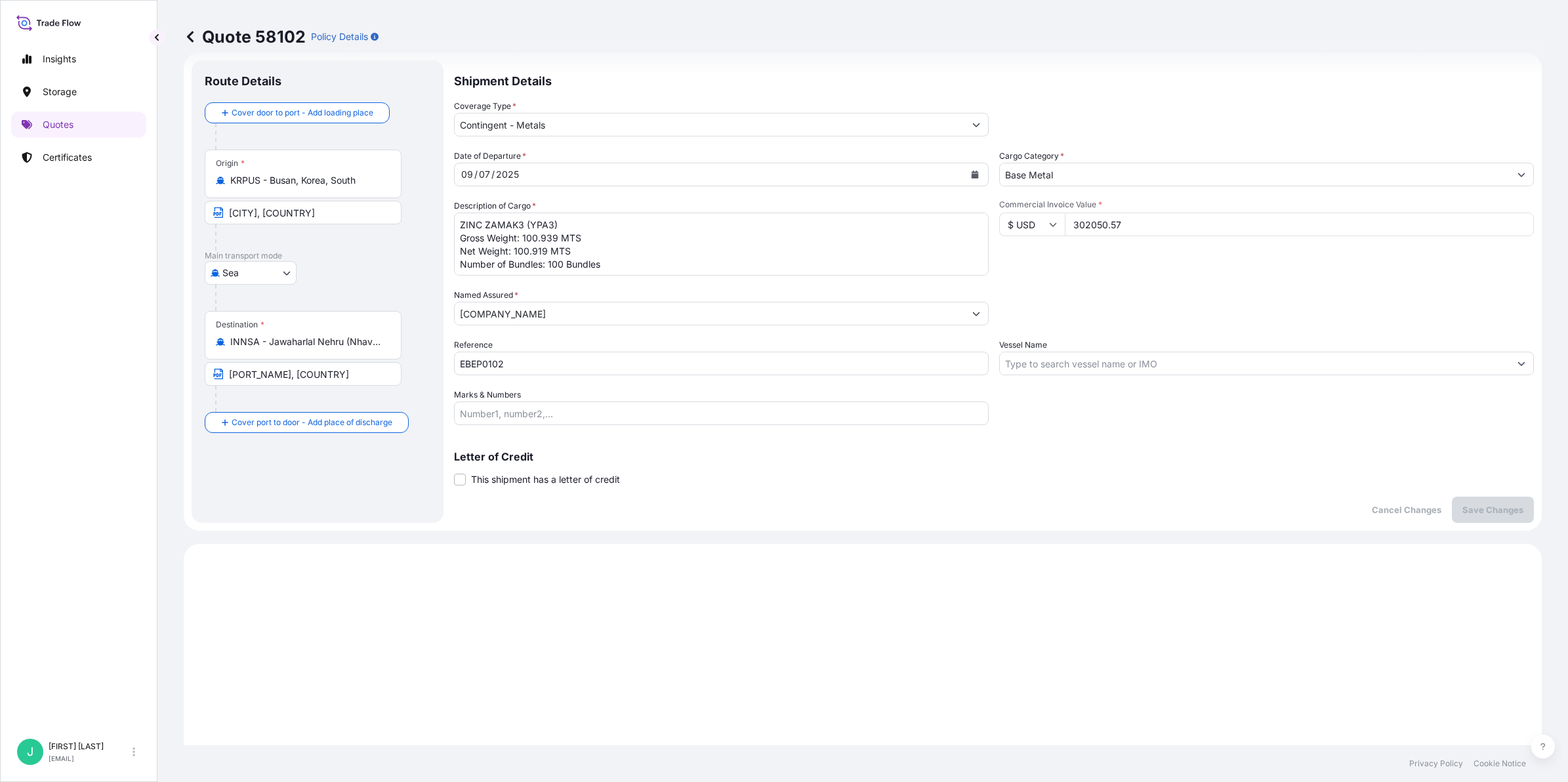 click on "Vessel Name" at bounding box center (1254, 363) 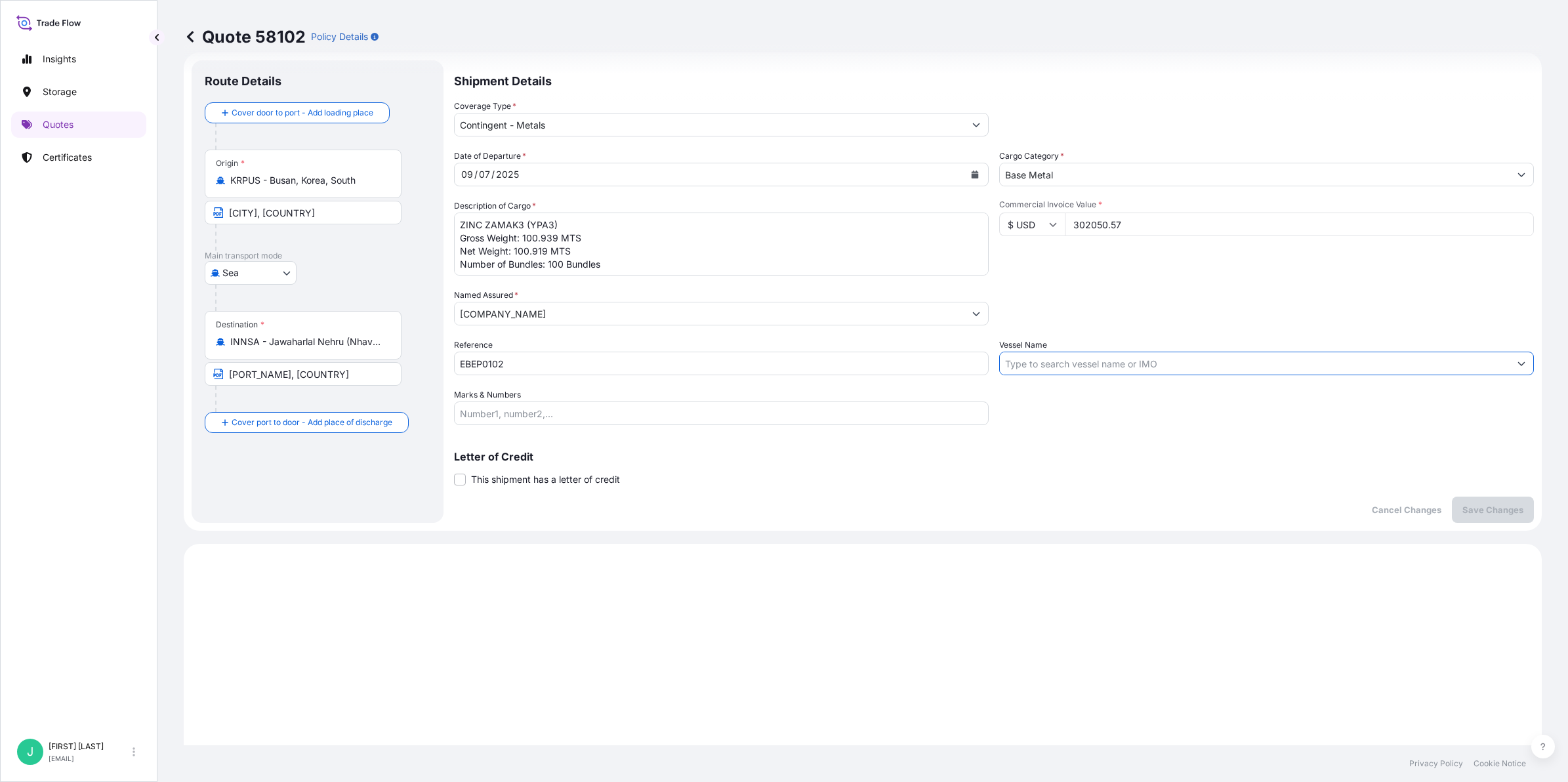 paste on "WAN HAI 353 / S033" 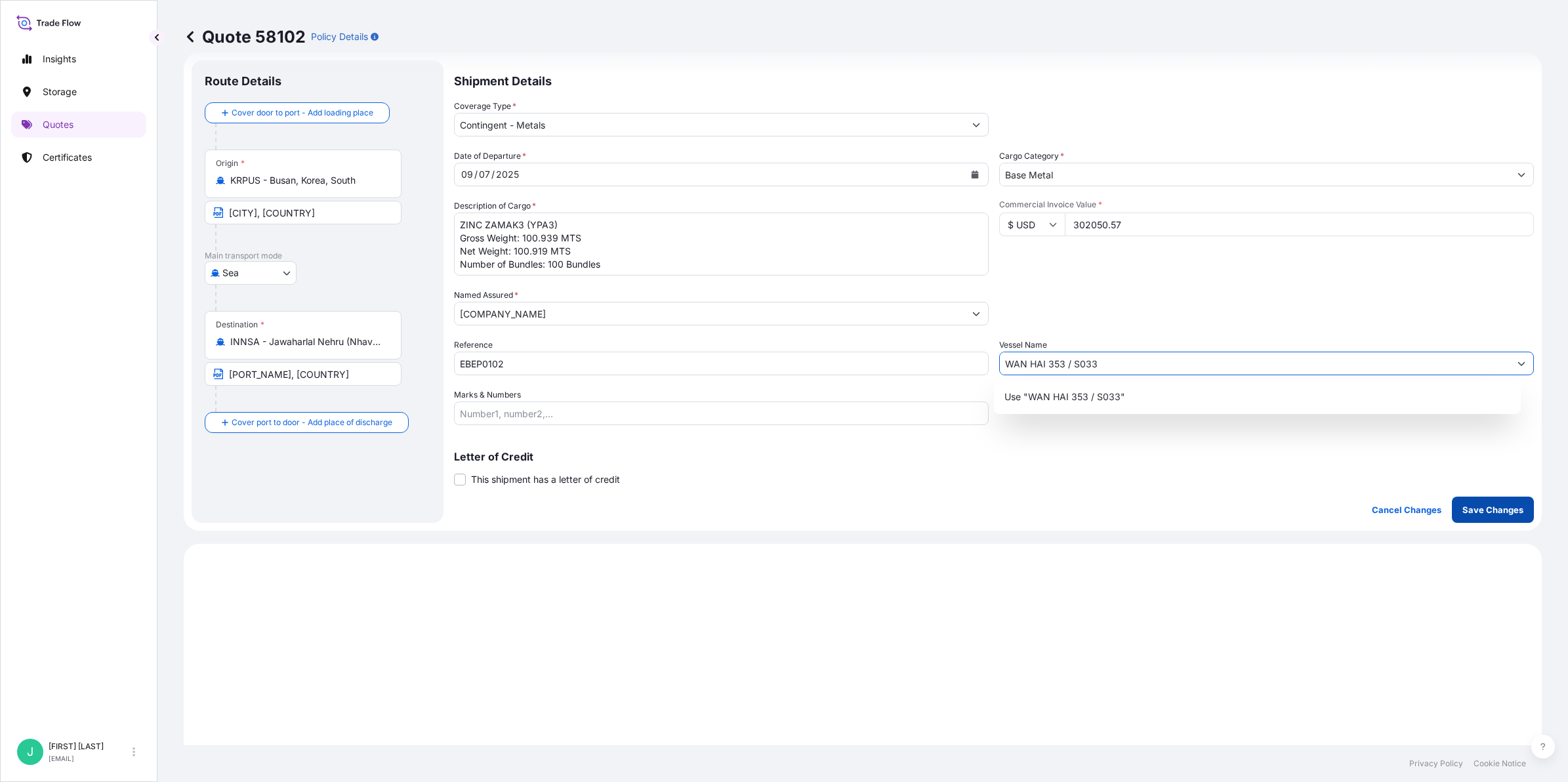 type on "WAN HAI 353 / S033" 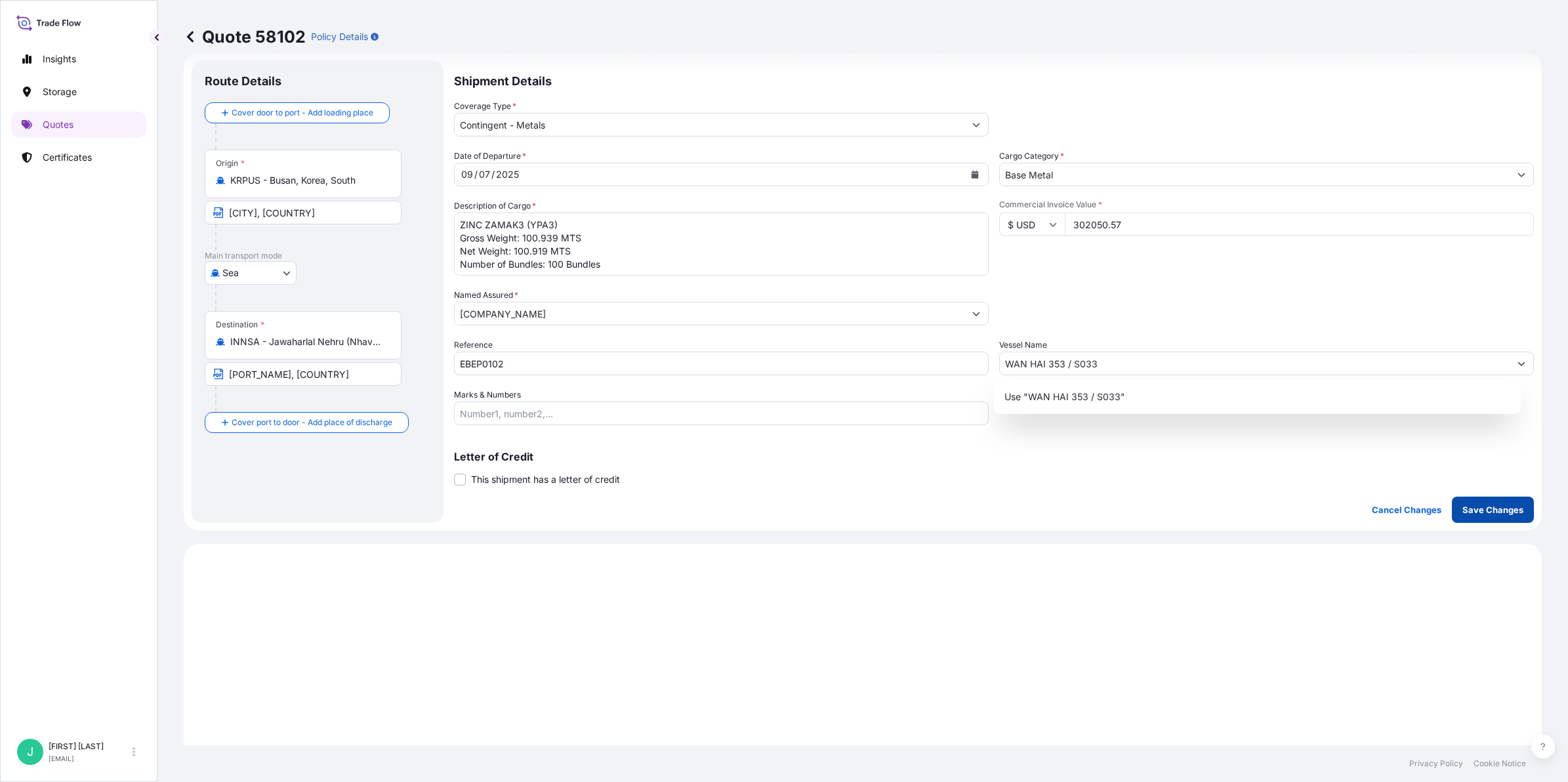 click on "Save Changes" at bounding box center [1493, 510] 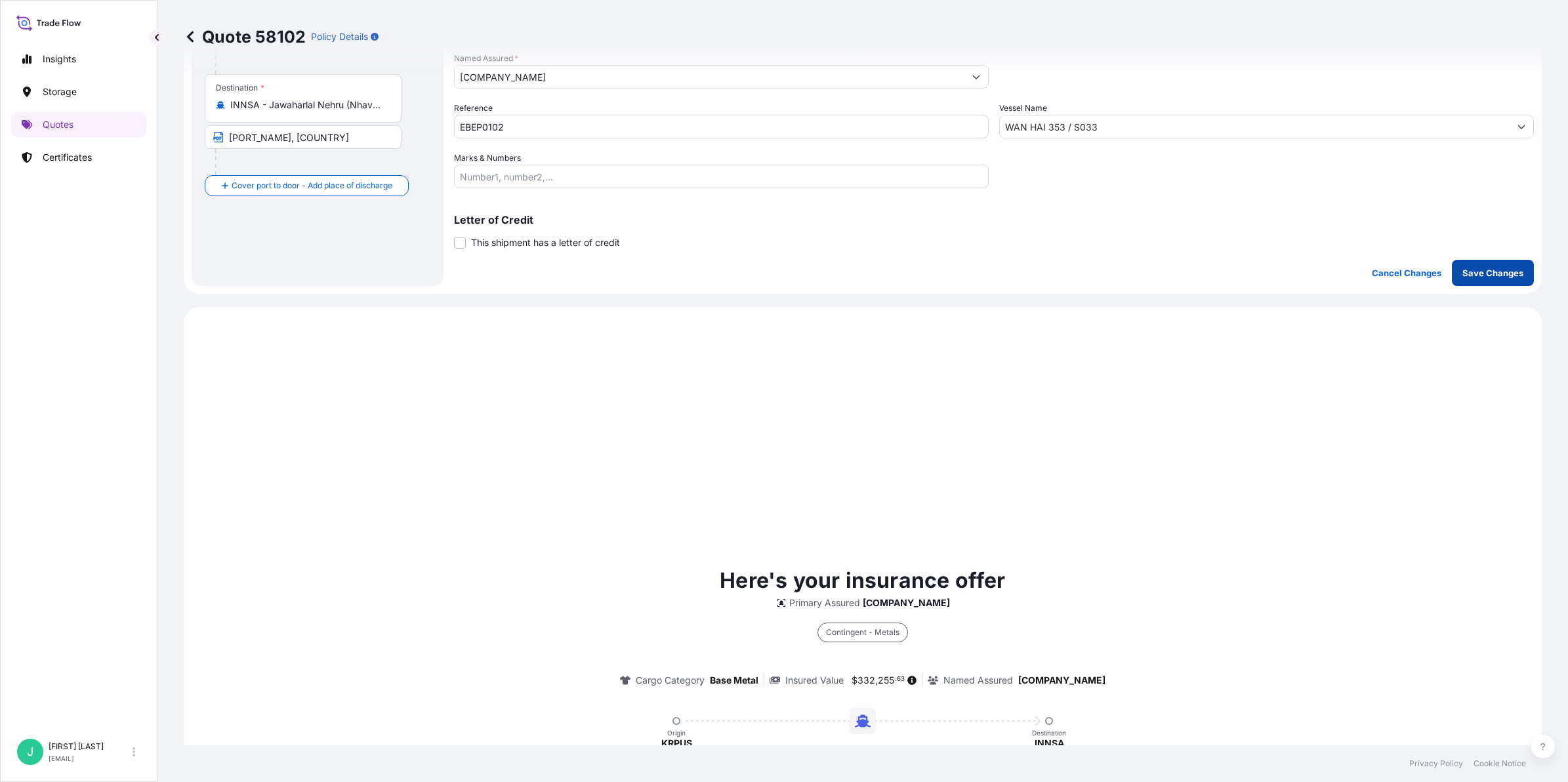 scroll, scrollTop: 499, scrollLeft: 0, axis: vertical 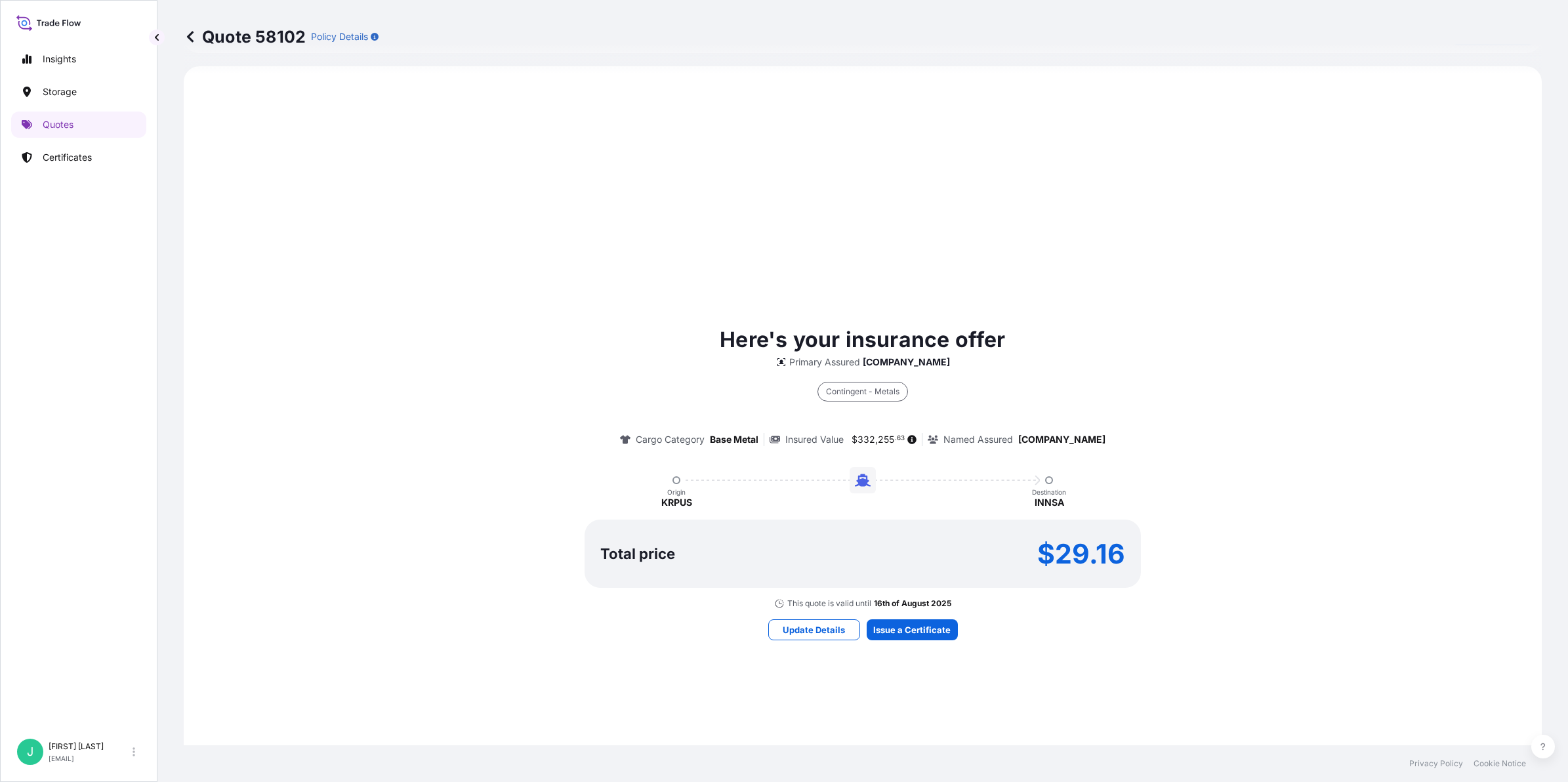 select on "Sea" 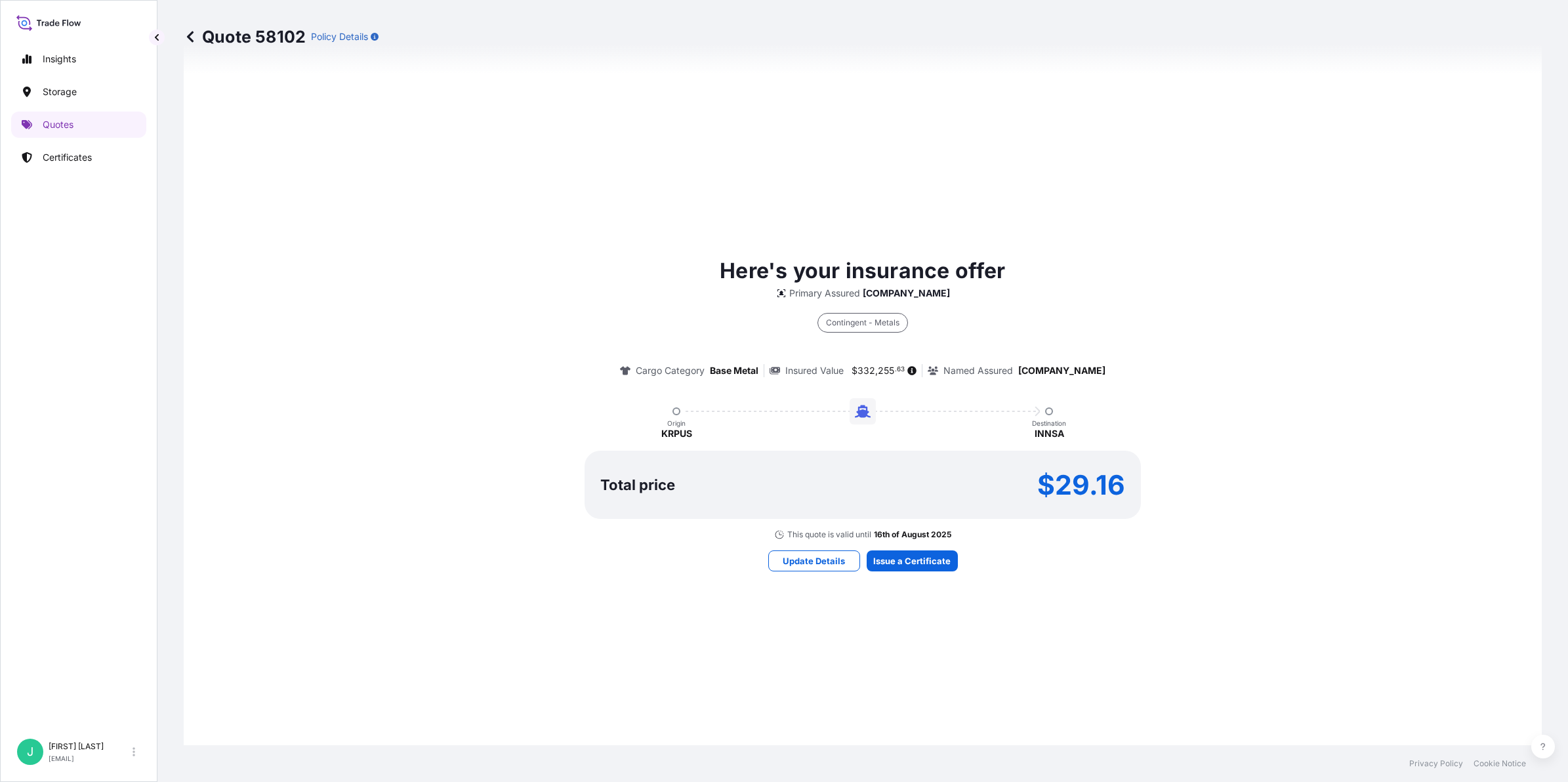 scroll, scrollTop: 649, scrollLeft: 0, axis: vertical 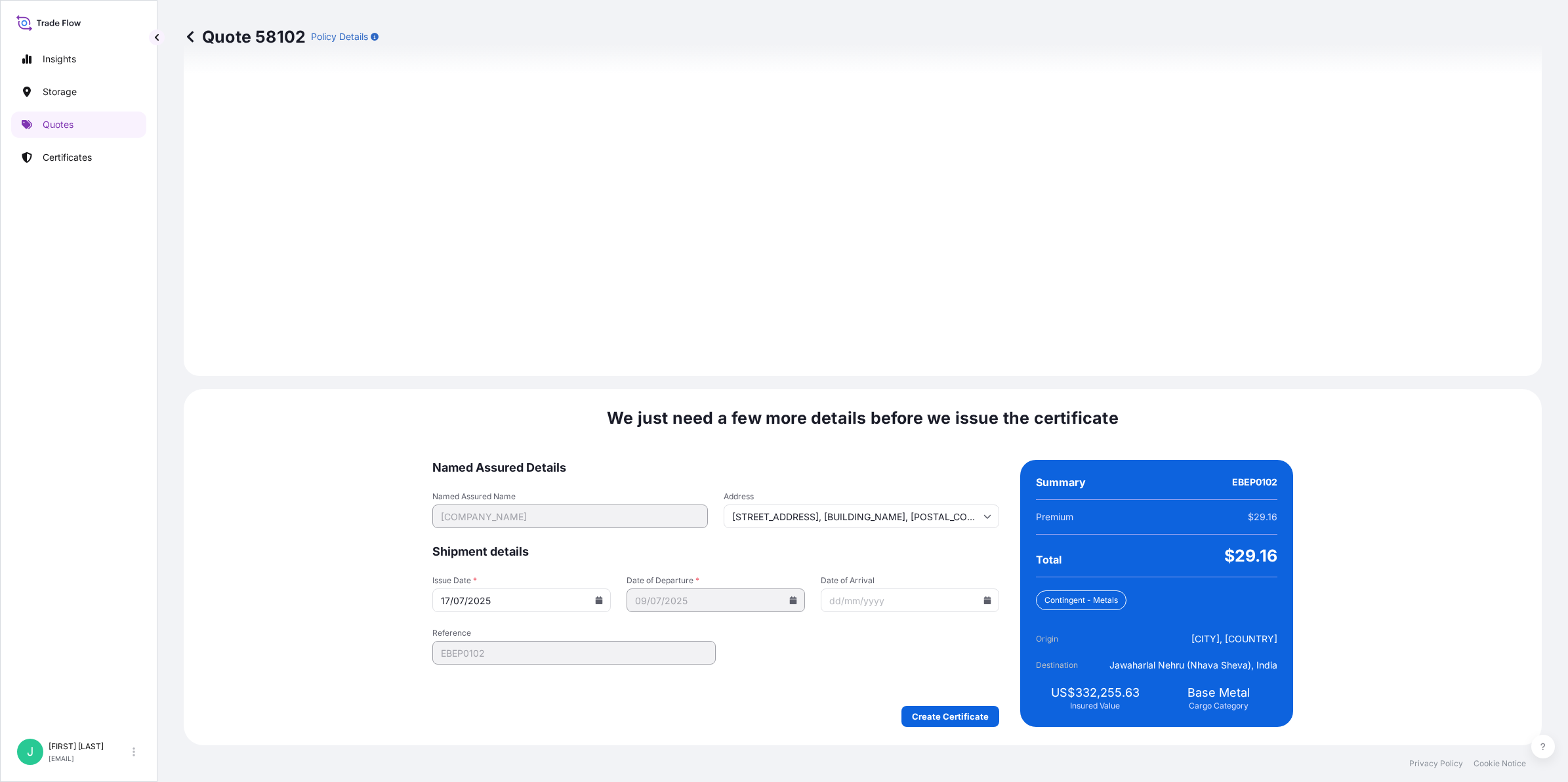 click at bounding box center [910, 600] 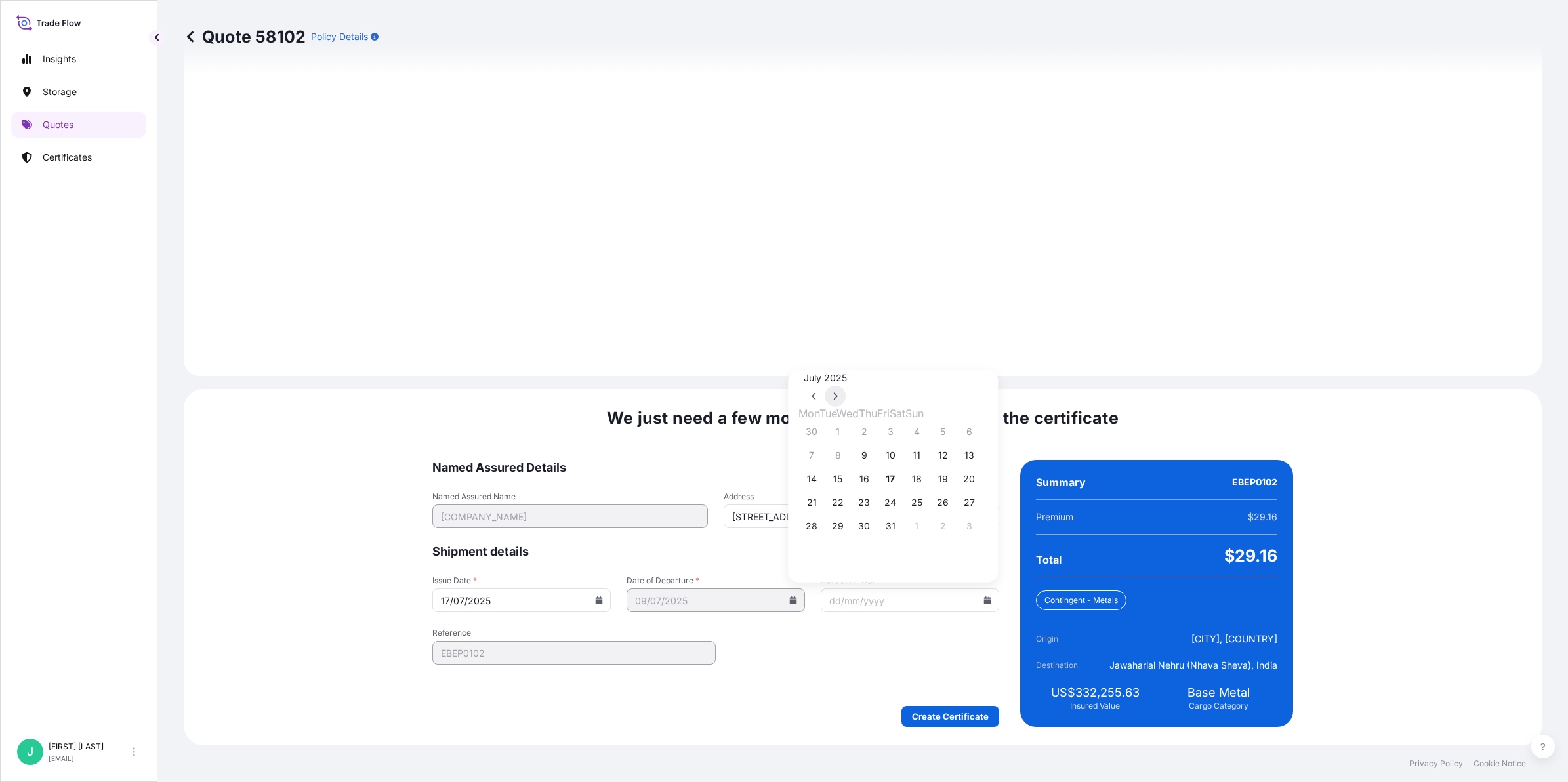 click at bounding box center [835, 396] 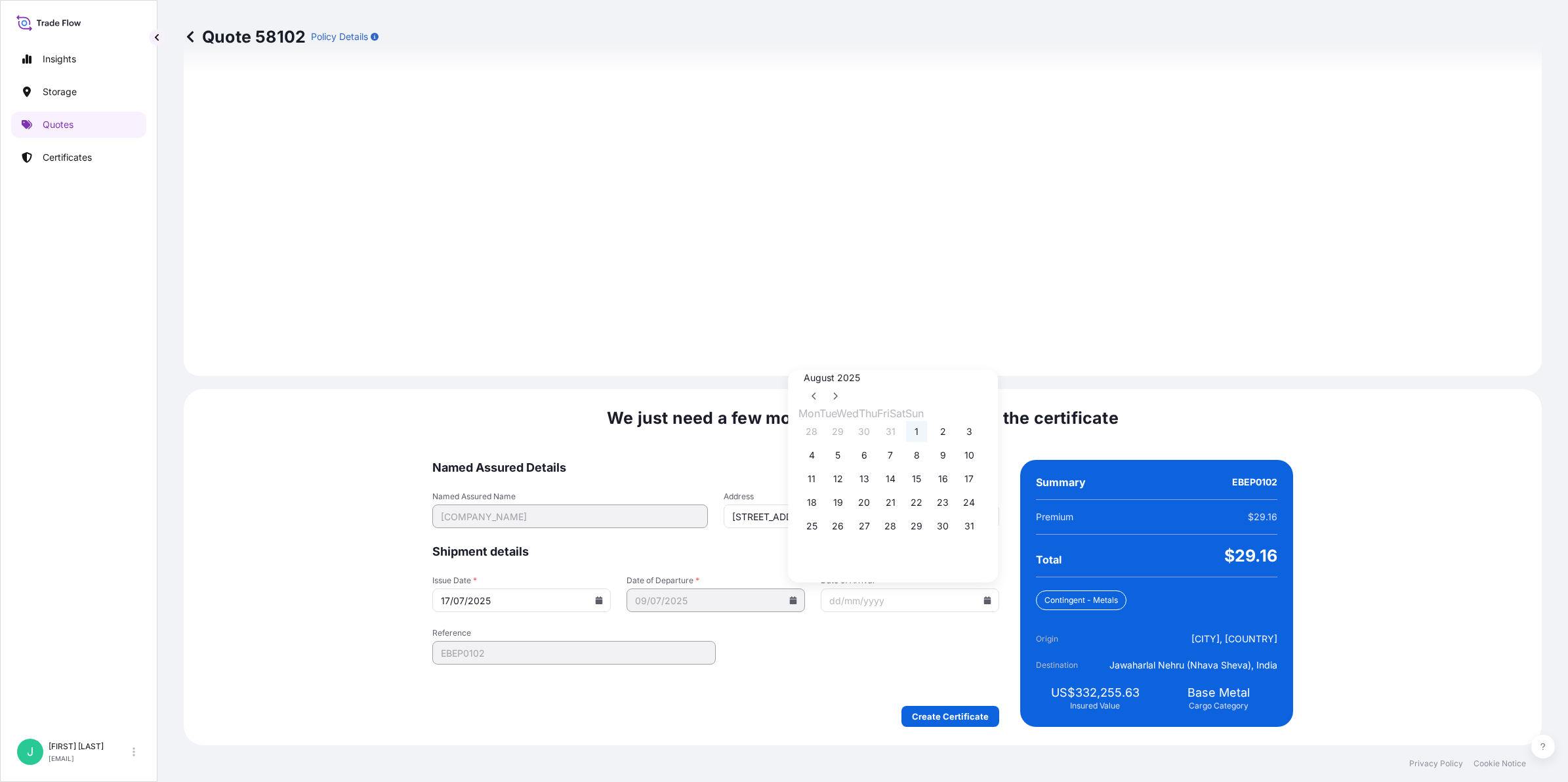 click on "1" at bounding box center [917, 432] 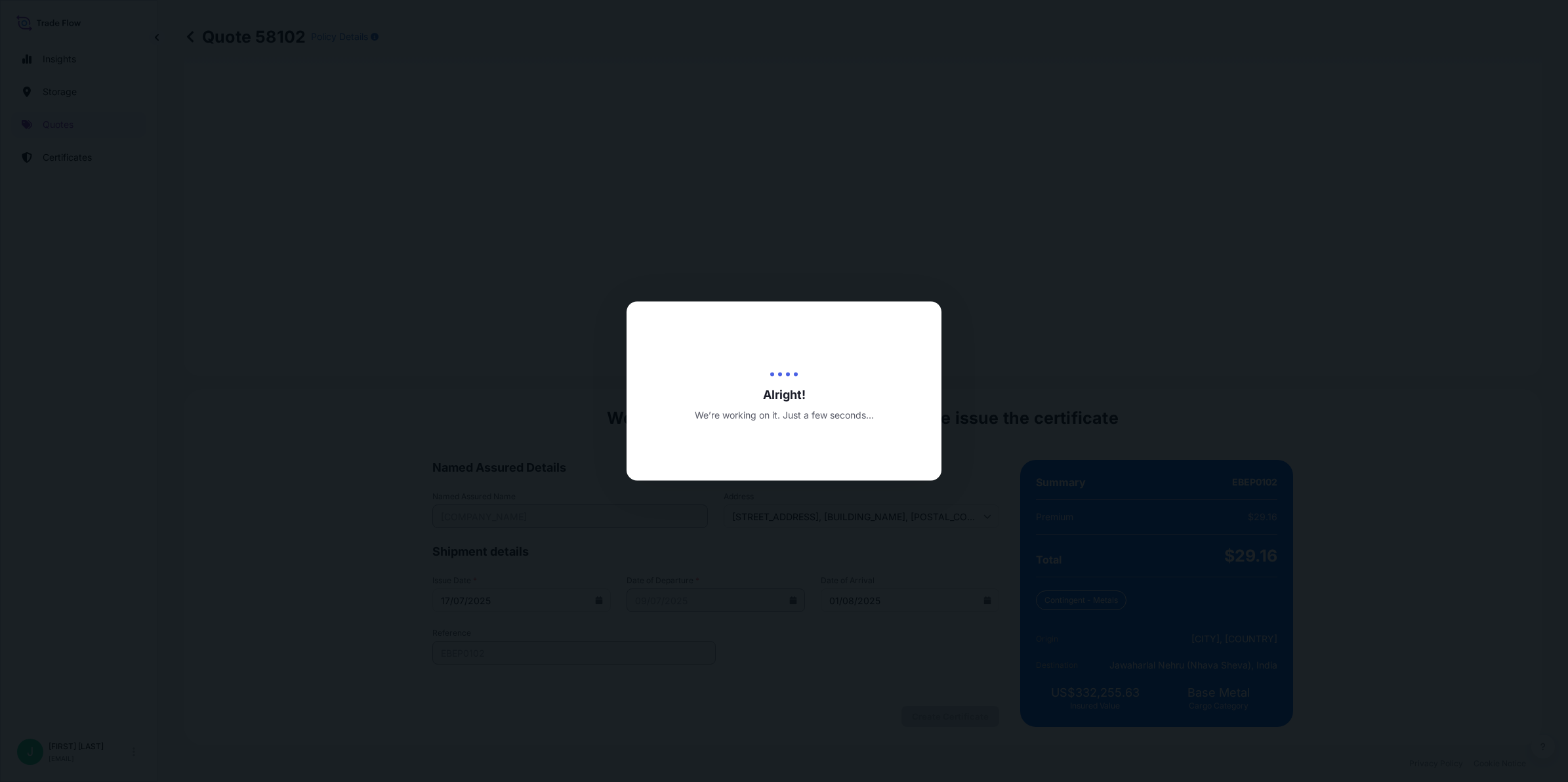 scroll, scrollTop: 0, scrollLeft: 0, axis: both 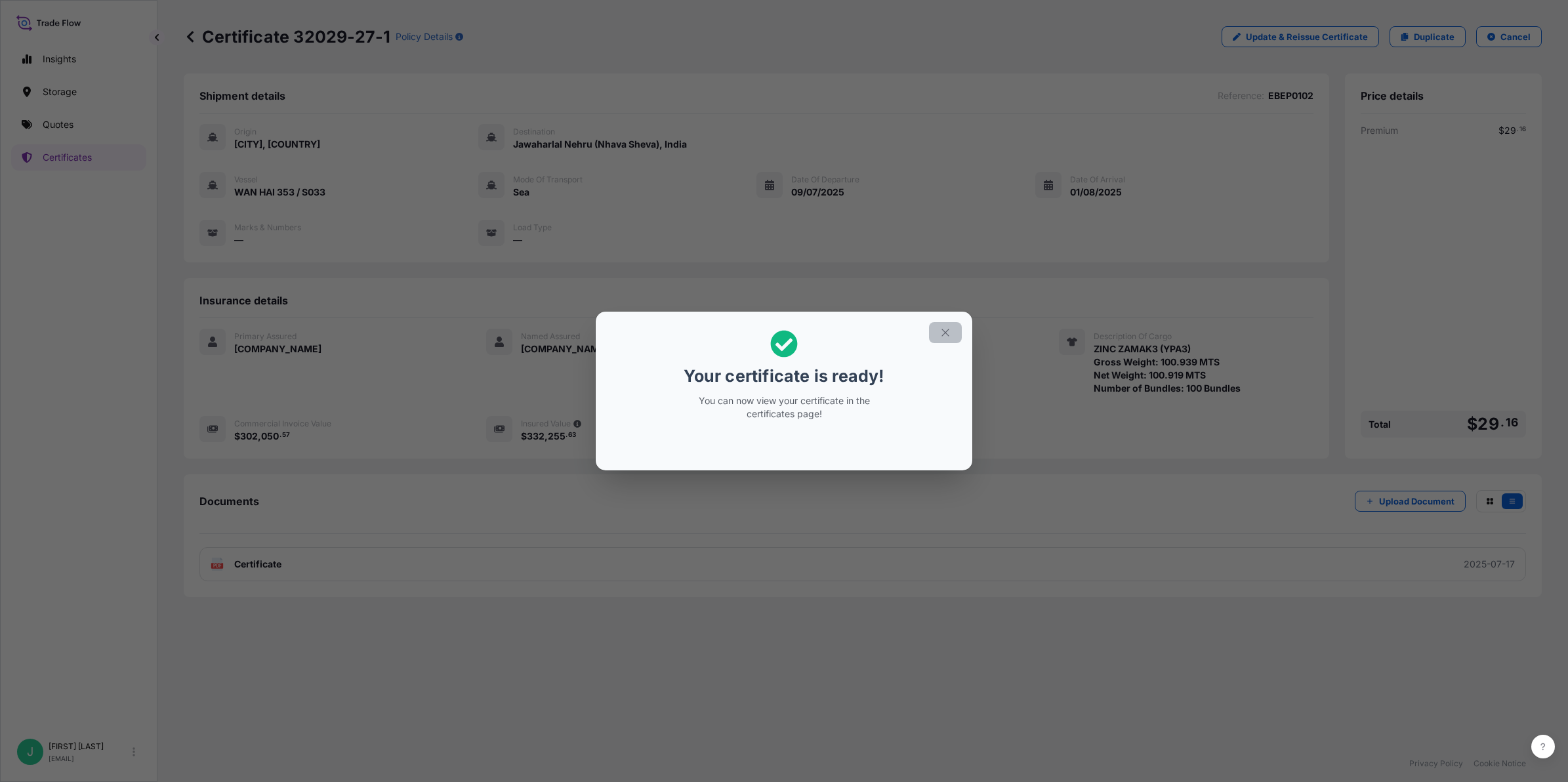 click at bounding box center [945, 333] 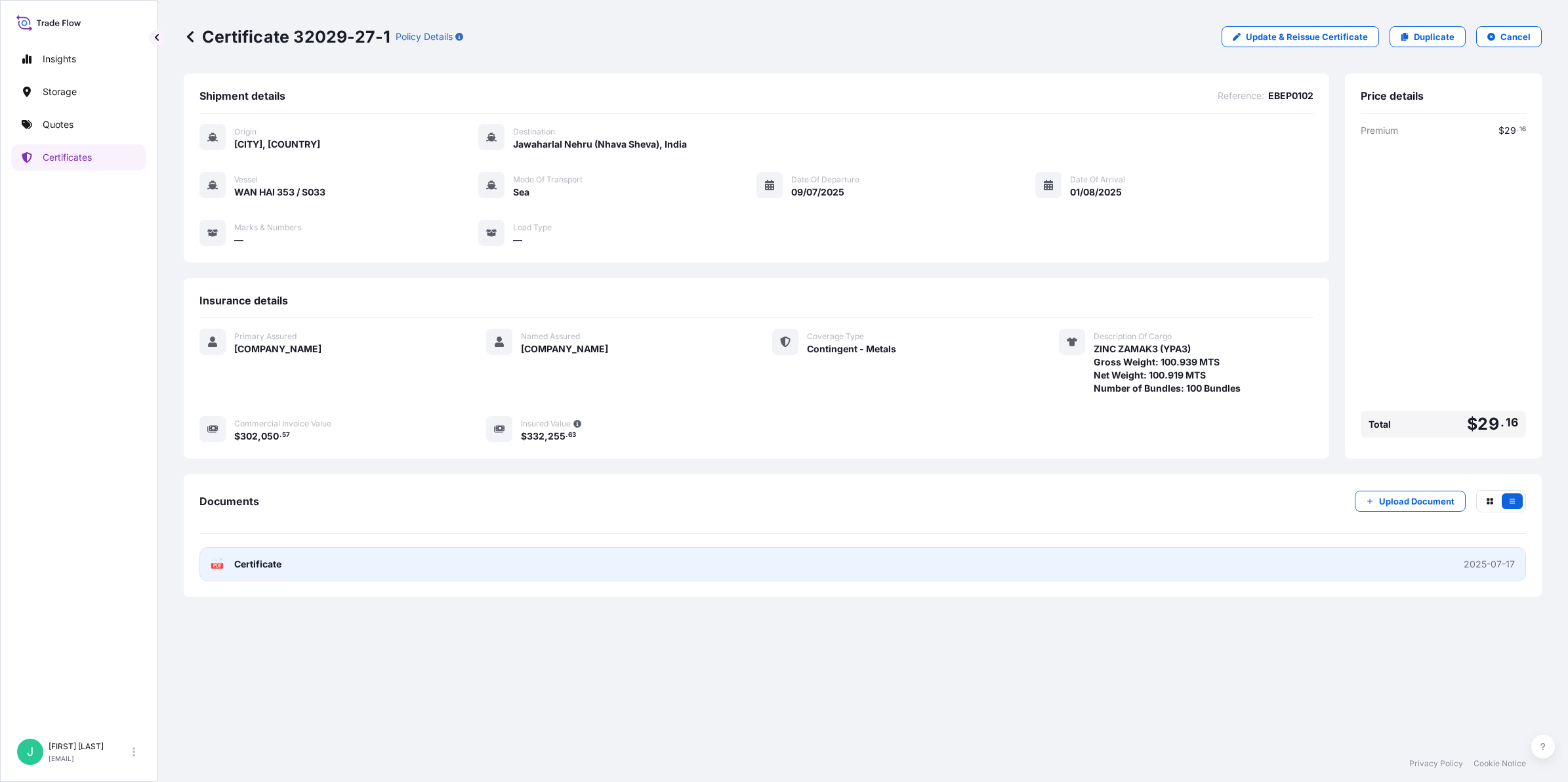 click on "Certificate" at bounding box center (258, 564) 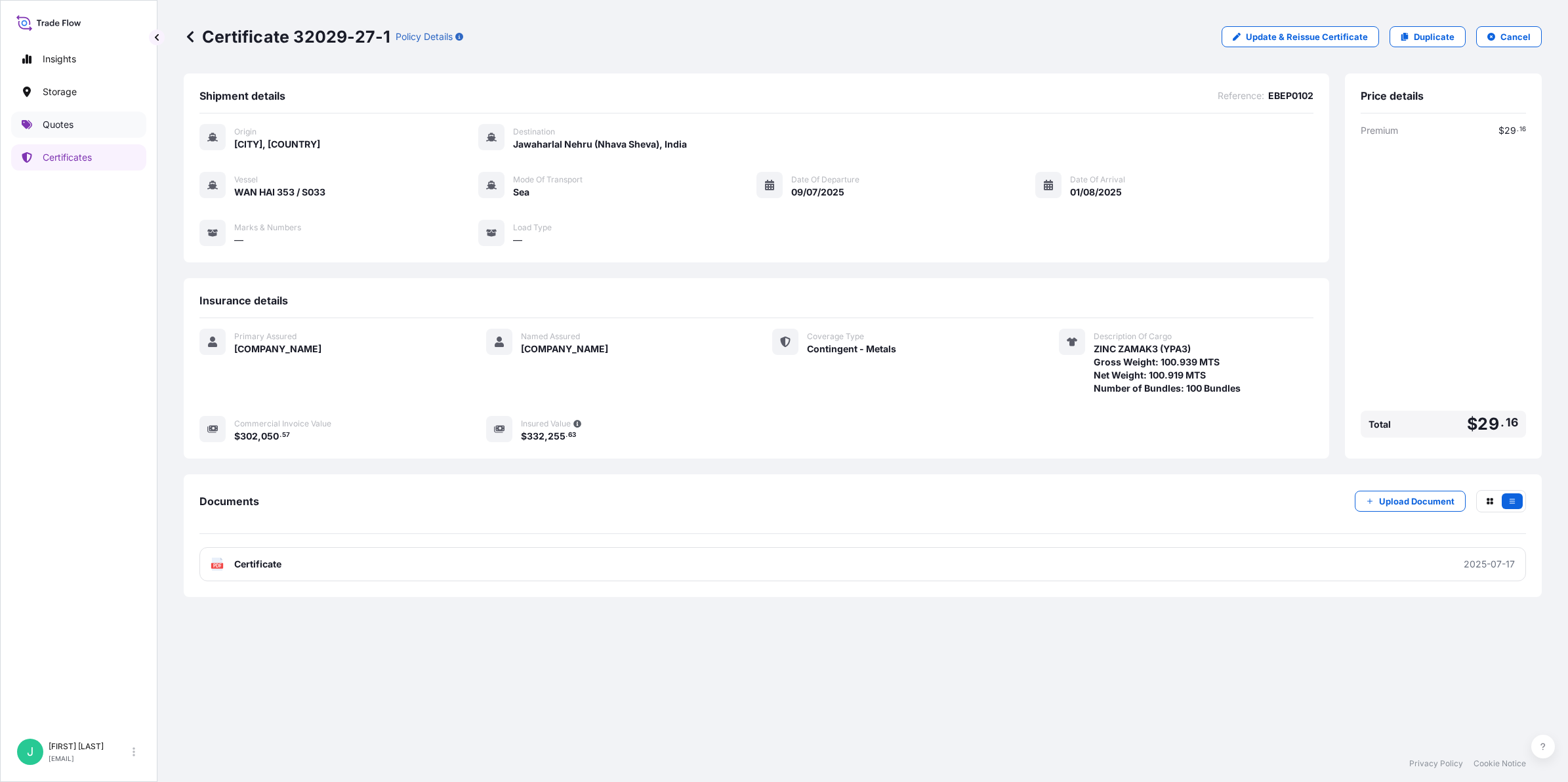 click on "Quotes" at bounding box center (58, 125) 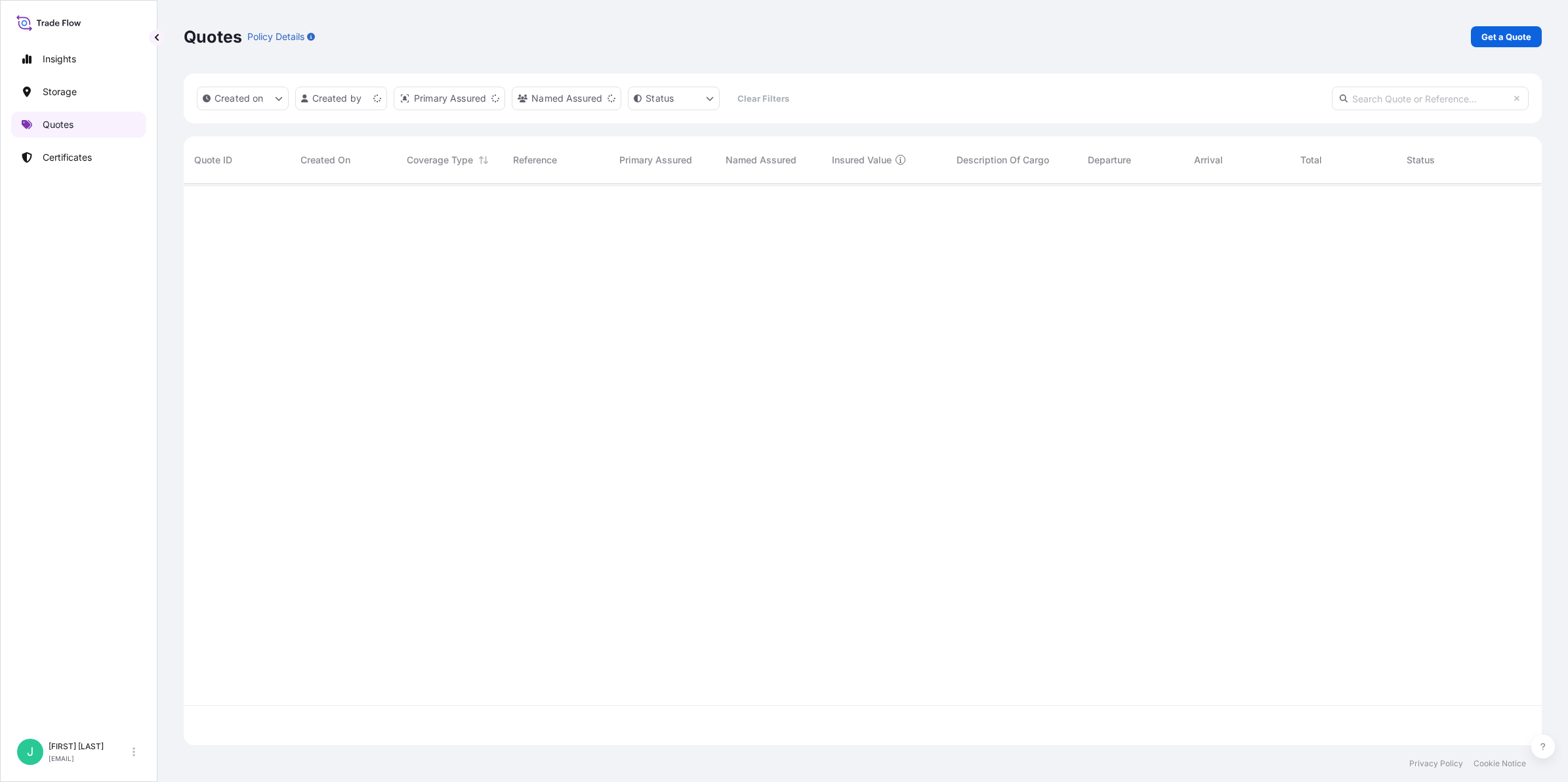 scroll, scrollTop: 12, scrollLeft: 13, axis: both 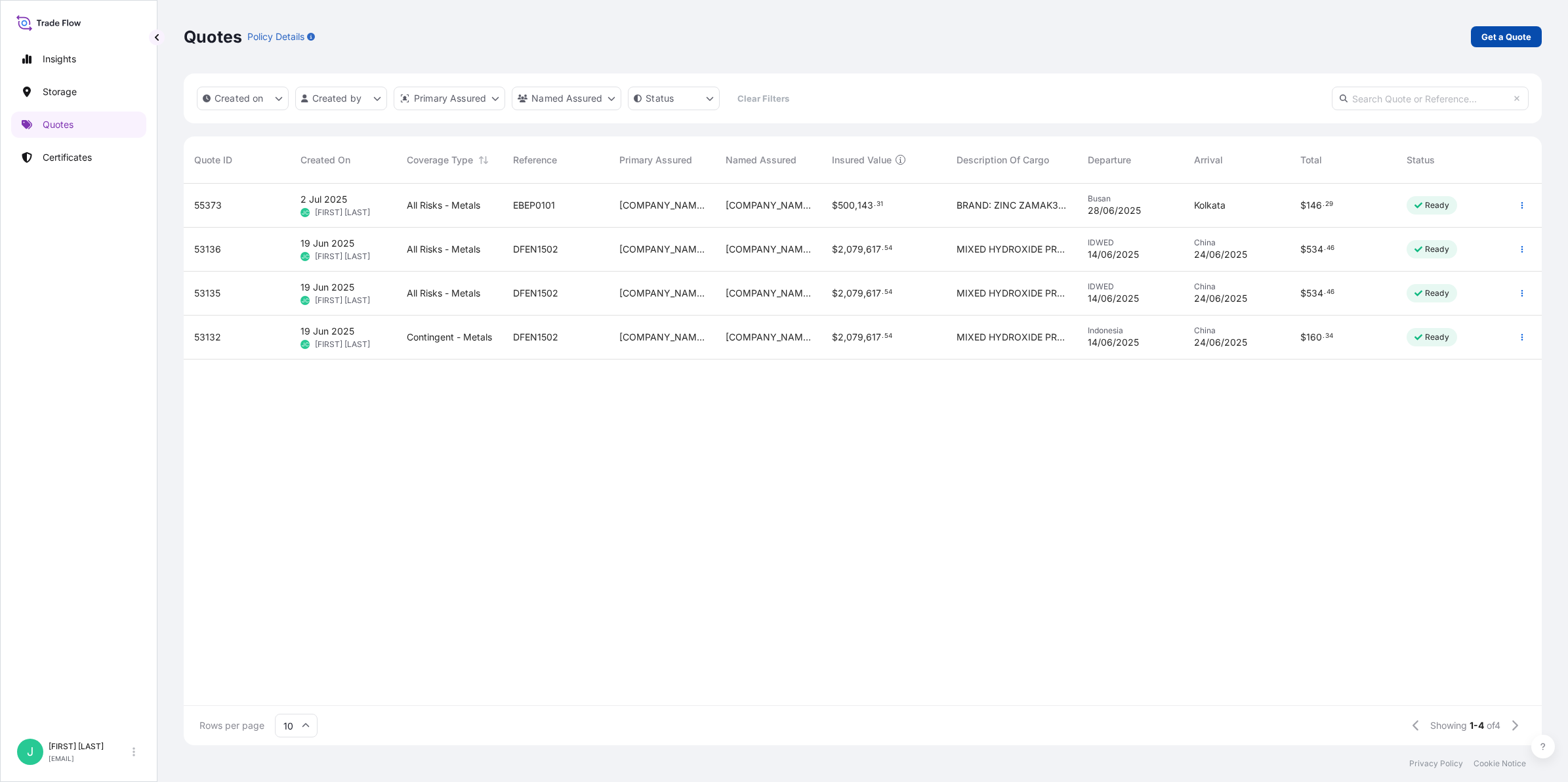 click on "Get a Quote" at bounding box center [1506, 37] 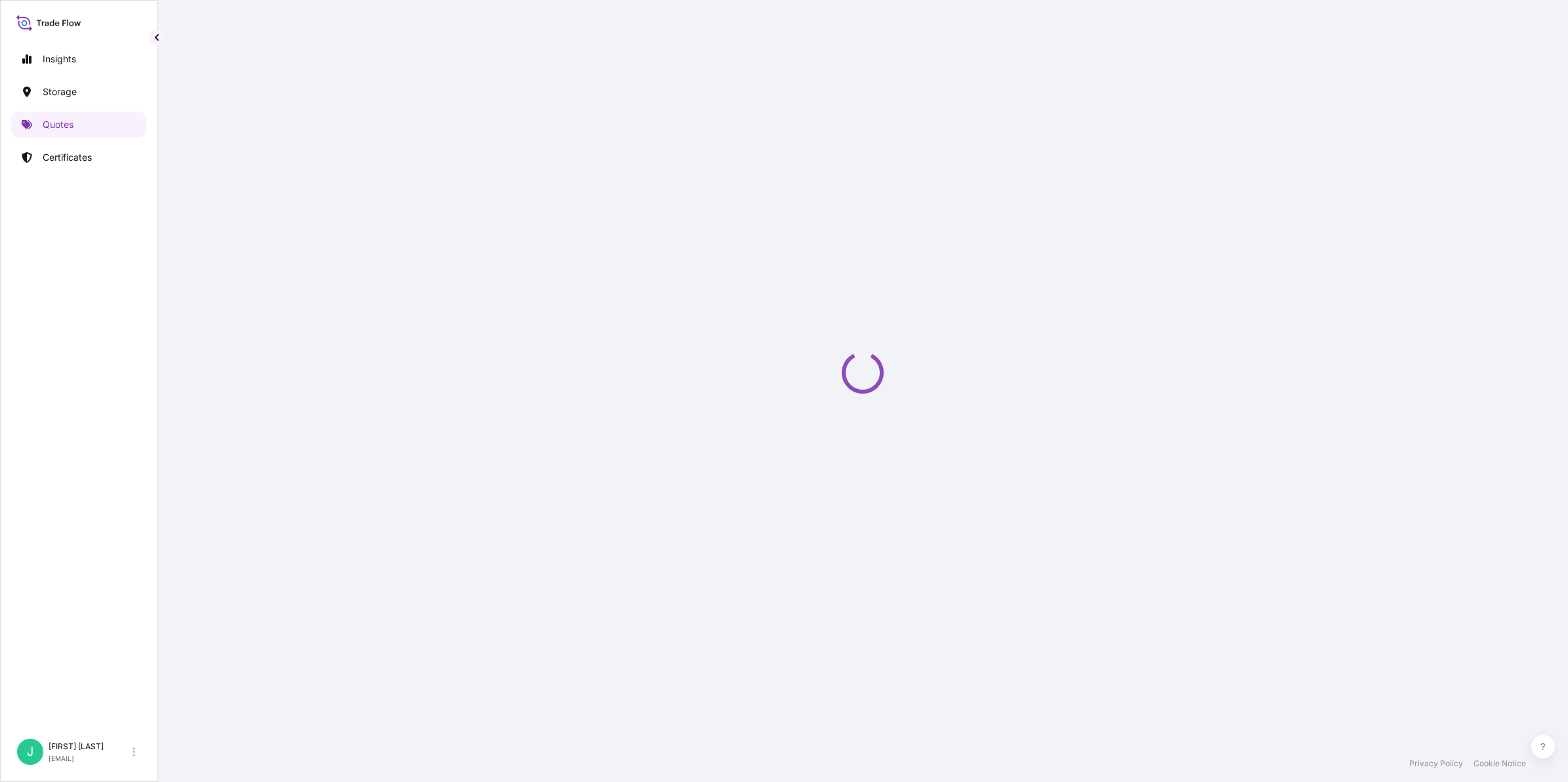 select on "Sea" 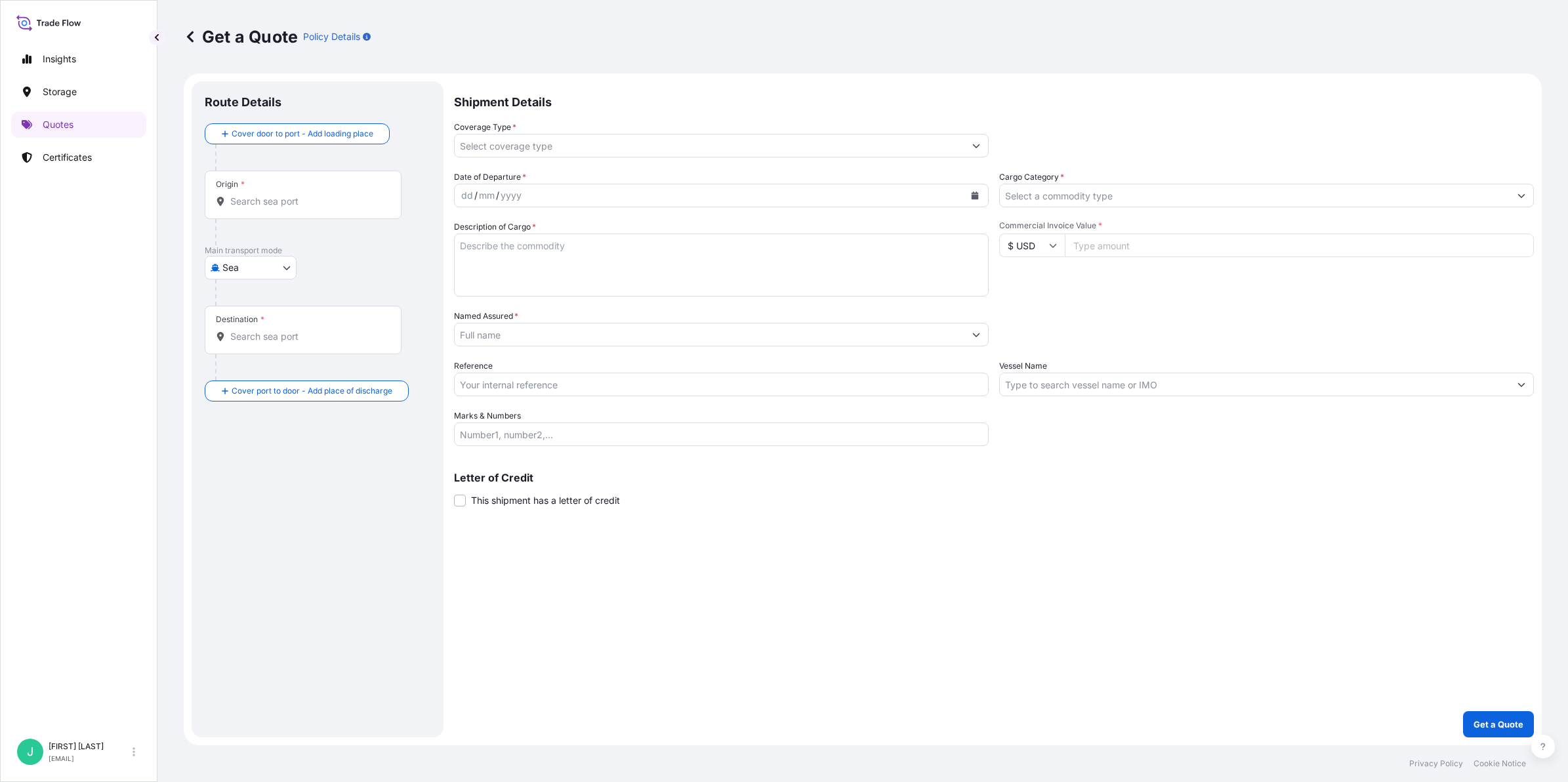 click on "Origin *" at bounding box center (303, 195) 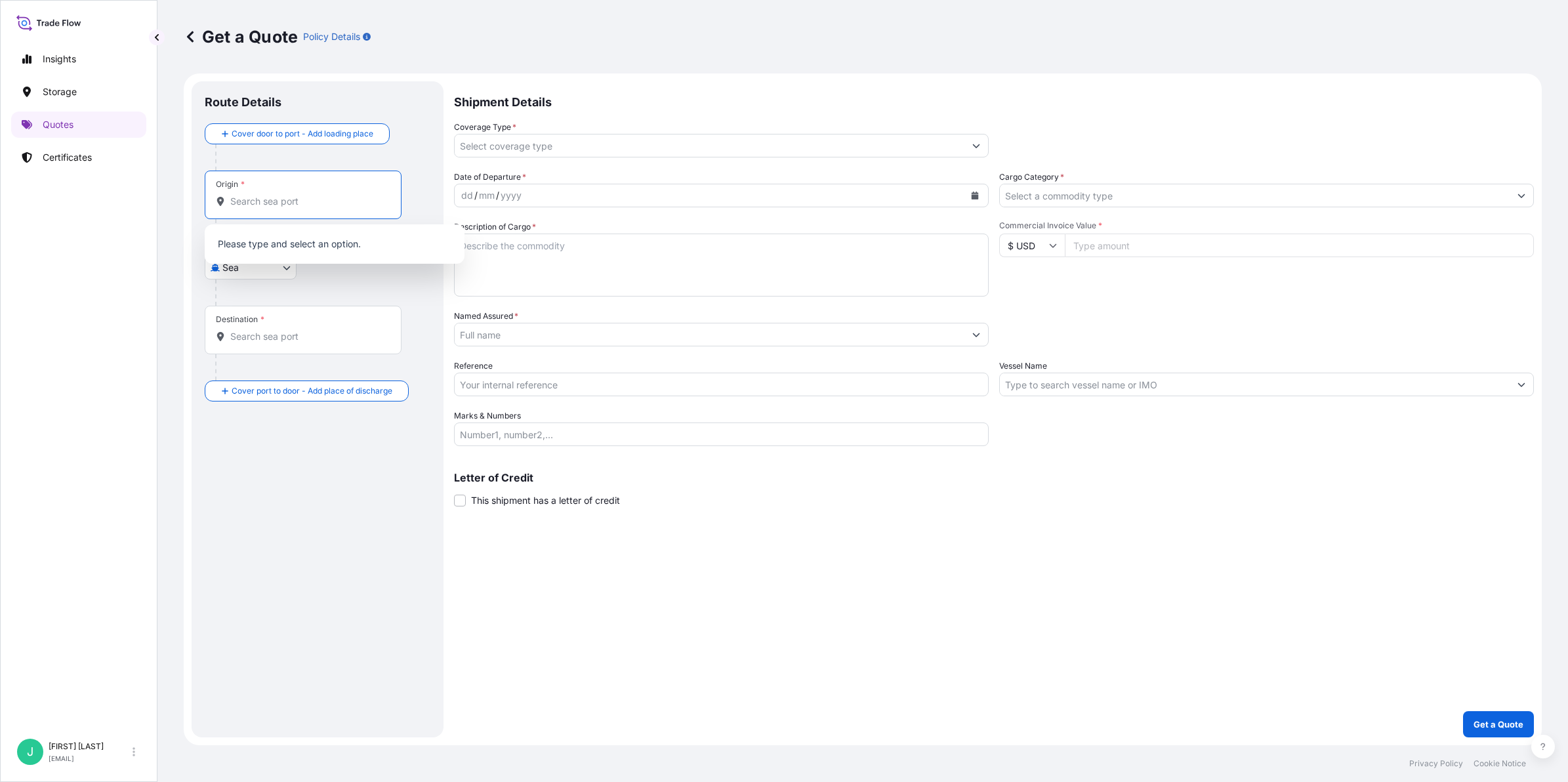 click on "Origin *" at bounding box center (303, 195) 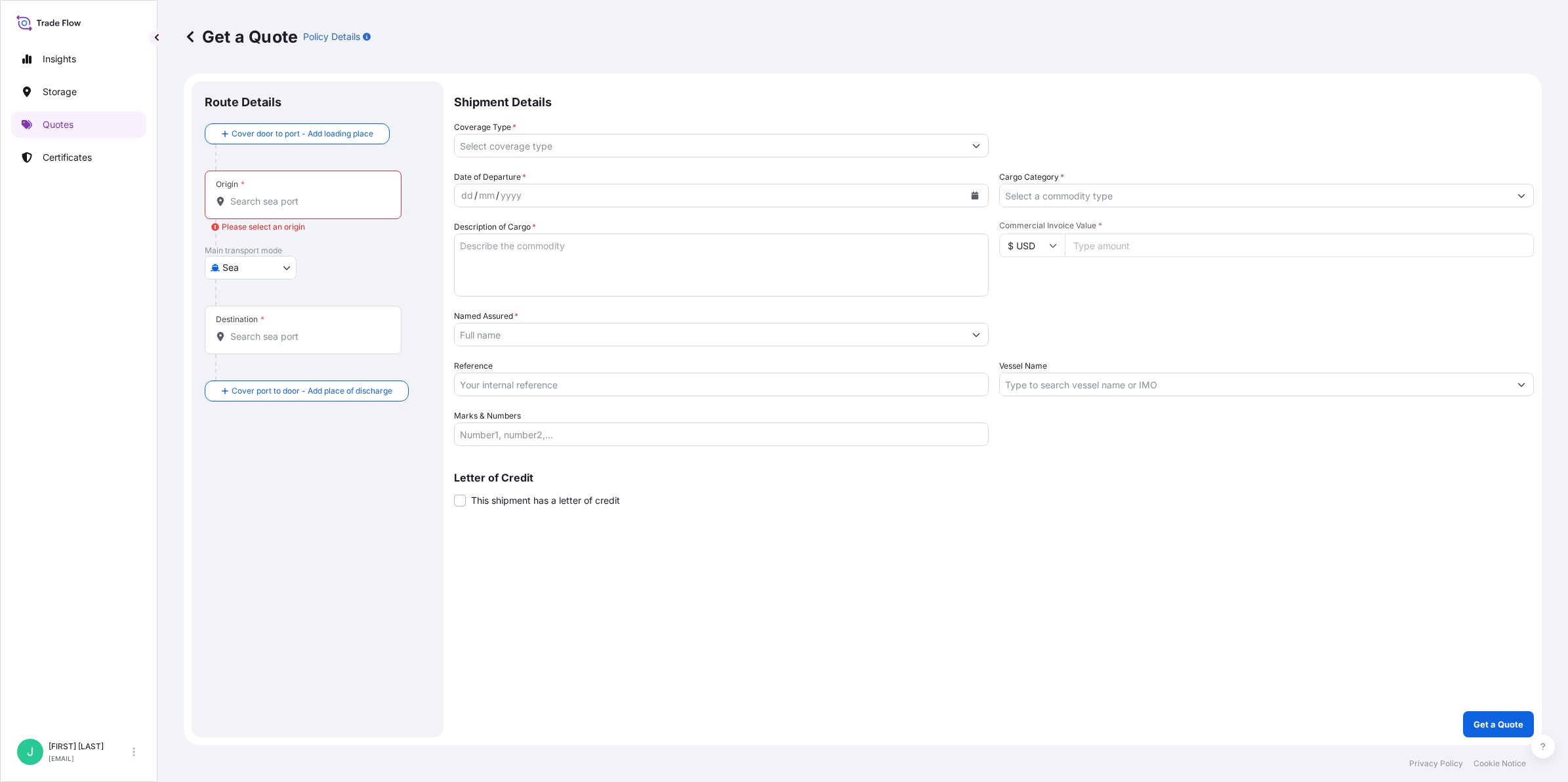 click on "Origin *" at bounding box center [303, 195] 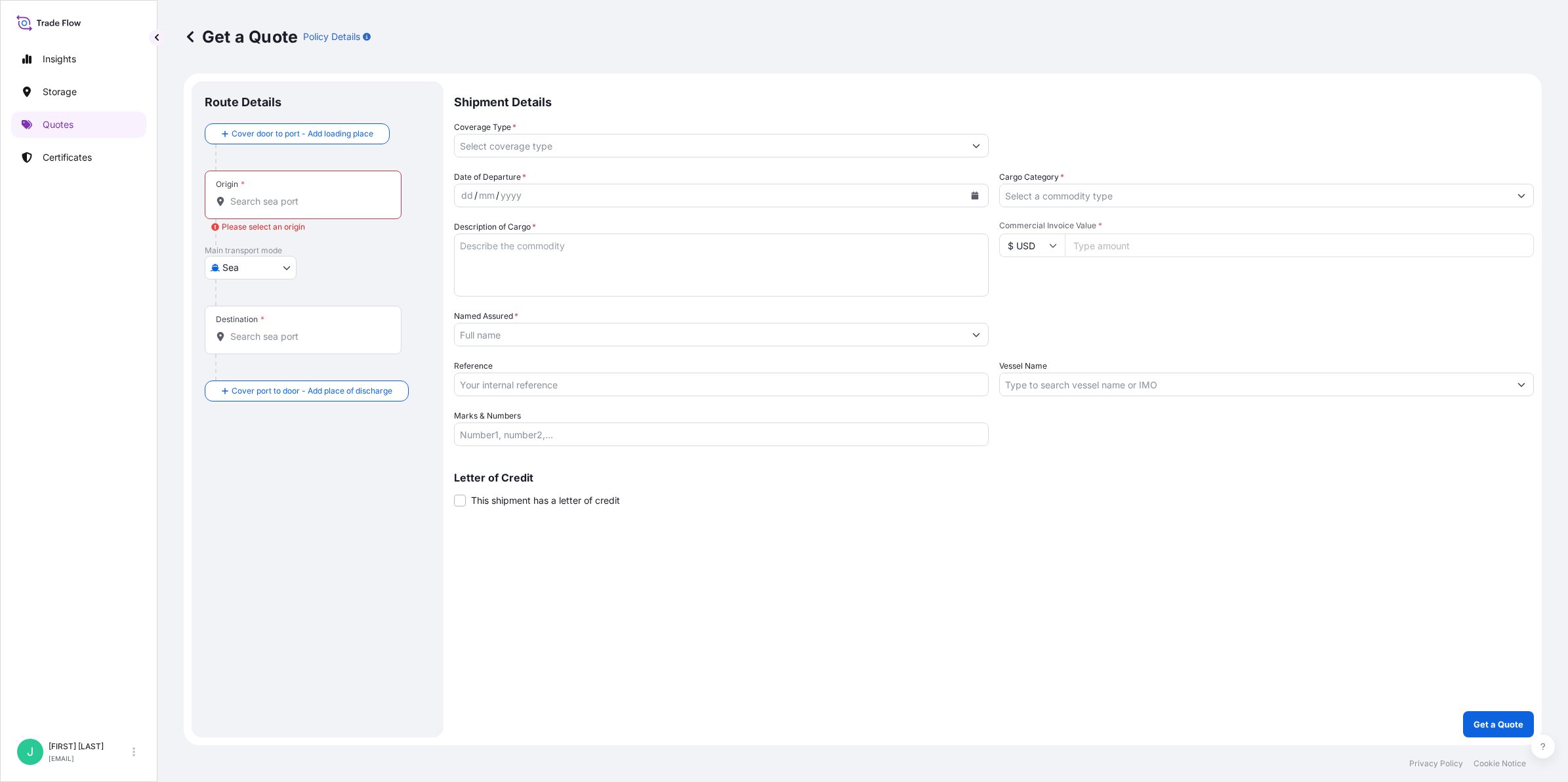 click on "Origin * Please select an origin" at bounding box center [308, 201] 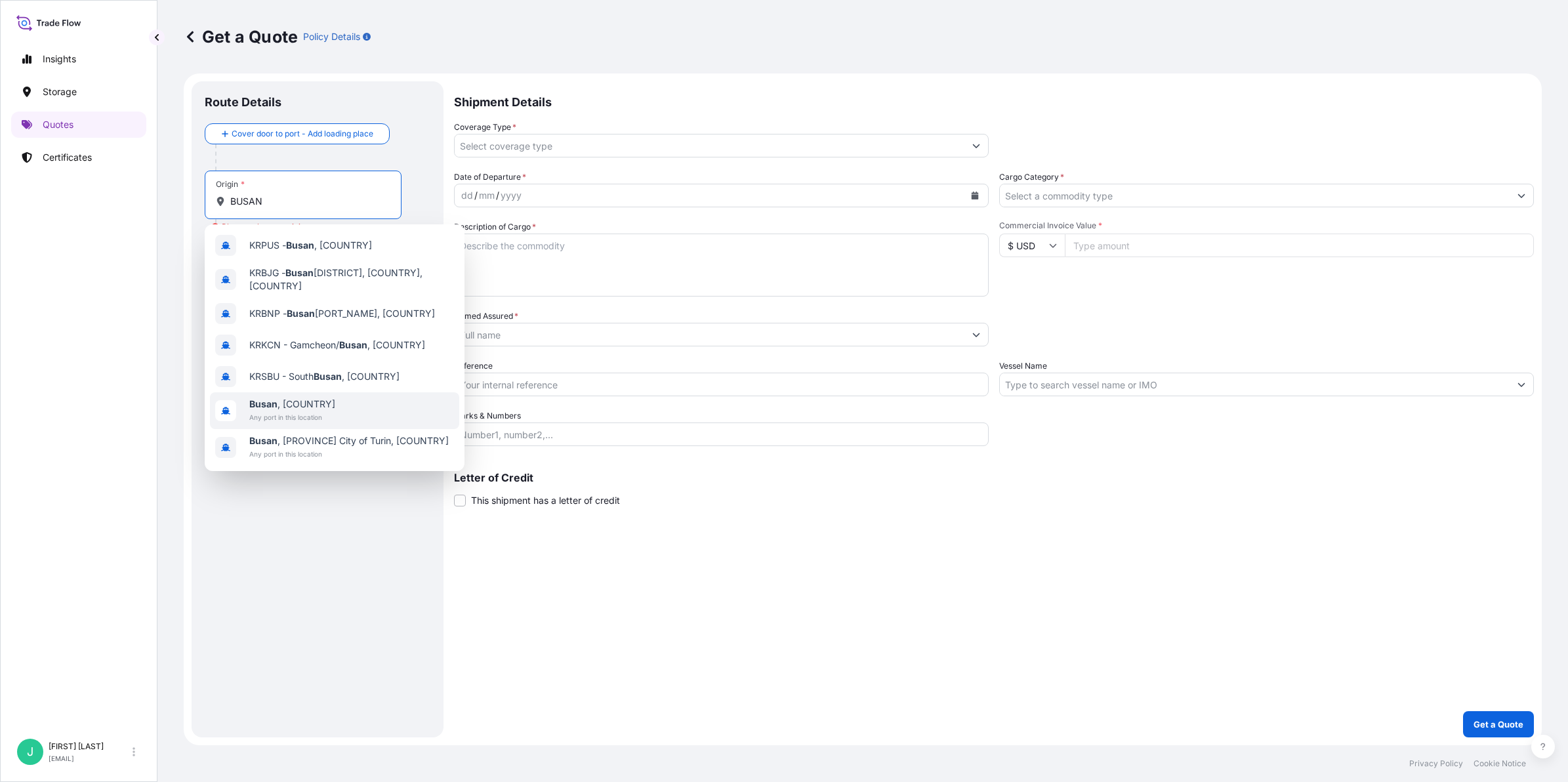 click on "Any port in this location" at bounding box center [292, 417] 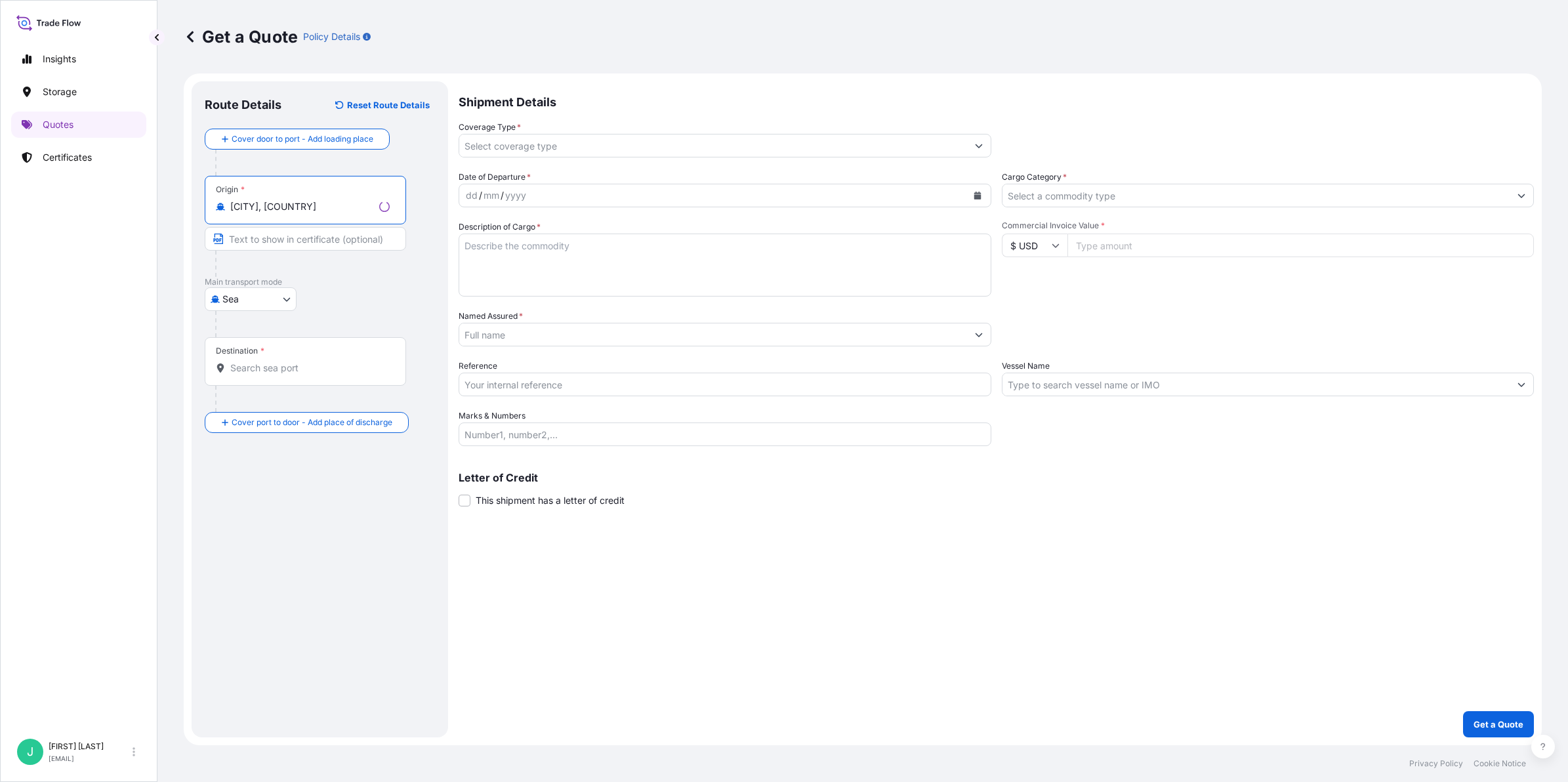 type on "[CITY], [COUNTRY]" 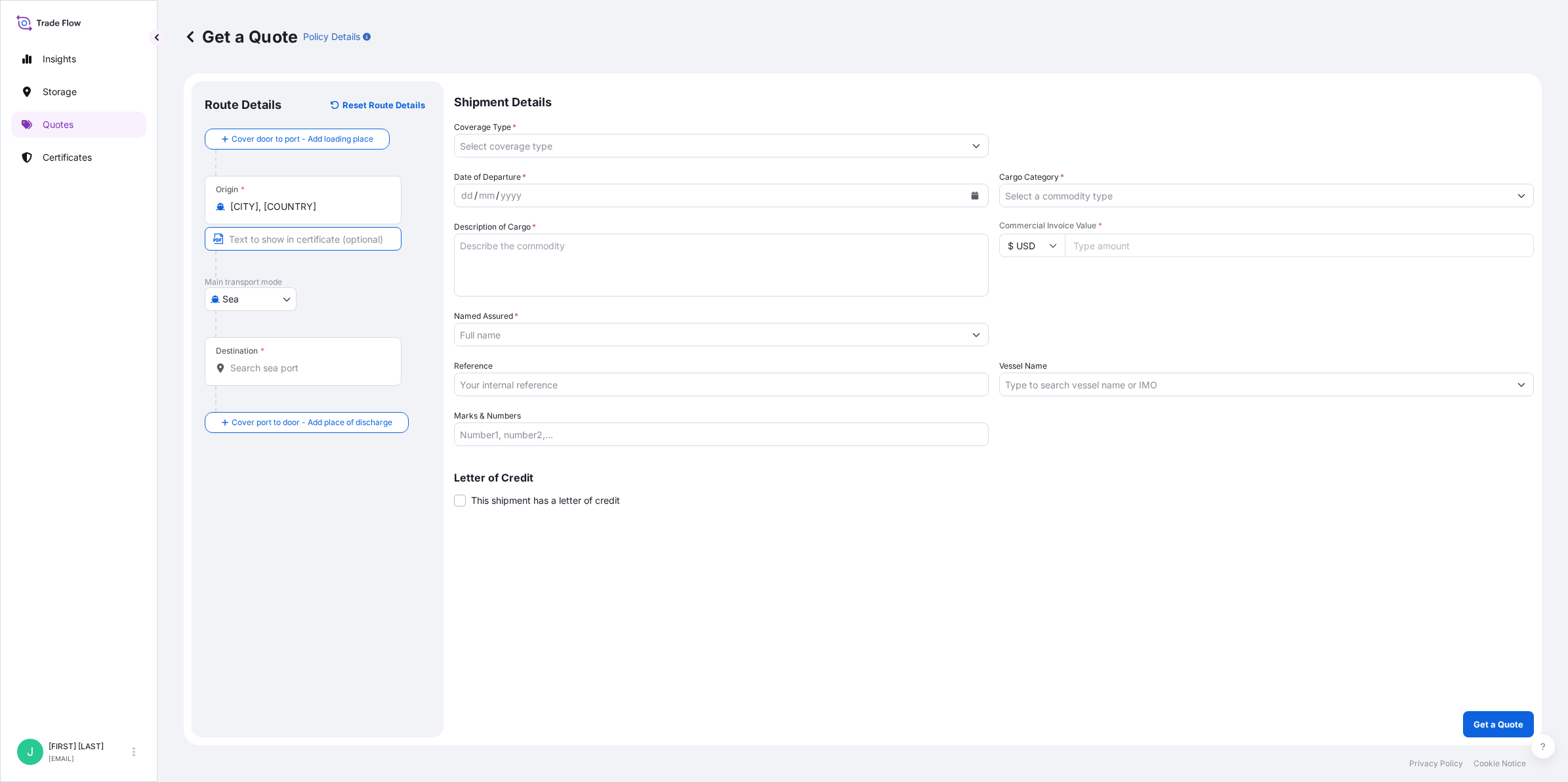 type on "[CITY], [COUNTRY]" 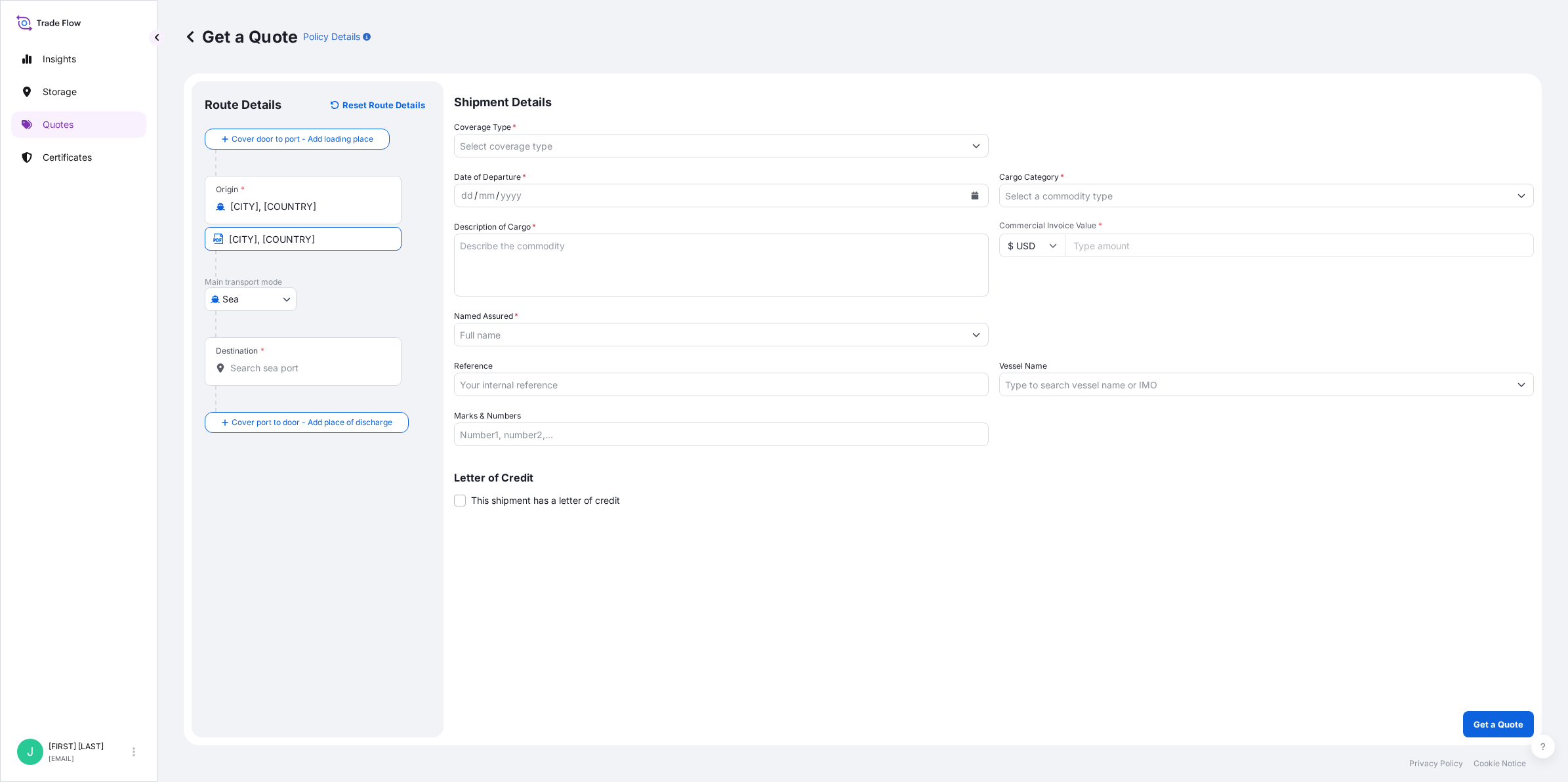 type on "[PORT_NAME] - Nhava Sheva (Jawaharlal Nehru), [COUNTRY]" 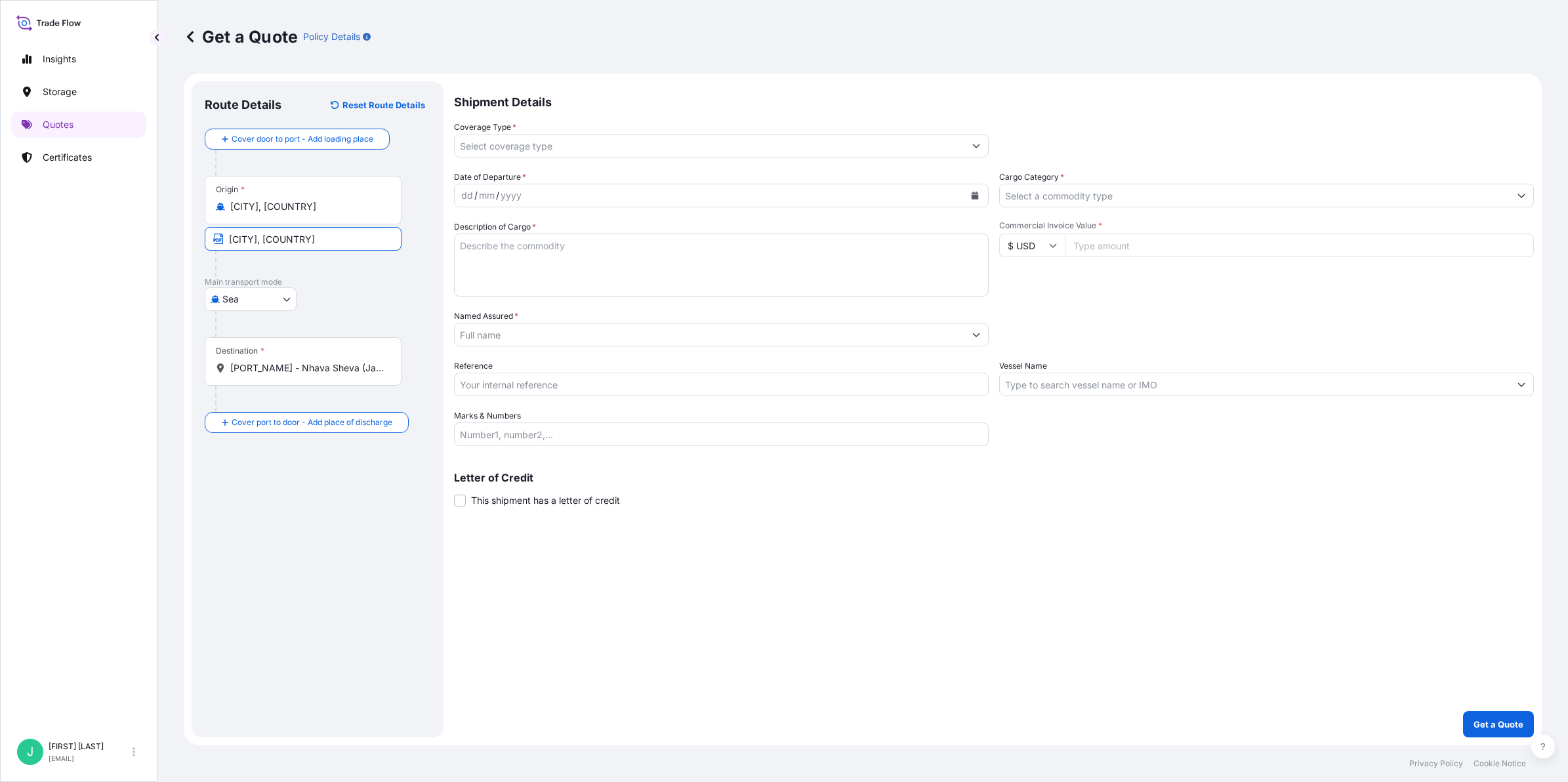 type on "Contingent - Metals" 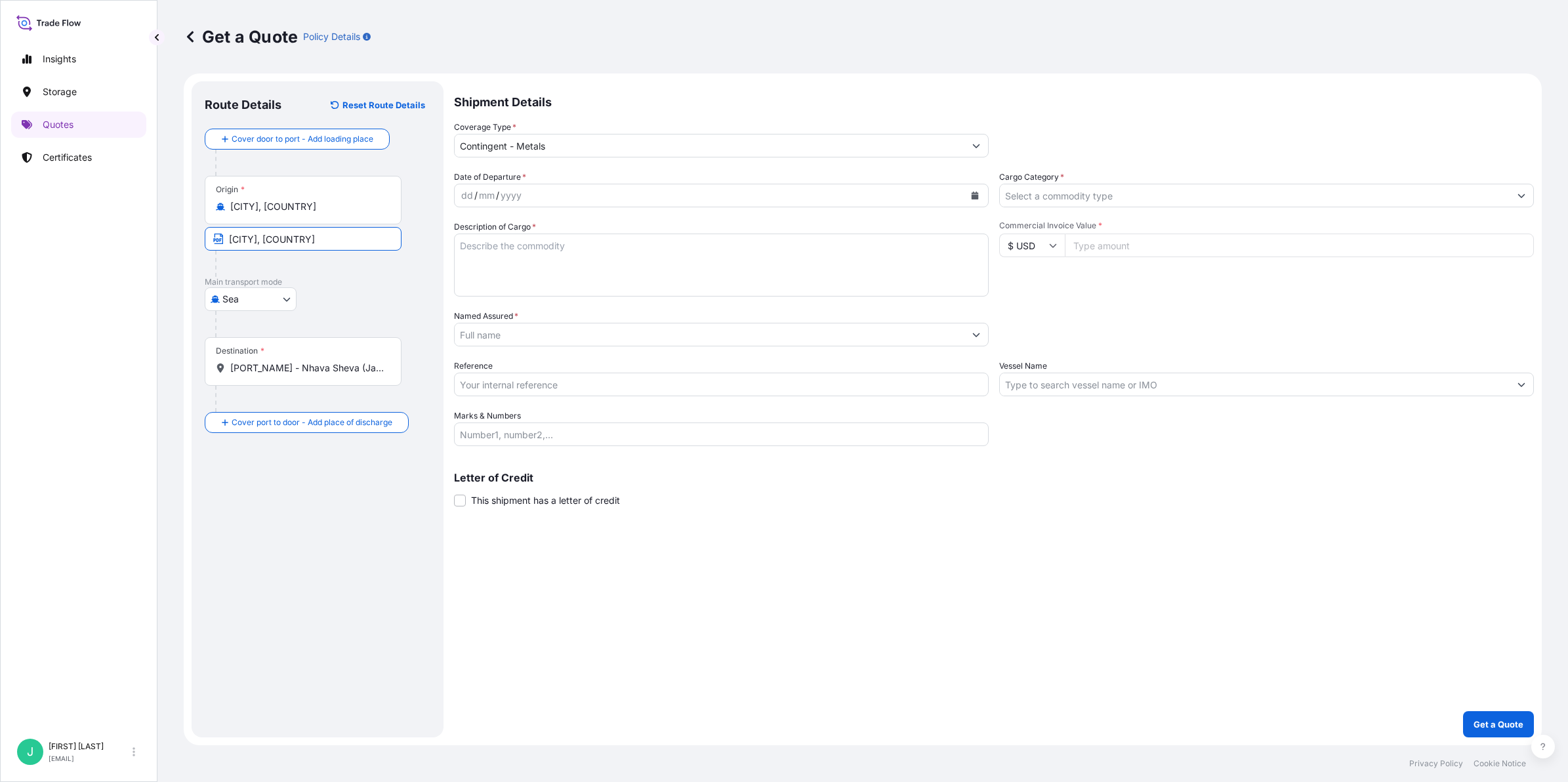 type on "Base Metal" 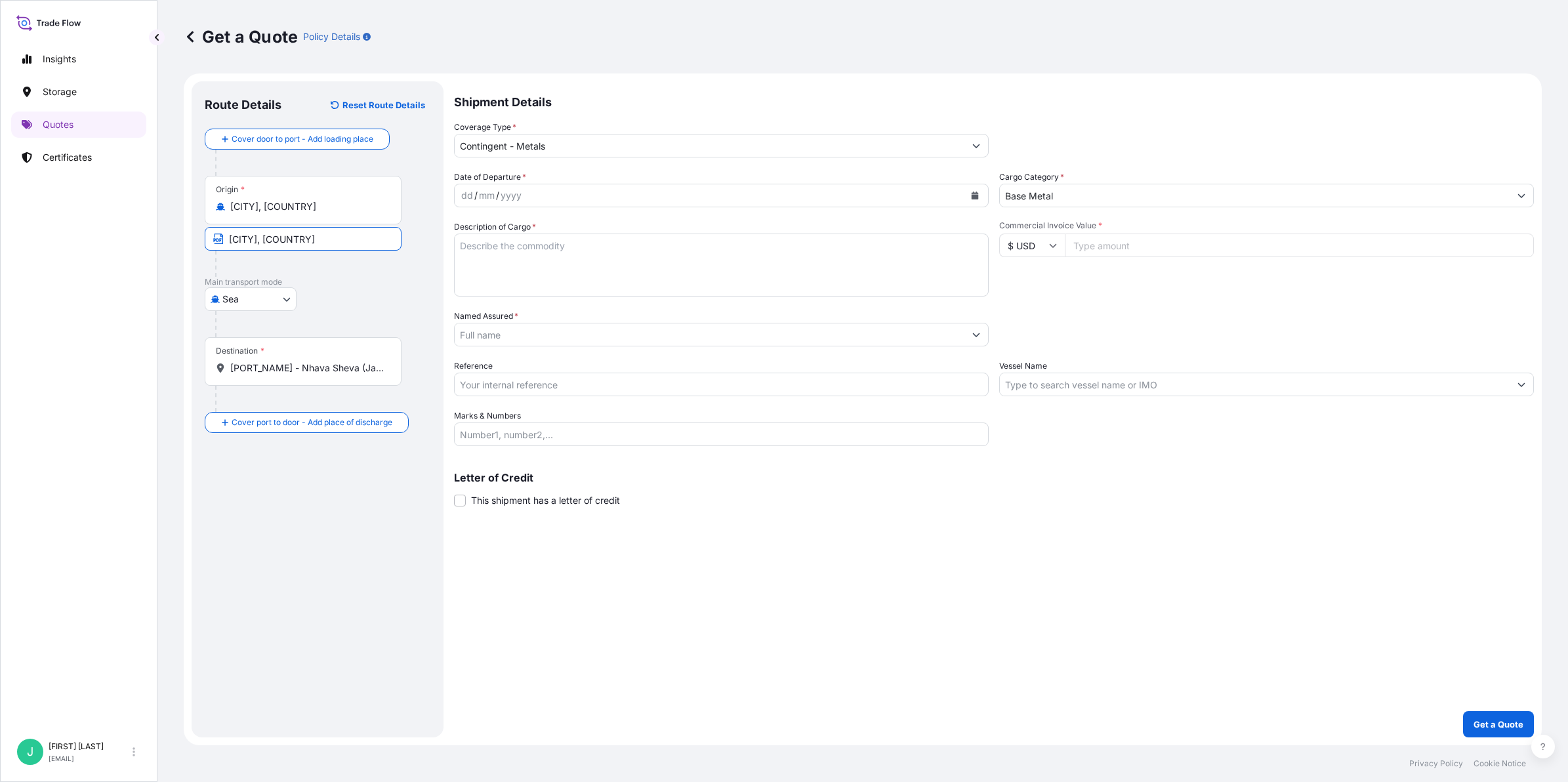 type on "302050.57" 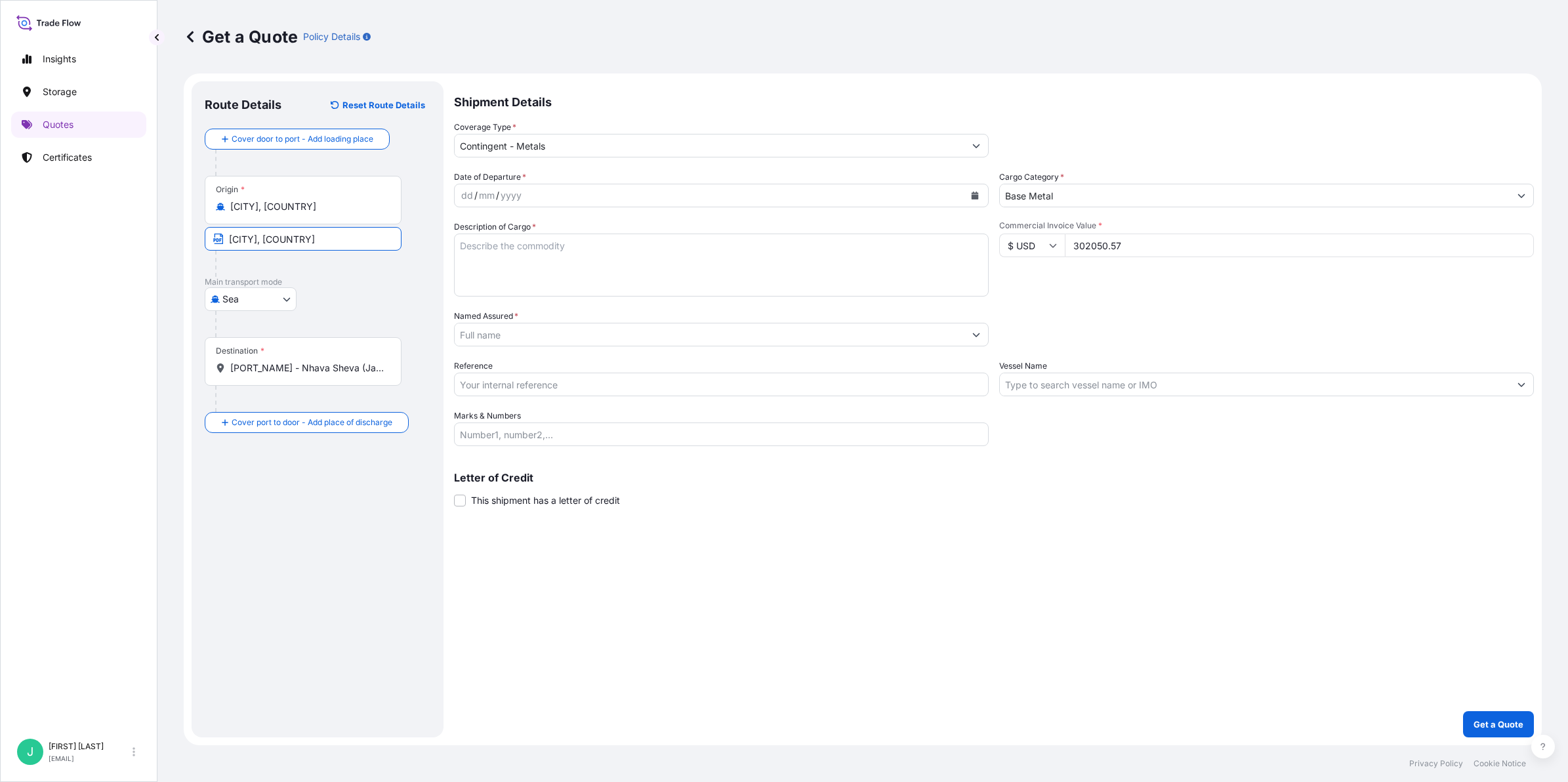 type on "[COMPANY_NAME]" 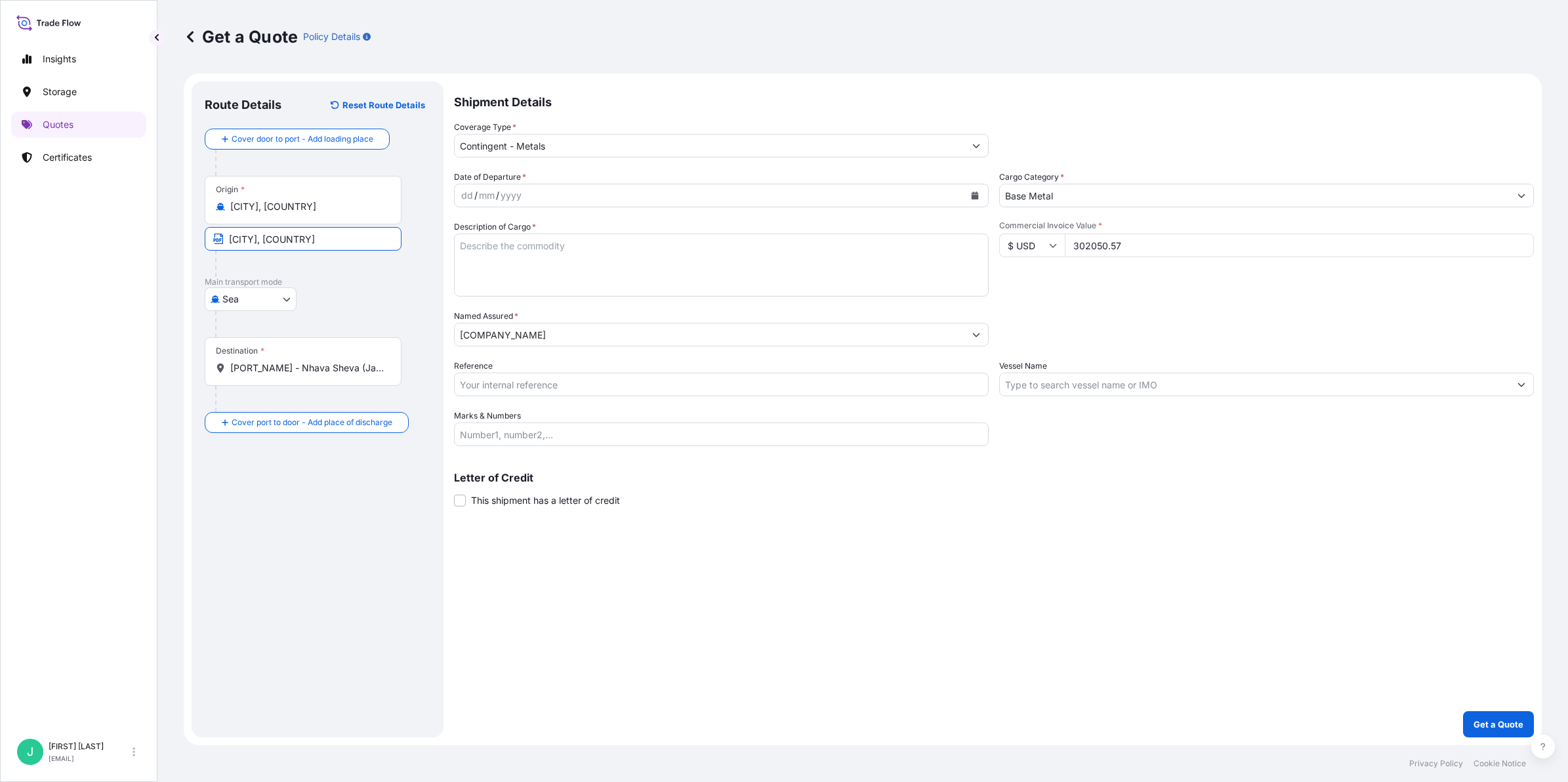 type on "EBEP0102" 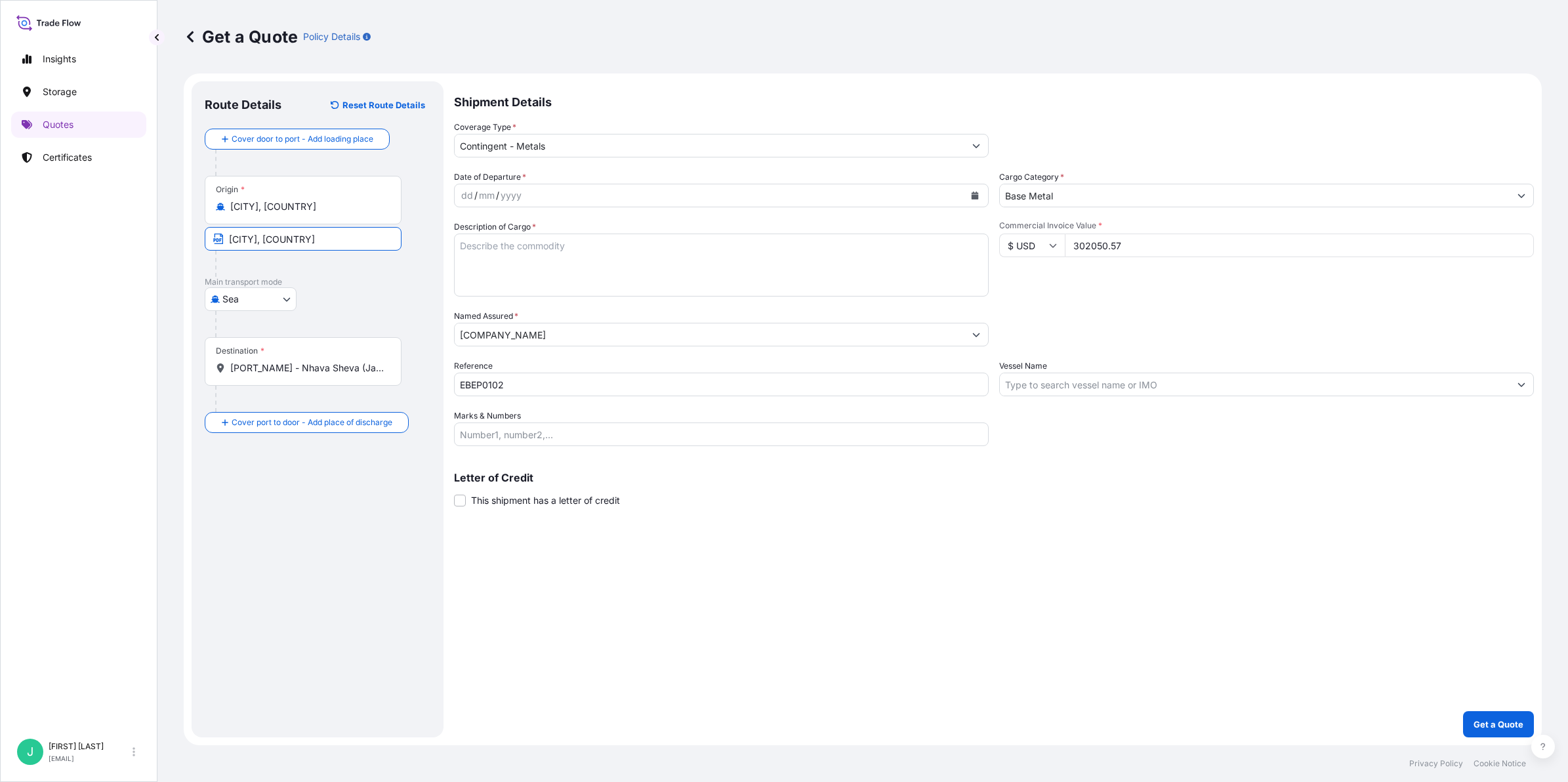 click on "[PORT_NAME] - Nhava Sheva (Jawaharlal Nehru), [COUNTRY]" at bounding box center [308, 368] 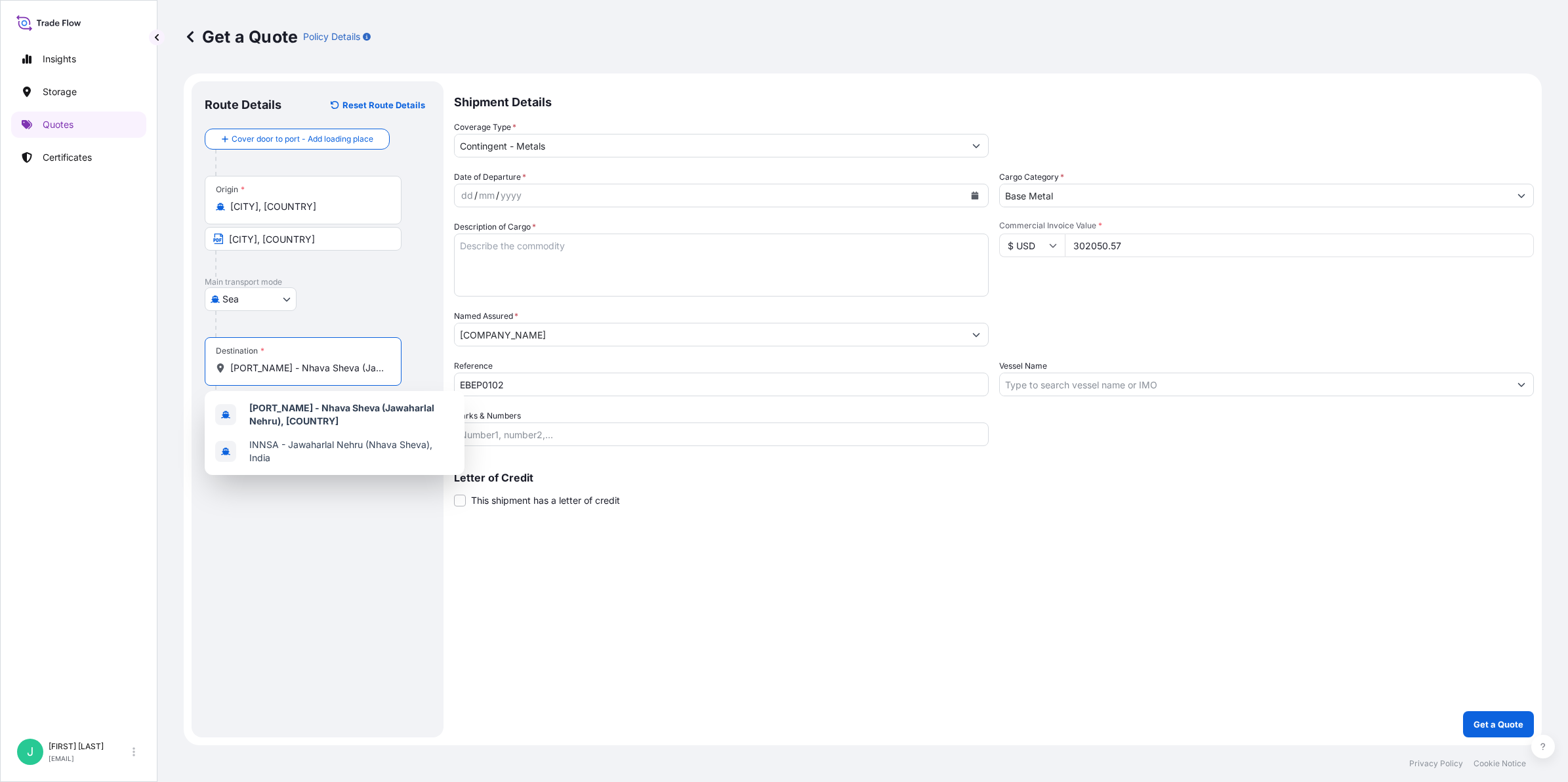 click on "[PORT_NAME] - Nhava Sheva (Jawaharlal Nehru), [COUNTRY]" at bounding box center [308, 368] 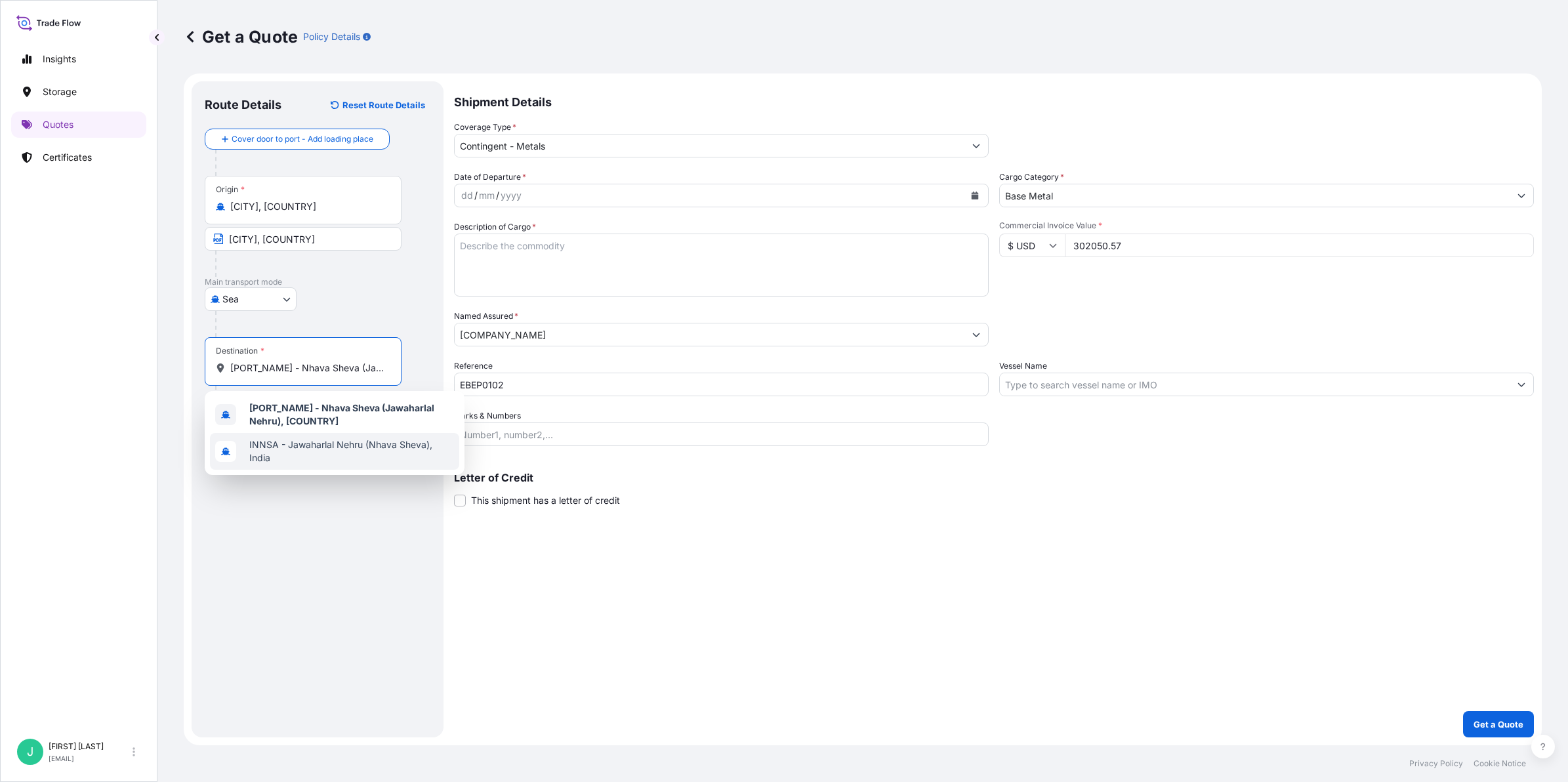 click on "INNSA - Jawaharlal Nehru (Nhava Sheva), India" at bounding box center [352, 451] 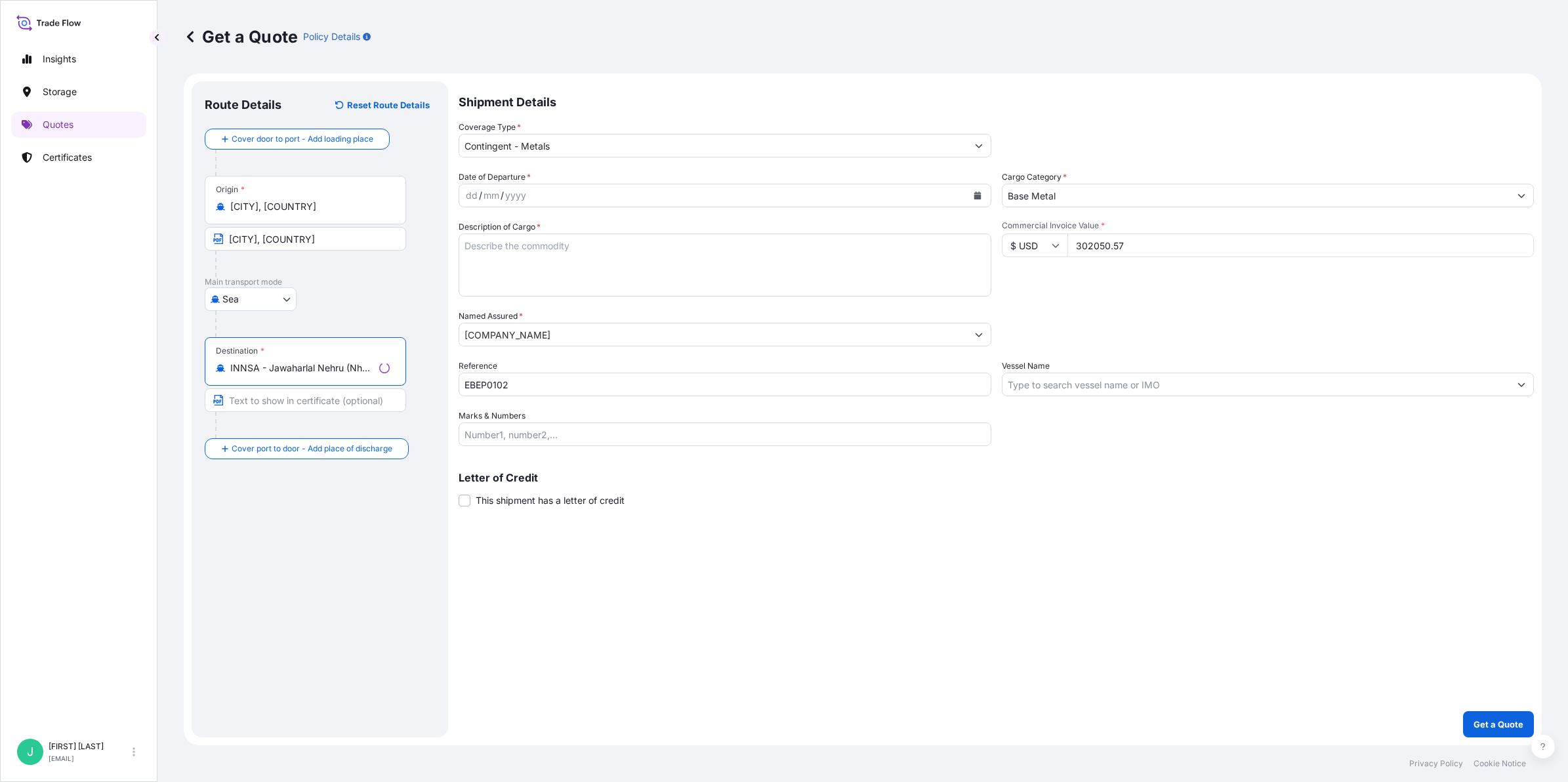 click on "INNSA - Jawaharlal Nehru (Nhava Sheva), India" at bounding box center (302, 368) 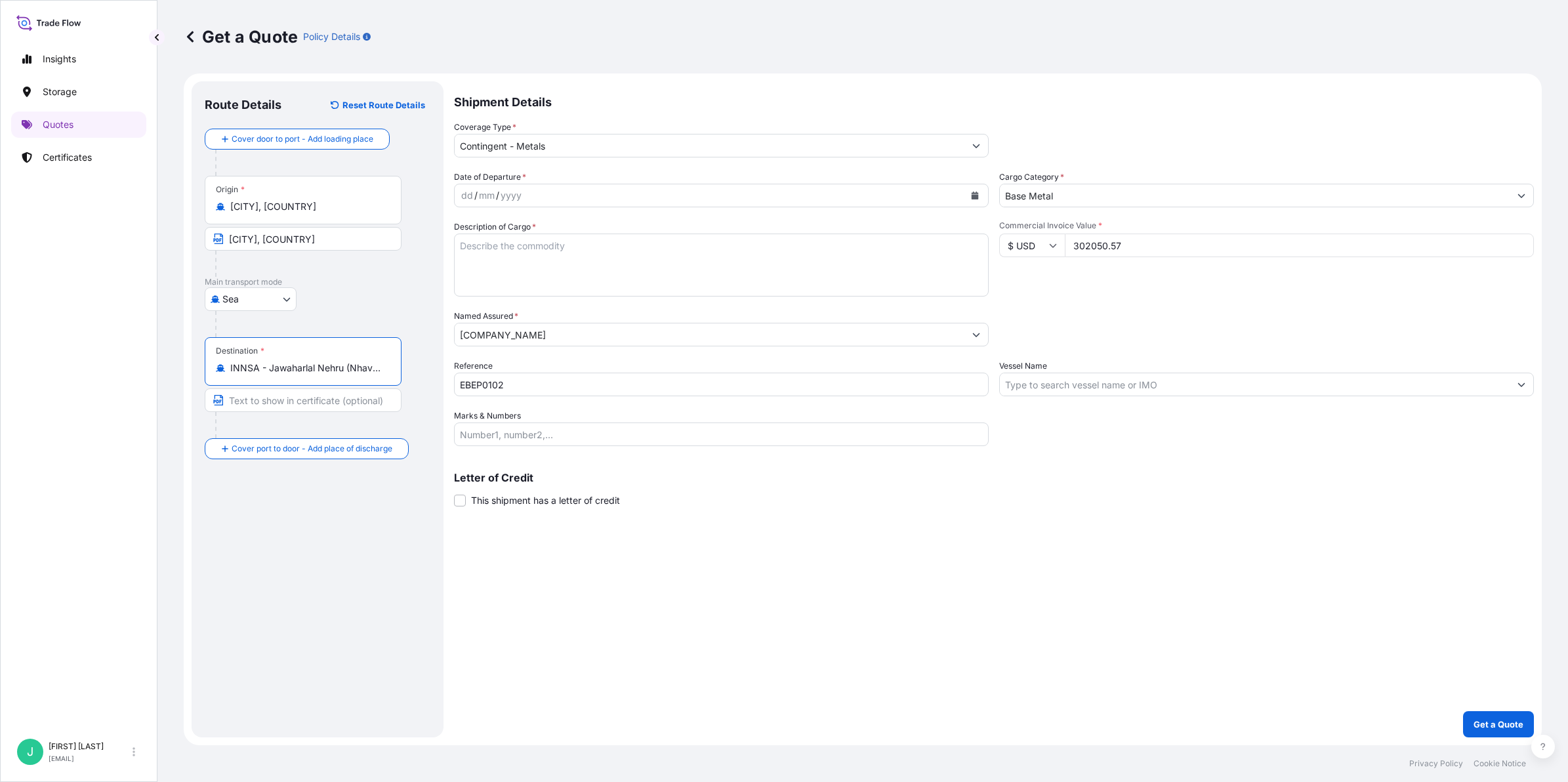 scroll, scrollTop: 0, scrollLeft: 52, axis: horizontal 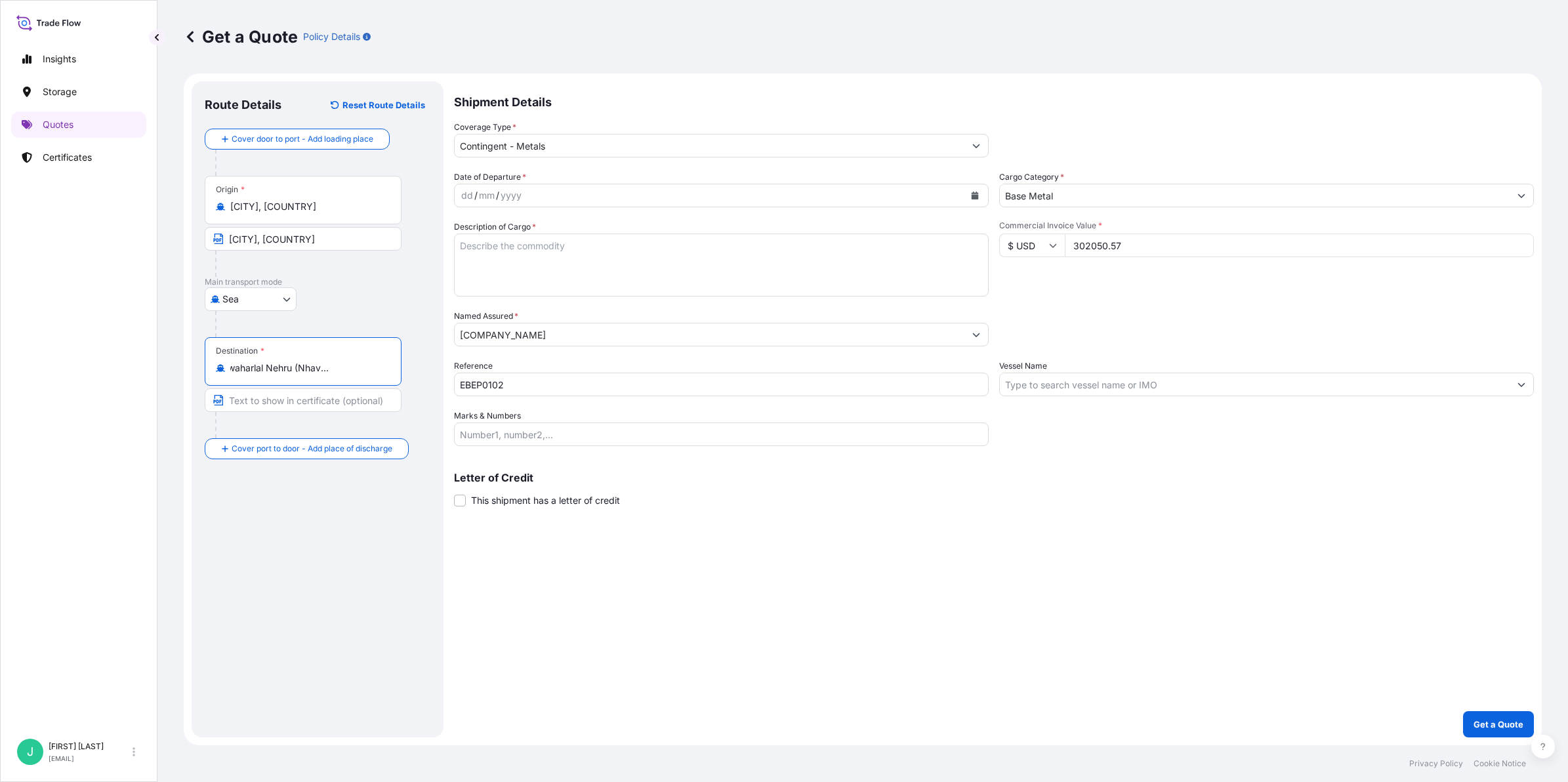 drag, startPoint x: 235, startPoint y: 365, endPoint x: 495, endPoint y: 366, distance: 260.00192 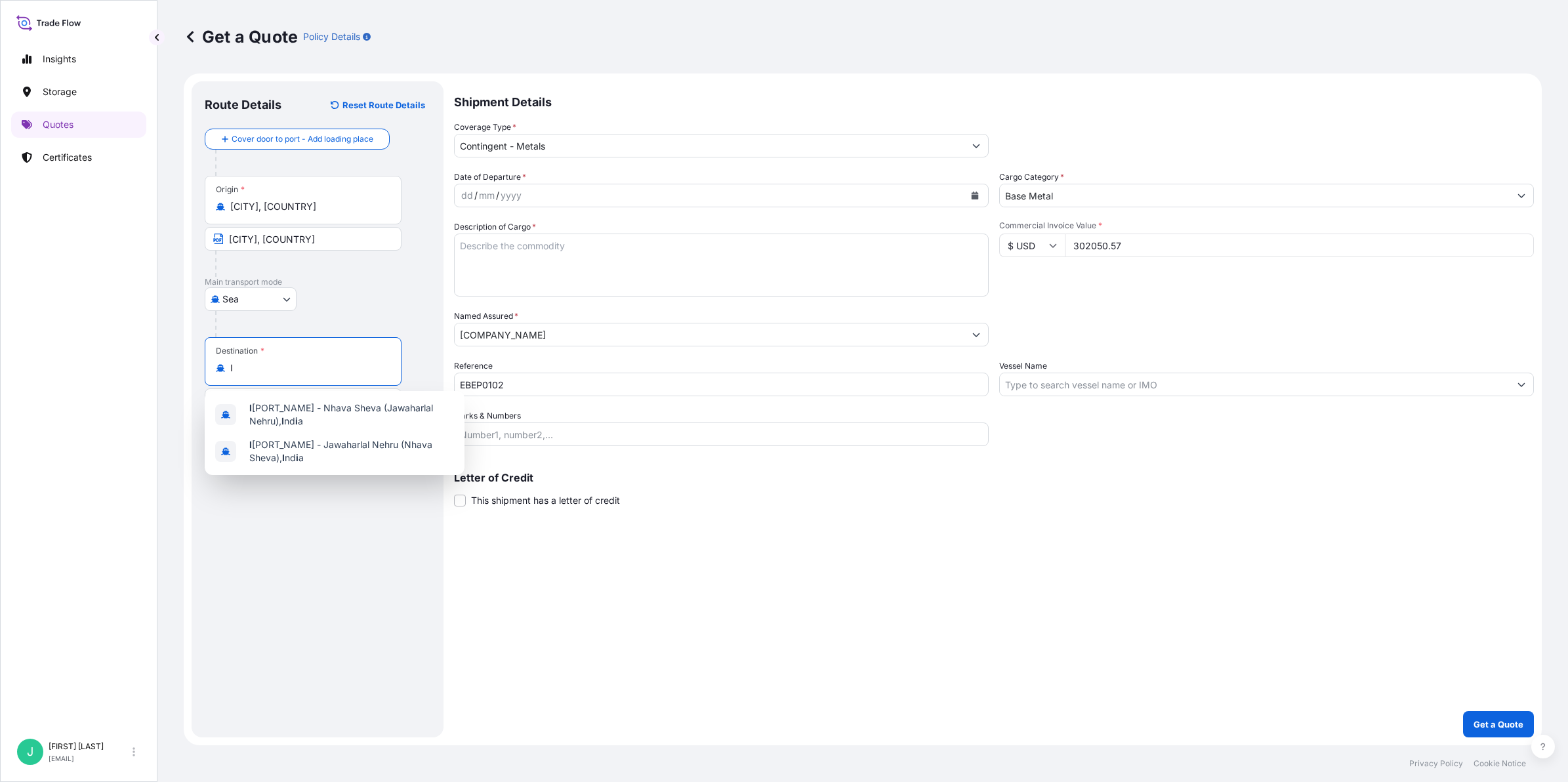 scroll, scrollTop: 0, scrollLeft: 0, axis: both 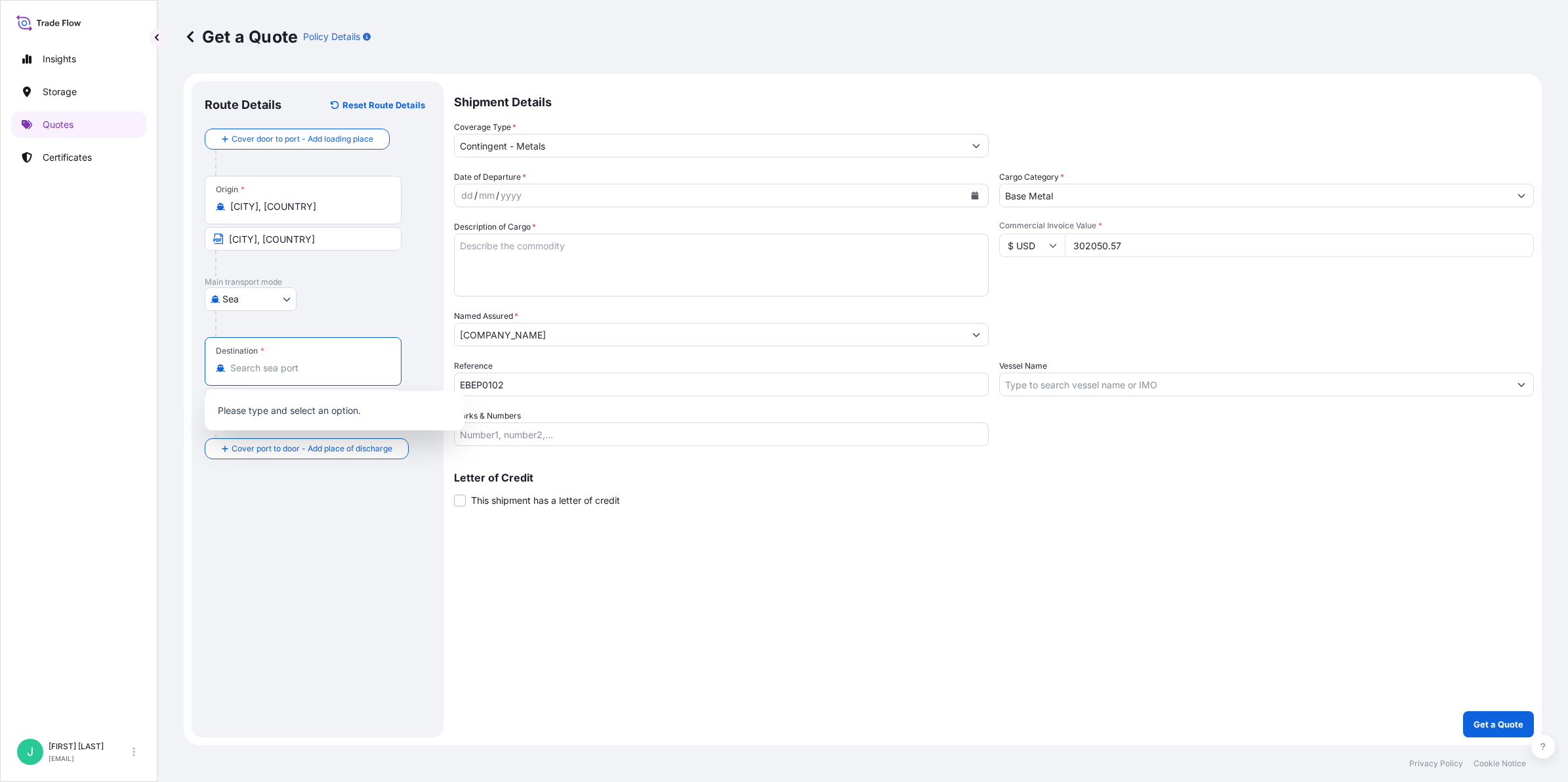 click on "Destination *" at bounding box center (308, 368) 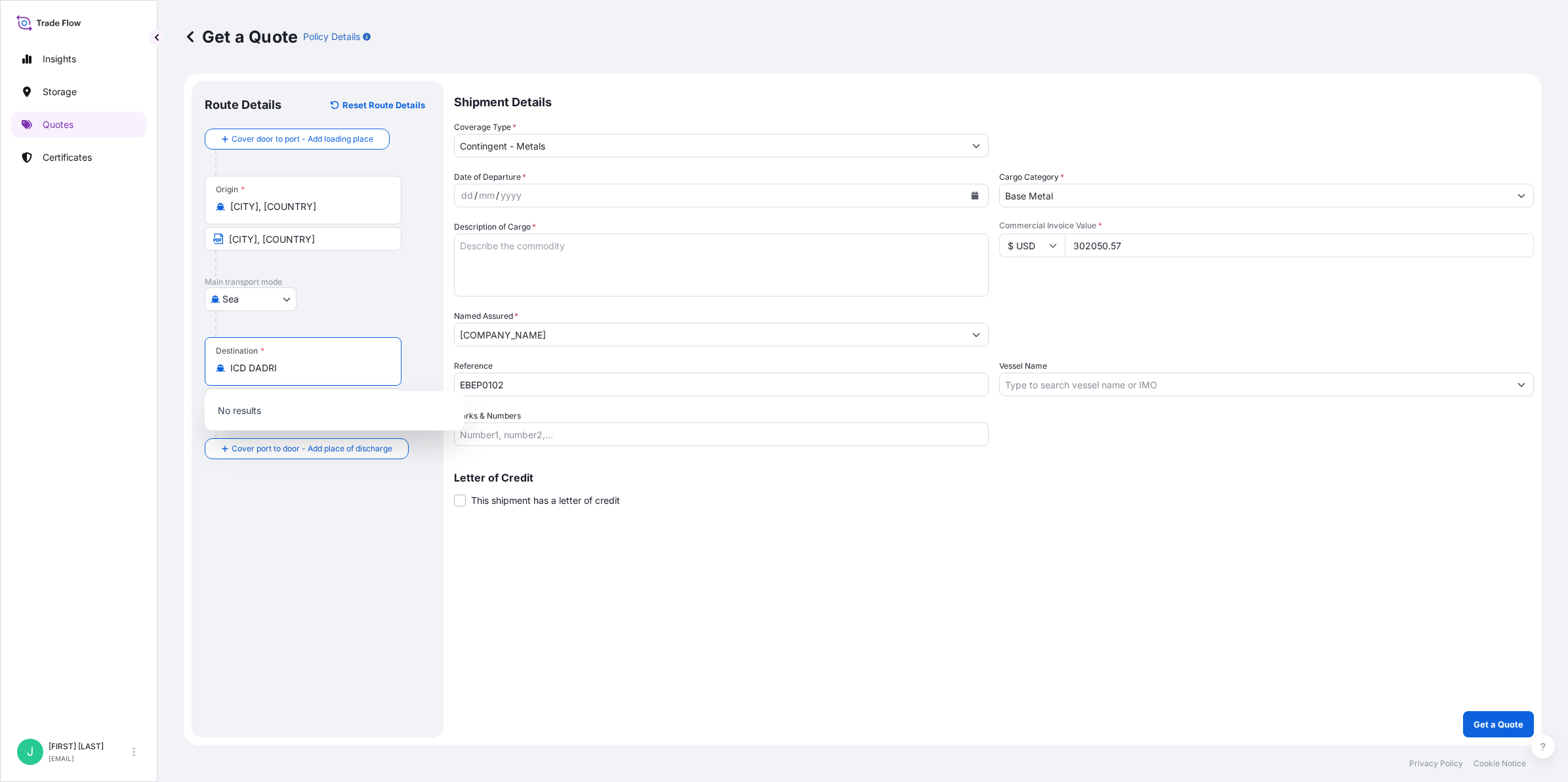 drag, startPoint x: 250, startPoint y: 365, endPoint x: 217, endPoint y: 365, distance: 33 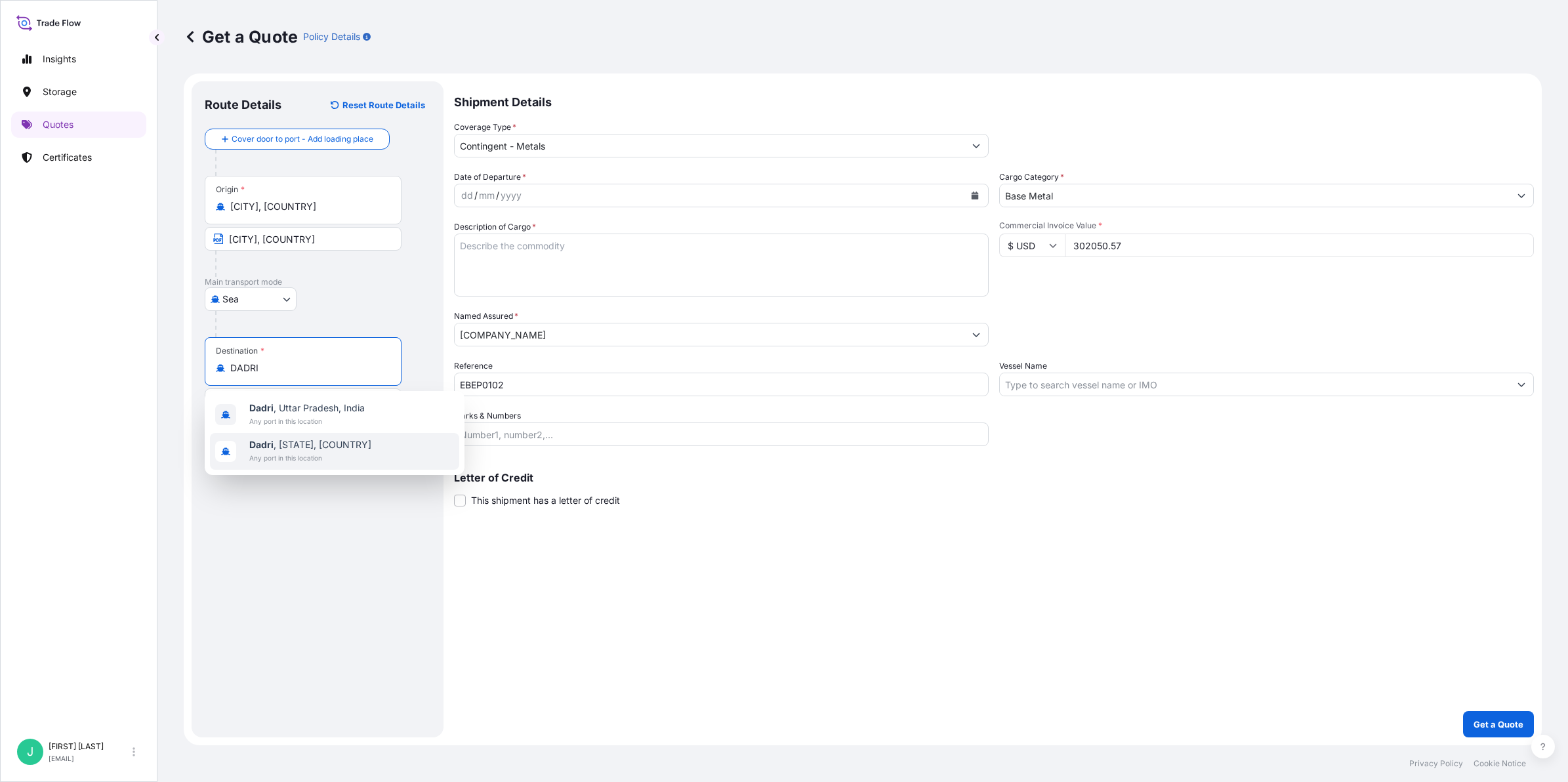 click on "[PORT_NAME] , [STATE], [COUNTRY]" at bounding box center (310, 445) 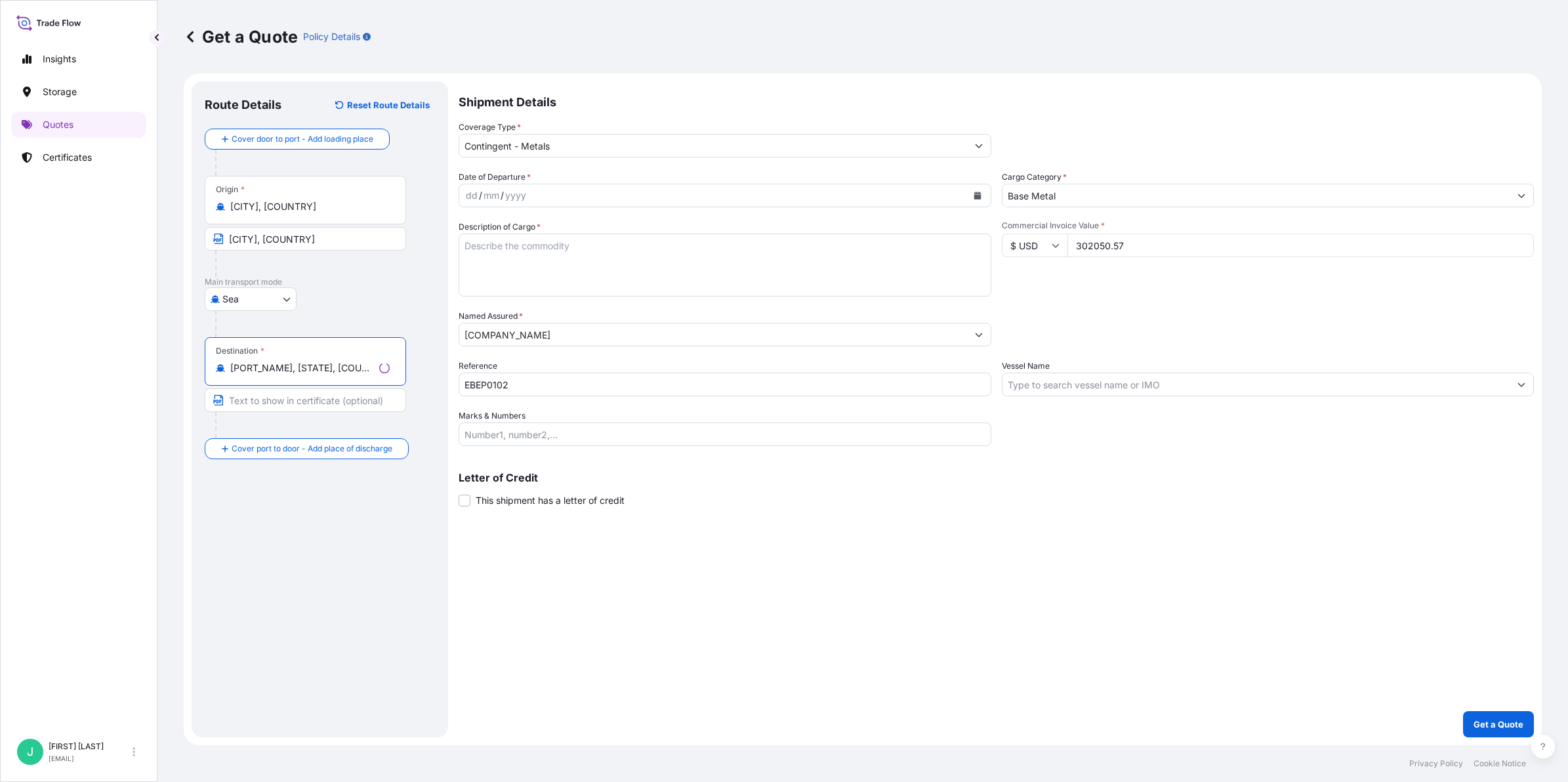 type on "[PORT_NAME], [STATE], [COUNTRY]" 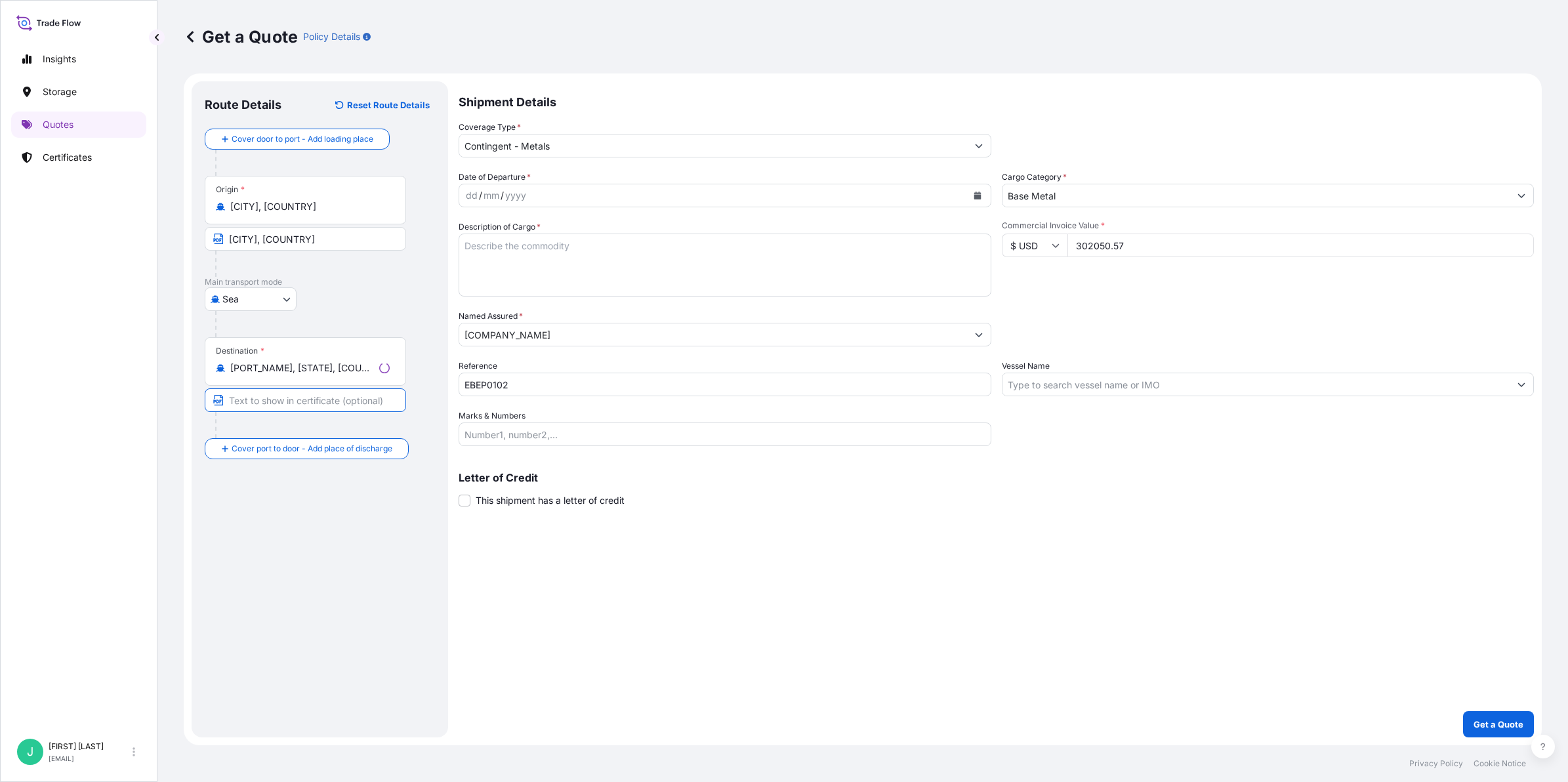 drag, startPoint x: 287, startPoint y: 401, endPoint x: 470, endPoint y: 405, distance: 183.0437 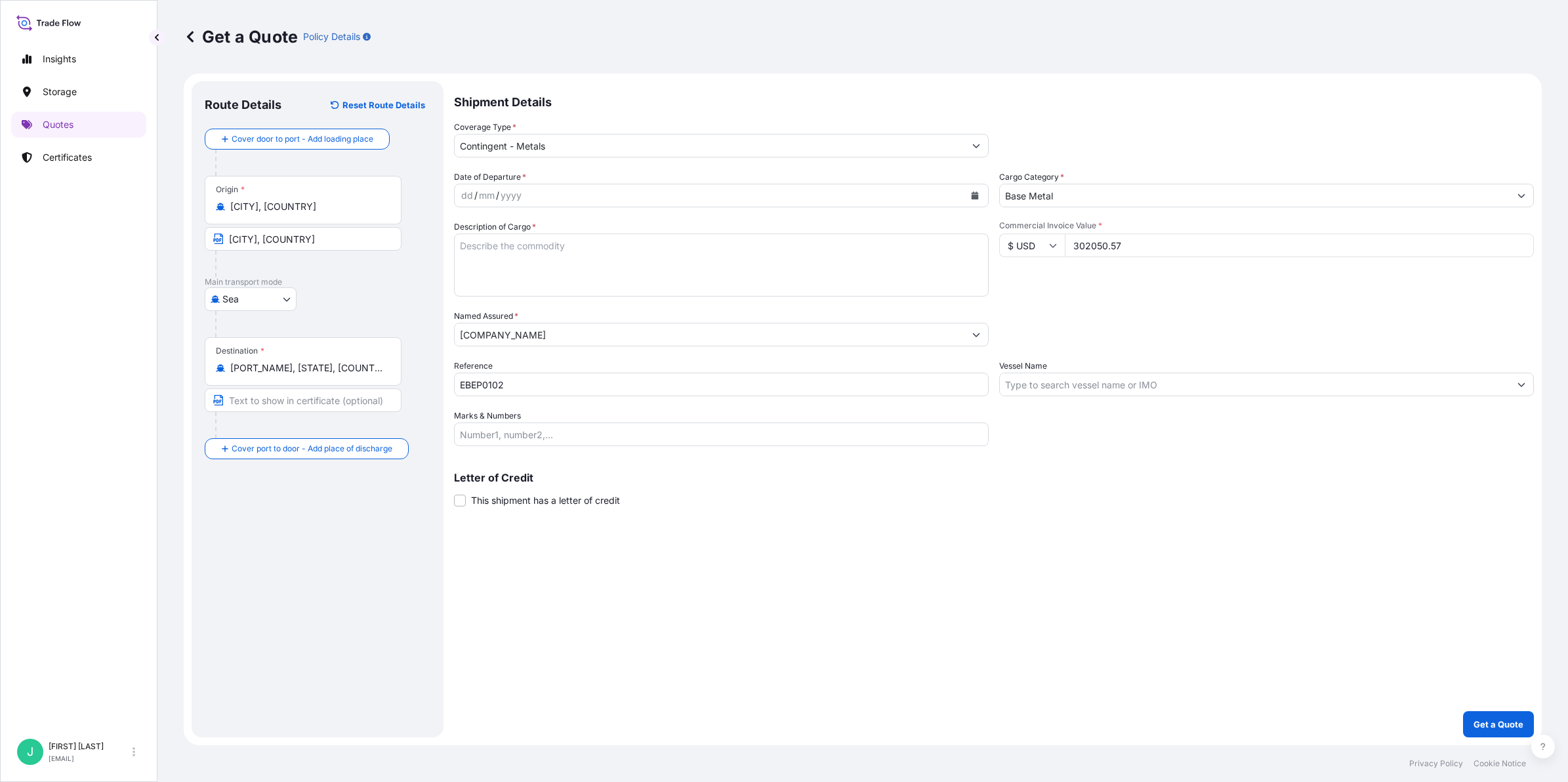 drag, startPoint x: 253, startPoint y: 401, endPoint x: 259, endPoint y: 404, distance: 6.7082 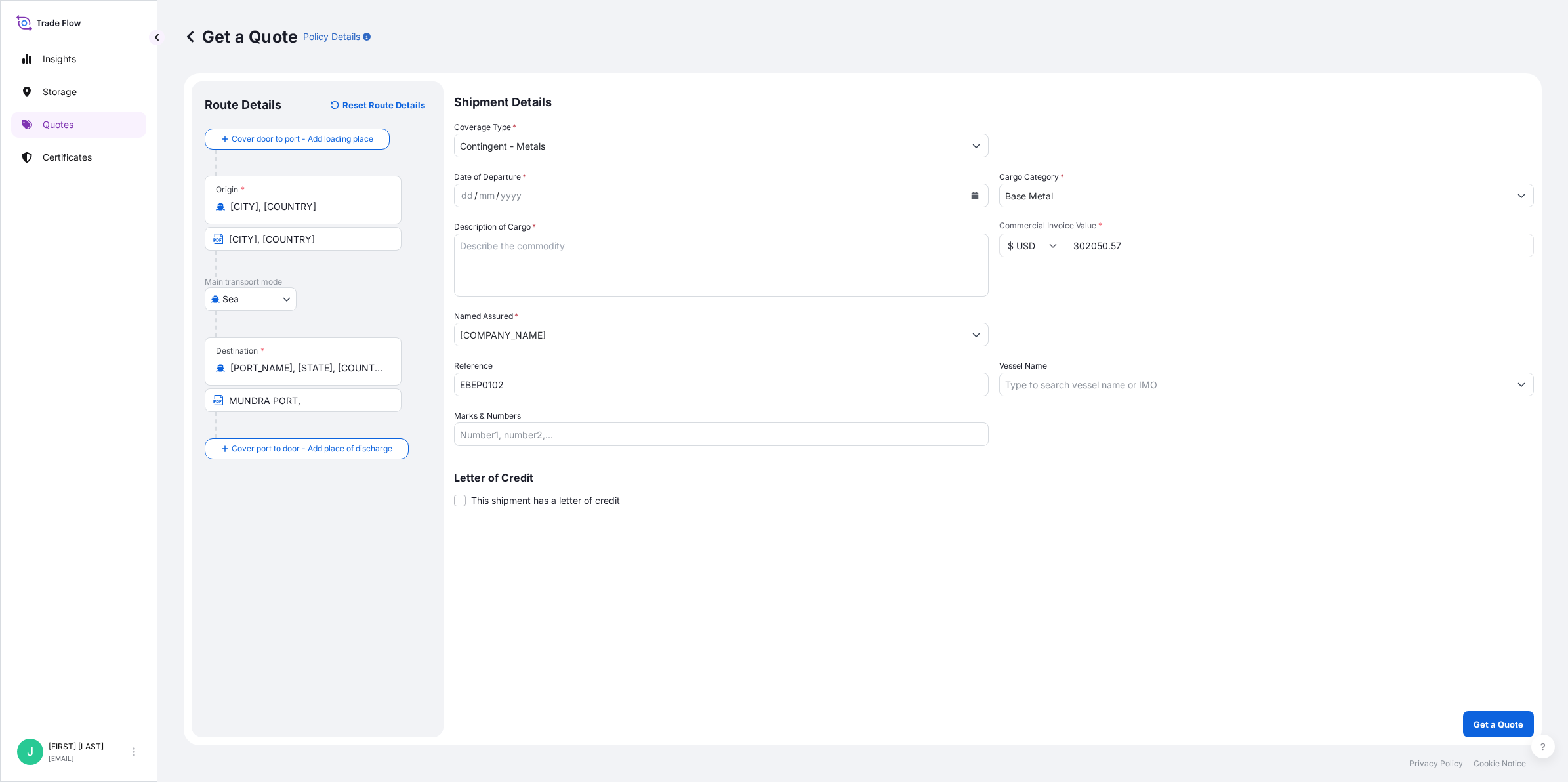 click on "MUNDRA PORT," at bounding box center (303, 400) 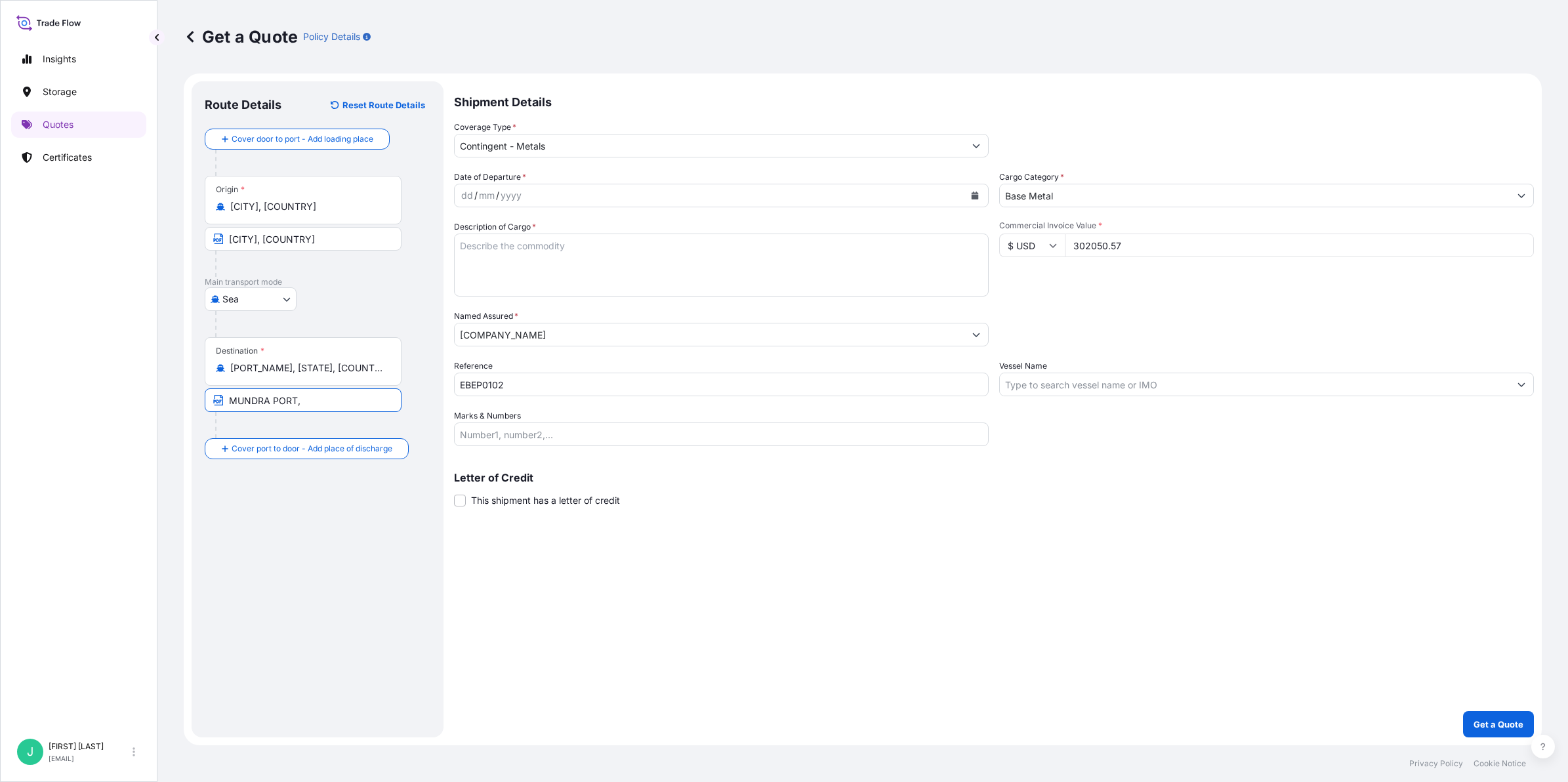paste on "[PORT_NAME], [COUNTRY]" 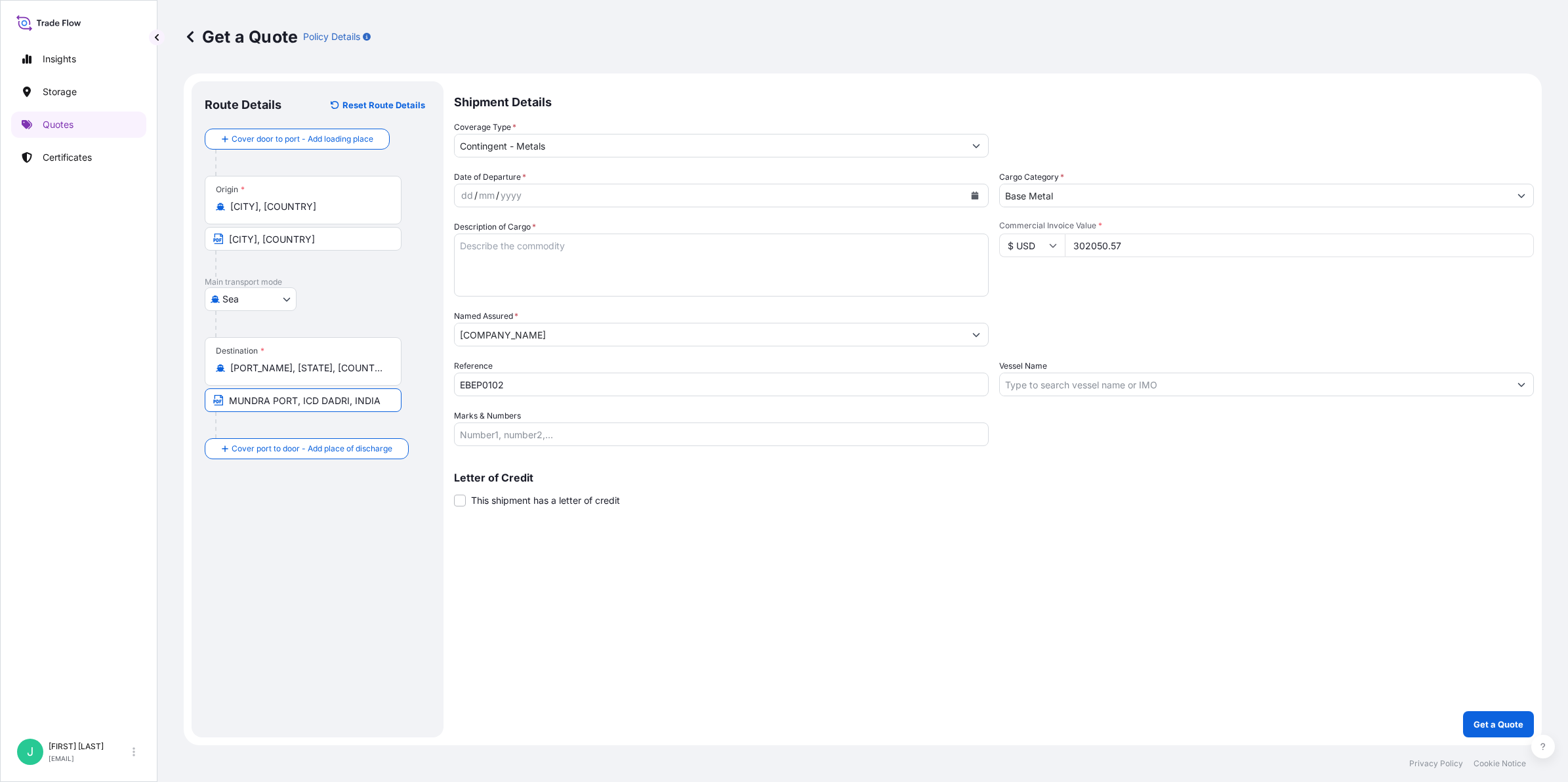 click on "Origin * [CITY], [COUNTRY] [CITY], [COUNTRY] Main transport mode Sea Air Land Sea Destination * [PORT_NAME], [STATE], [COUNTRY] [PORT_NAME], [PORT_NAME], [COUNTRY] Cover port to door - Add place of discharge Road / Inland Road / Inland Place of Discharge" at bounding box center [318, 409] 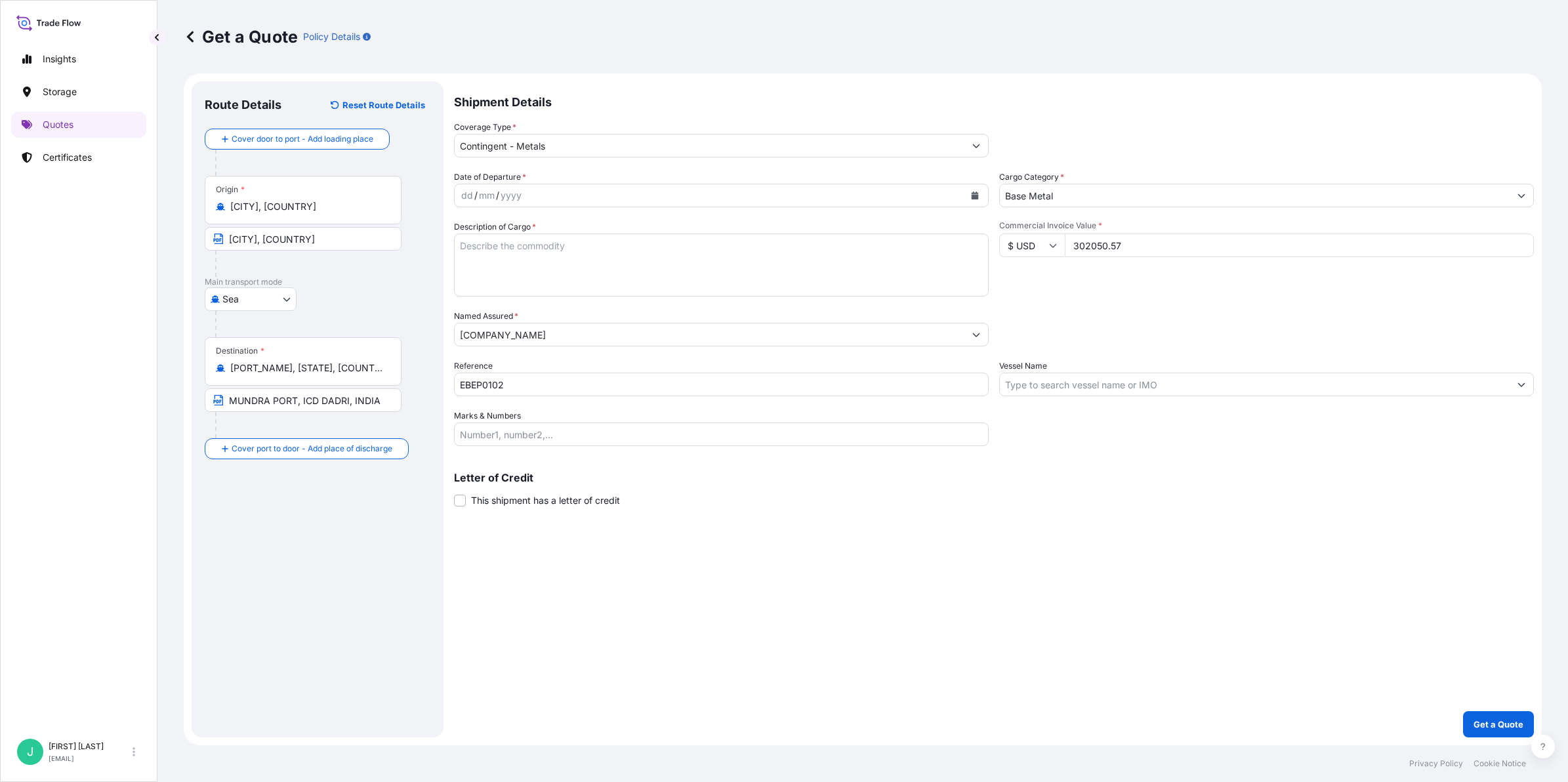 click on "MUNDRA PORT, ICD DADRI, INDIA" at bounding box center (303, 400) 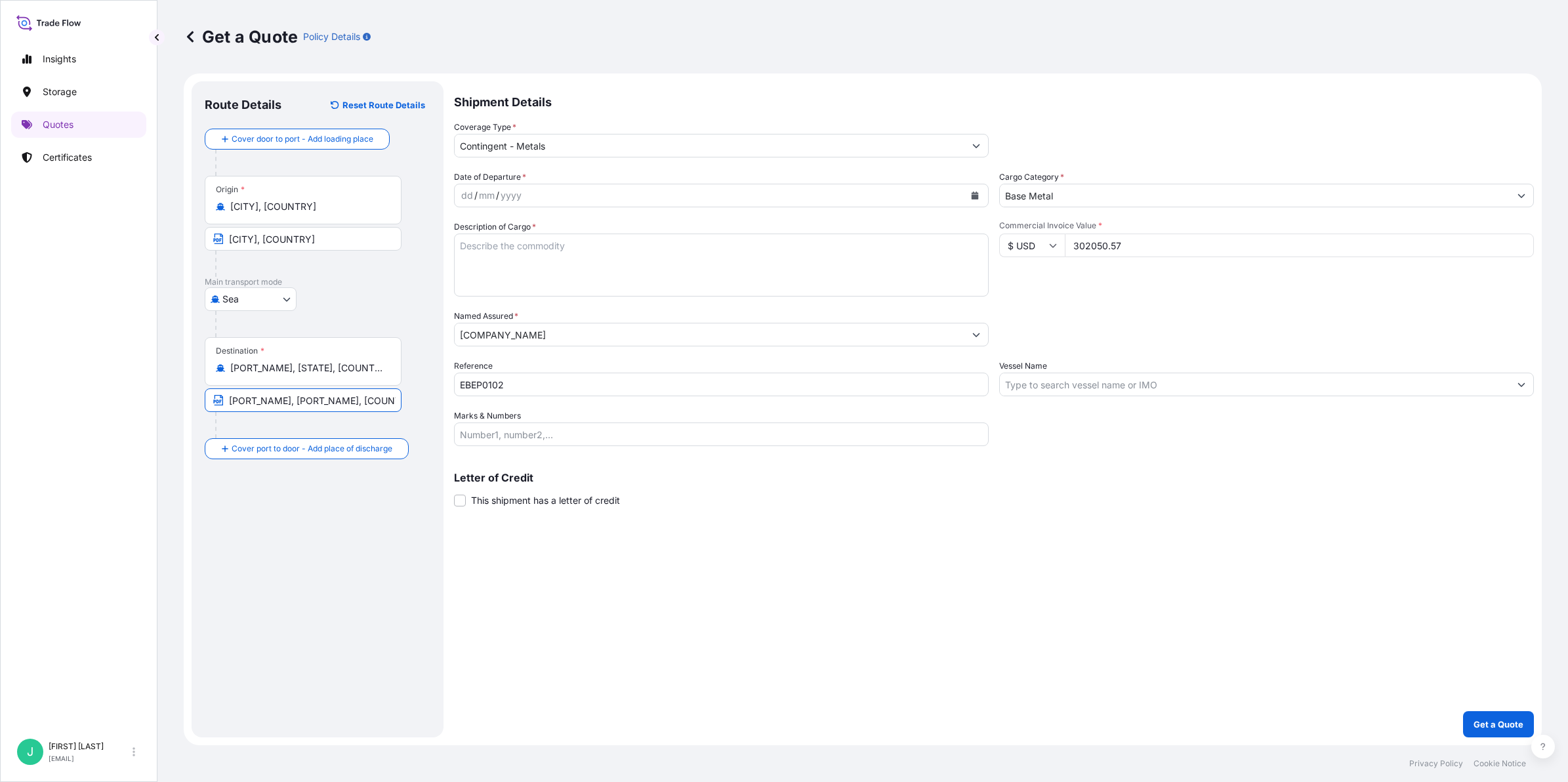 click on "[PORT_NAME], [PORT_NAME], [COUNTRY]" at bounding box center (303, 400) 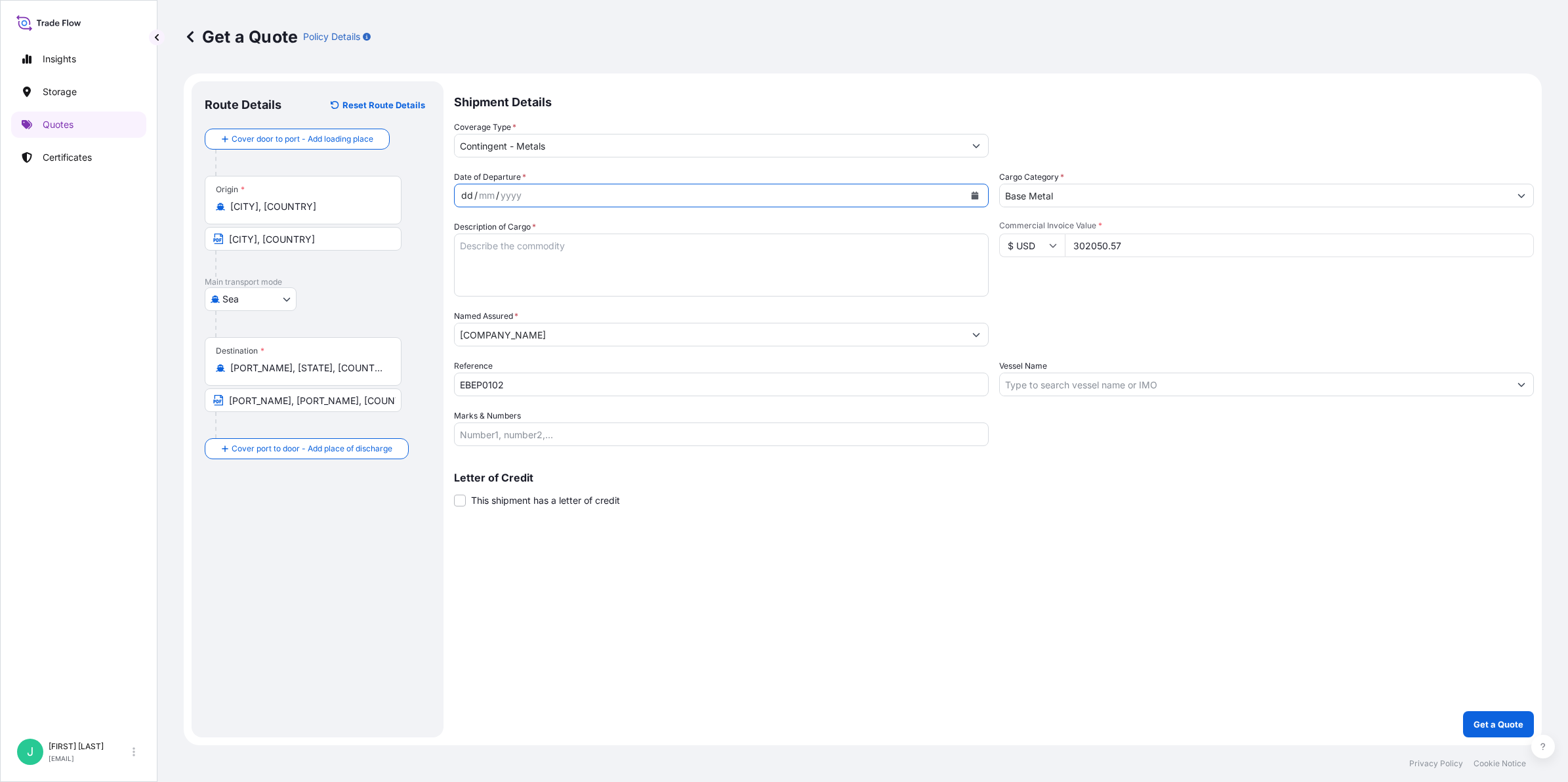 click on "dd" at bounding box center [467, 196] 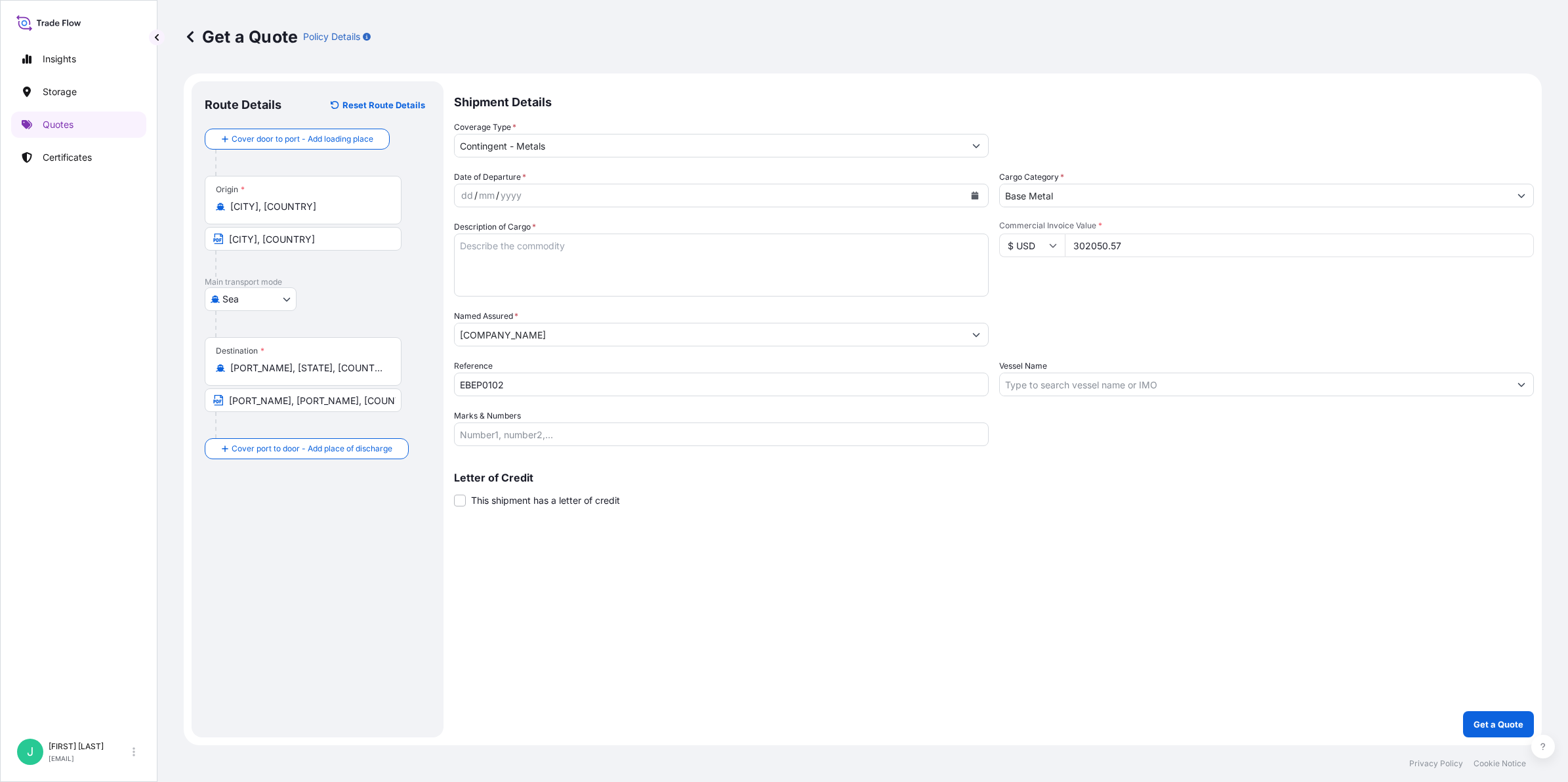 click on "dd" at bounding box center [467, 196] 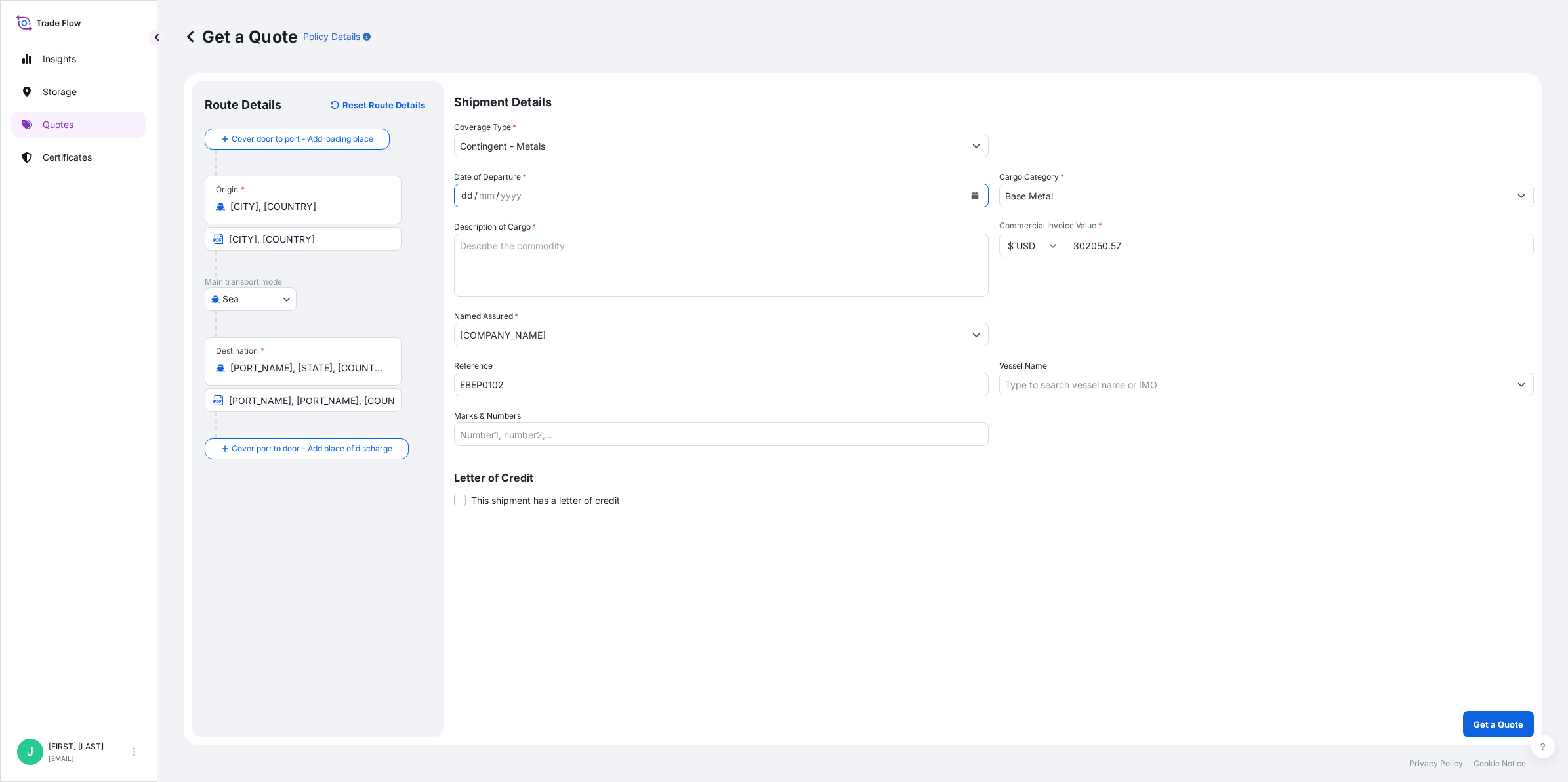 click at bounding box center [975, 196] 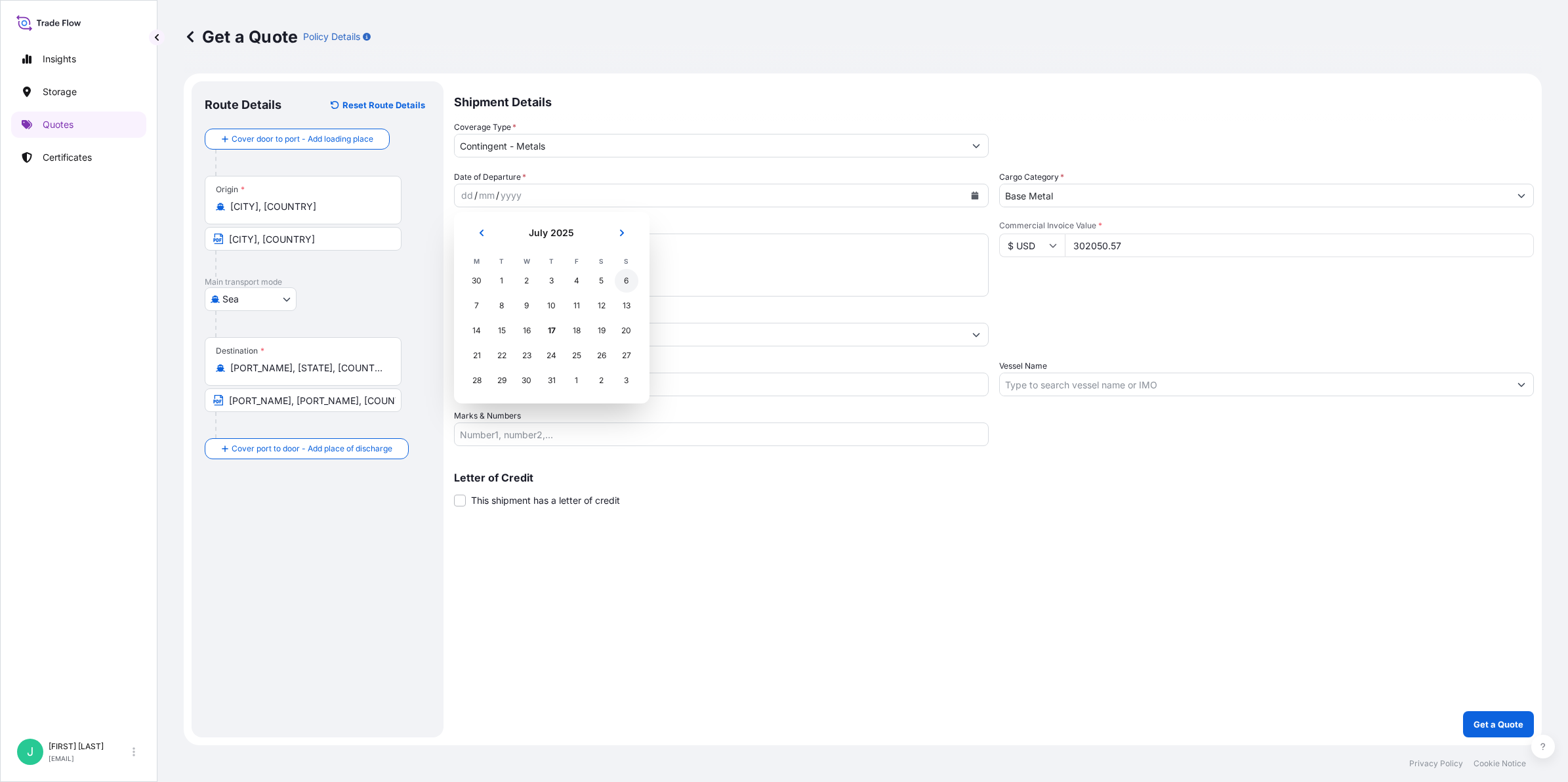 click on "6" at bounding box center [627, 281] 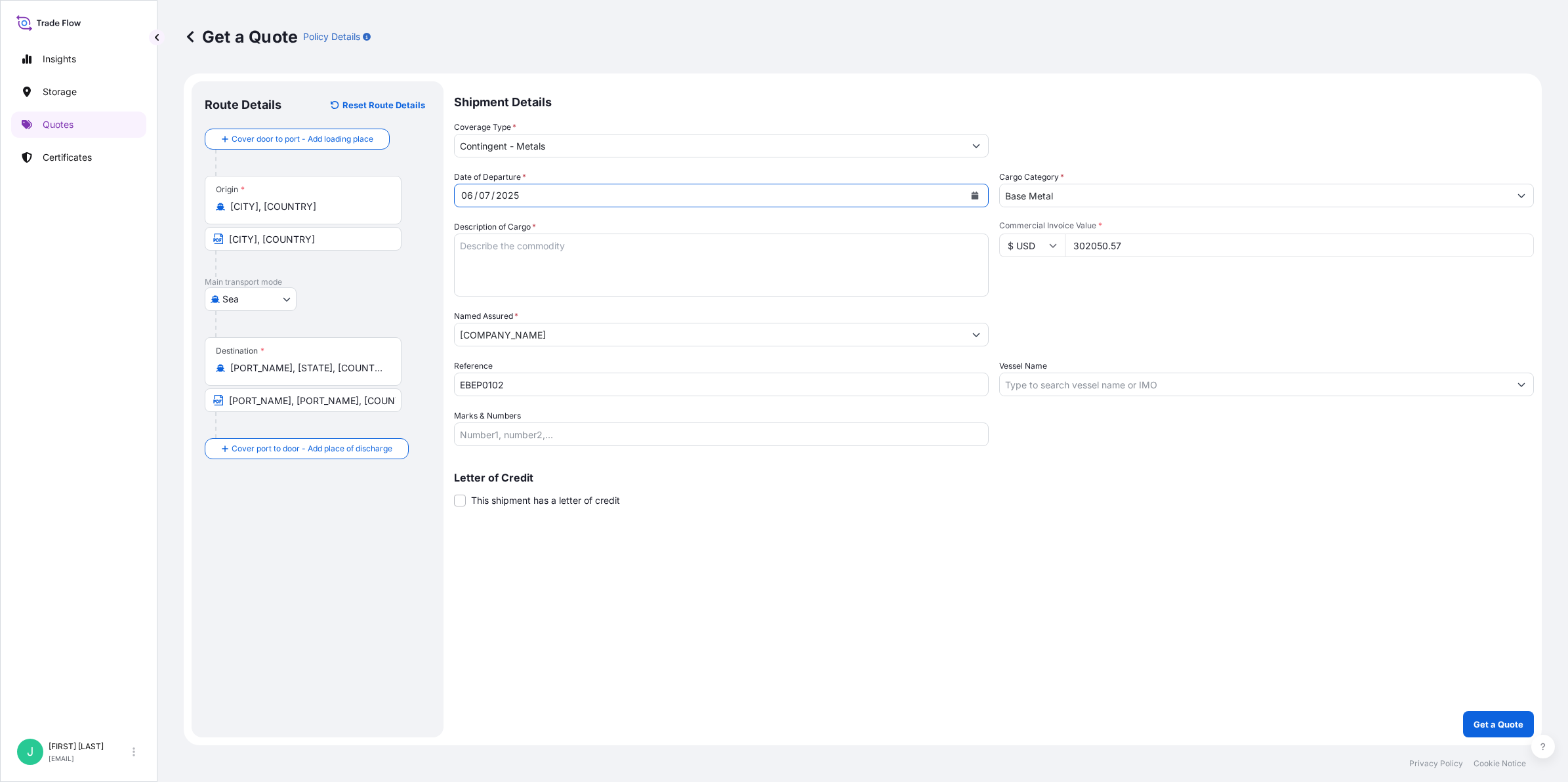 click on "Description of Cargo *" at bounding box center (721, 265) 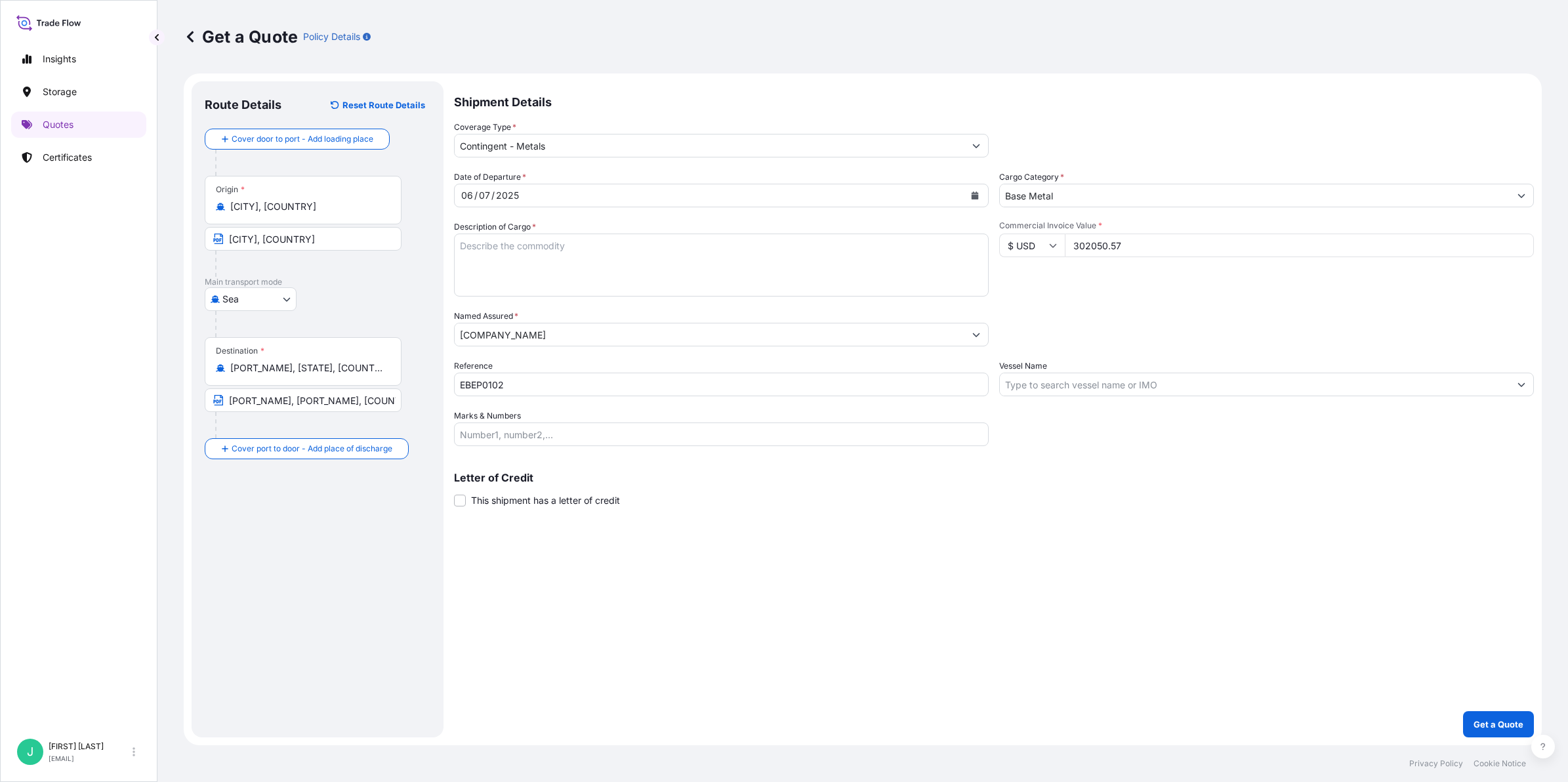 drag, startPoint x: 522, startPoint y: 253, endPoint x: 583, endPoint y: 253, distance: 61 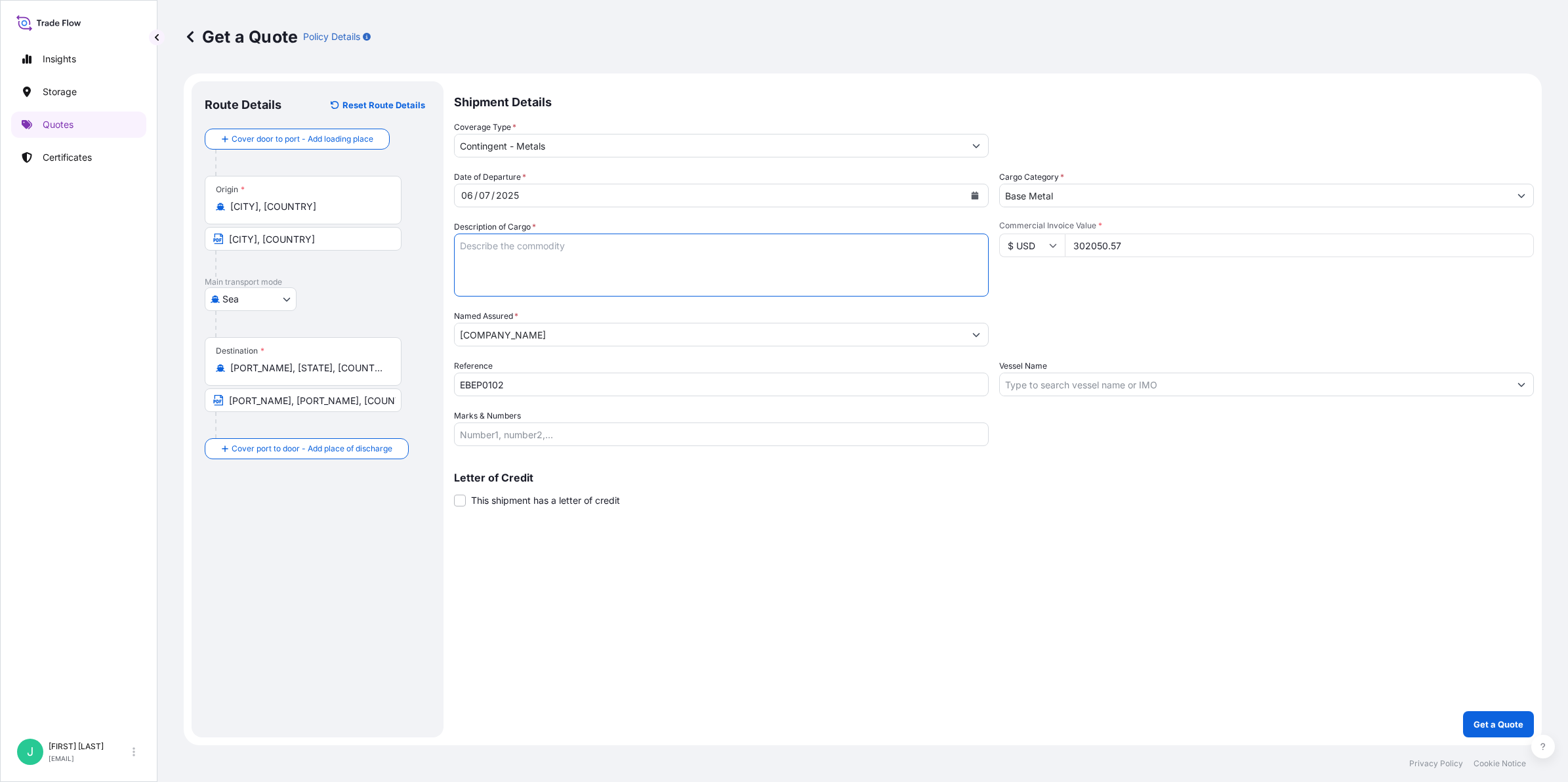 paste on "ZINC ZAMAK3 (YPA3)" 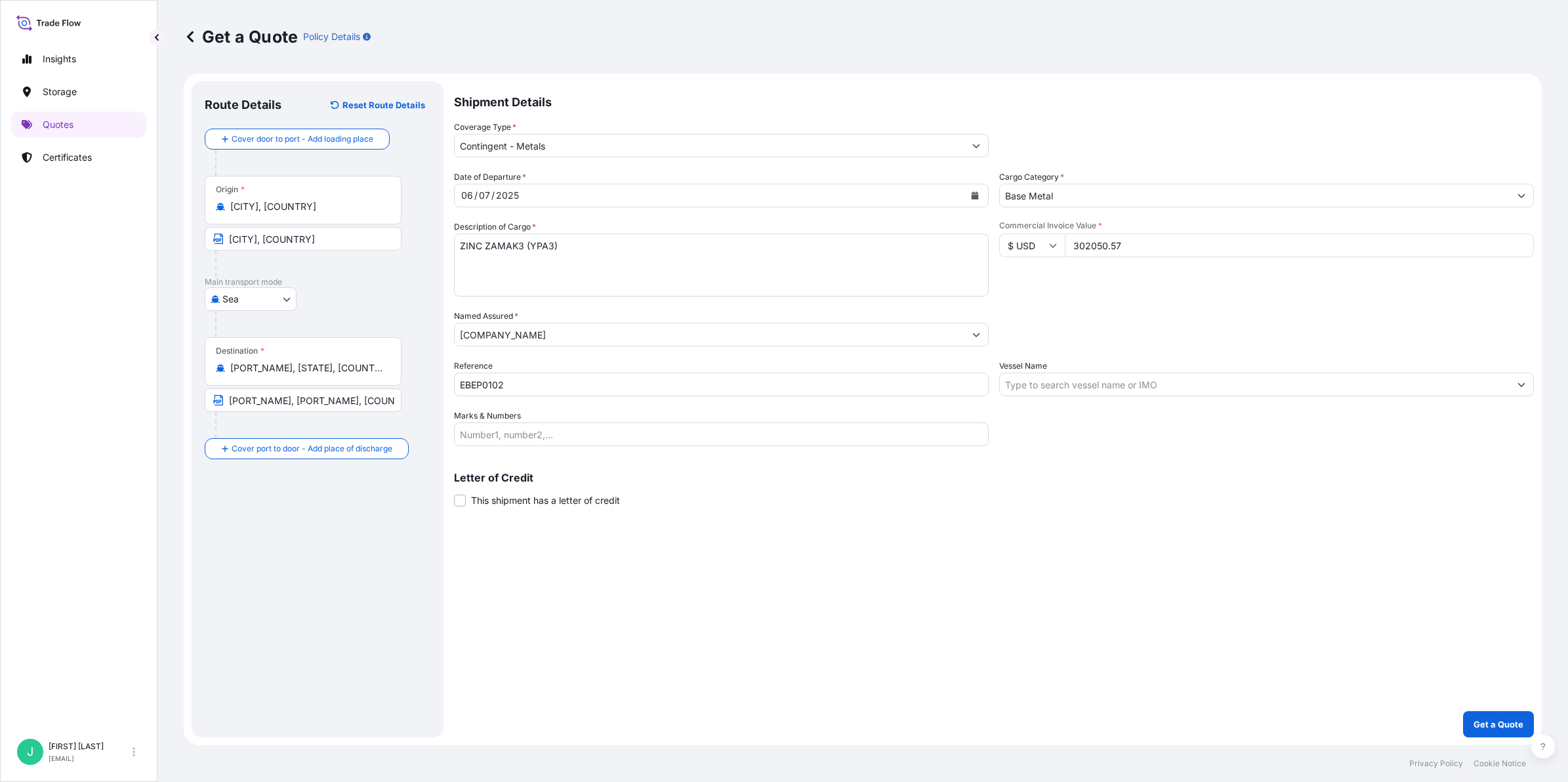 drag, startPoint x: 568, startPoint y: 246, endPoint x: 697, endPoint y: 262, distance: 129.98846 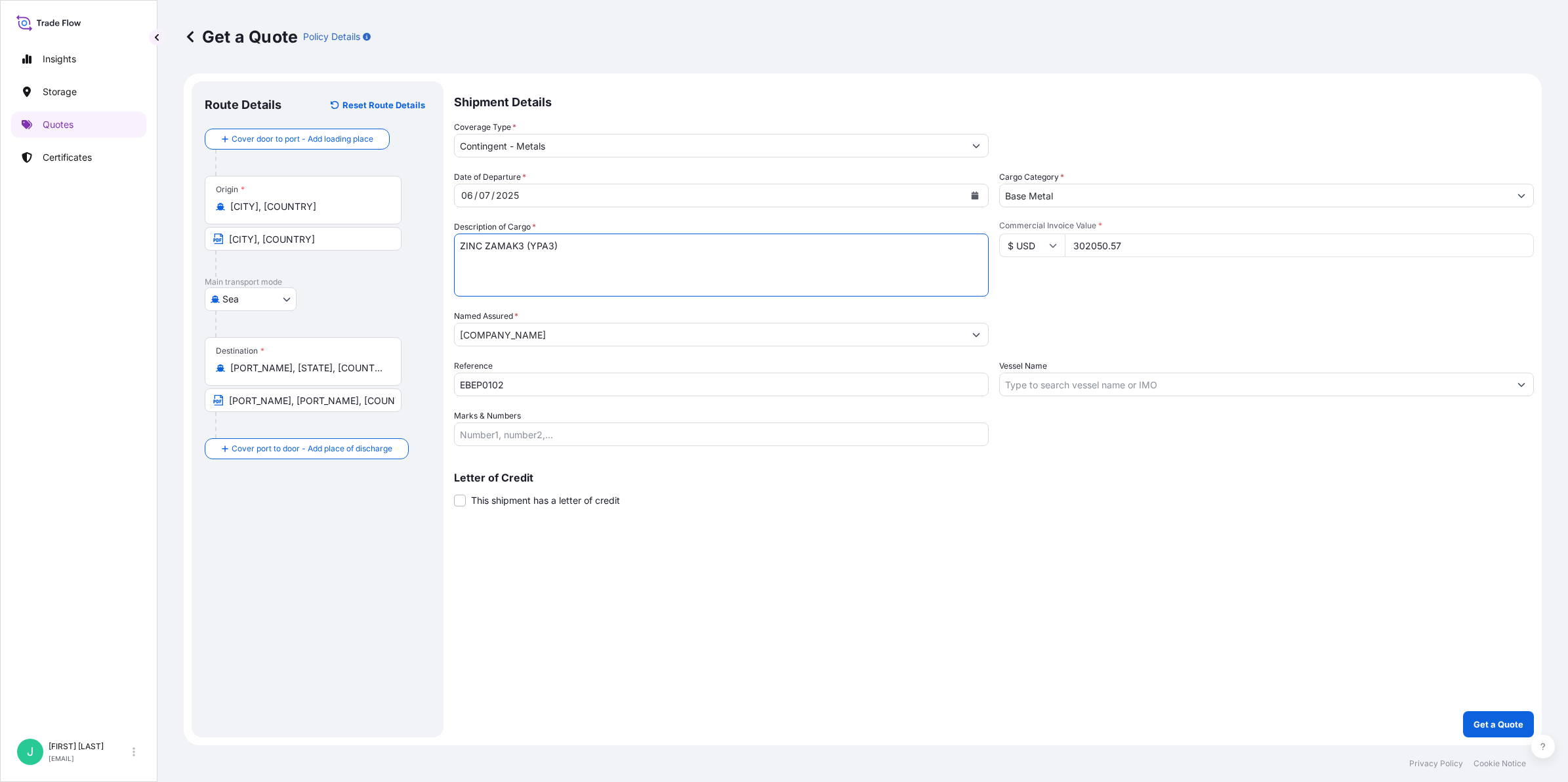 paste on "Gross Weight: 100.344 MTS" 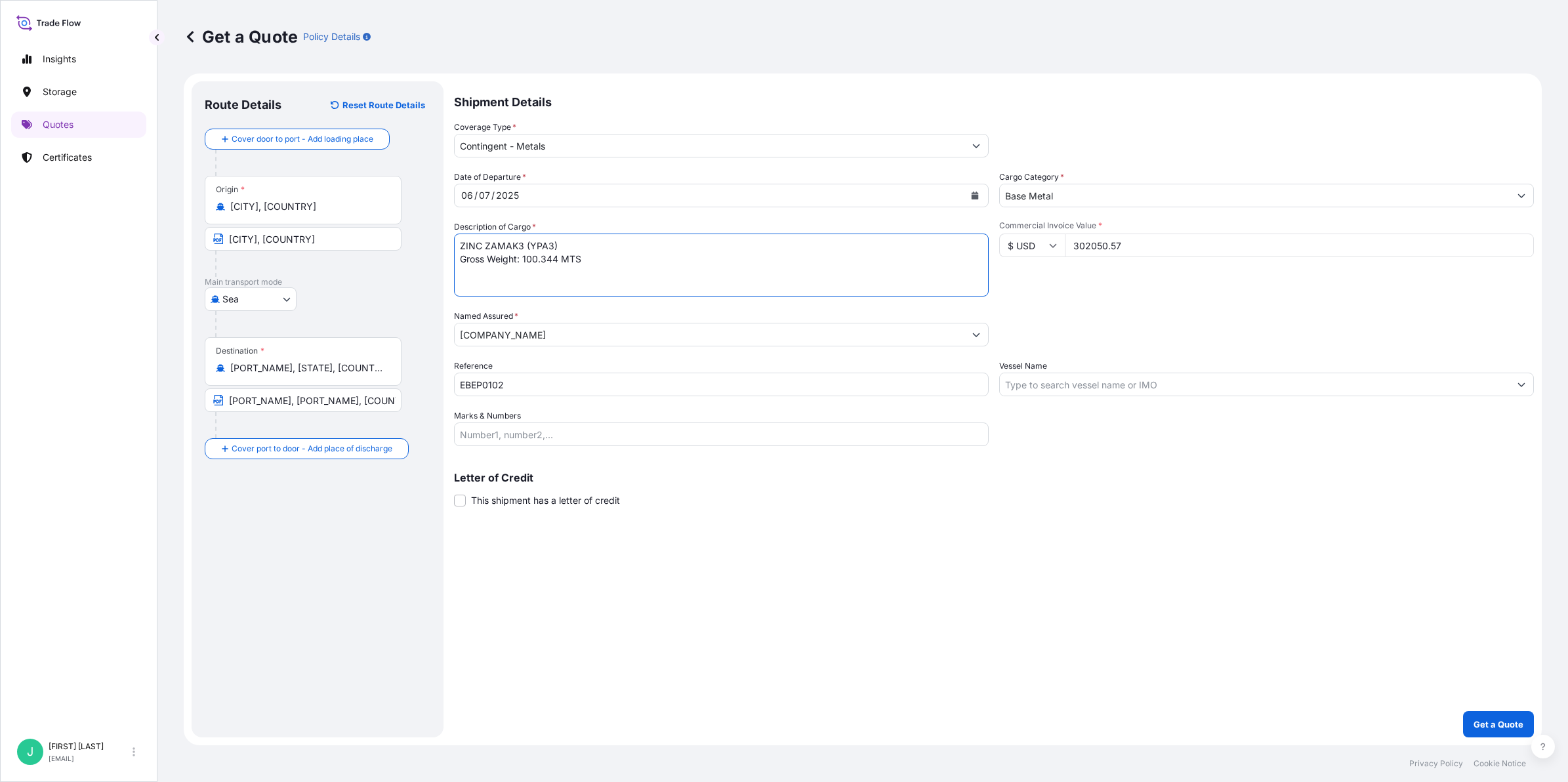 click on "ZINC ZAMAK3 (YPA3)
Gross Weight: 100.344 MTS" at bounding box center [721, 265] 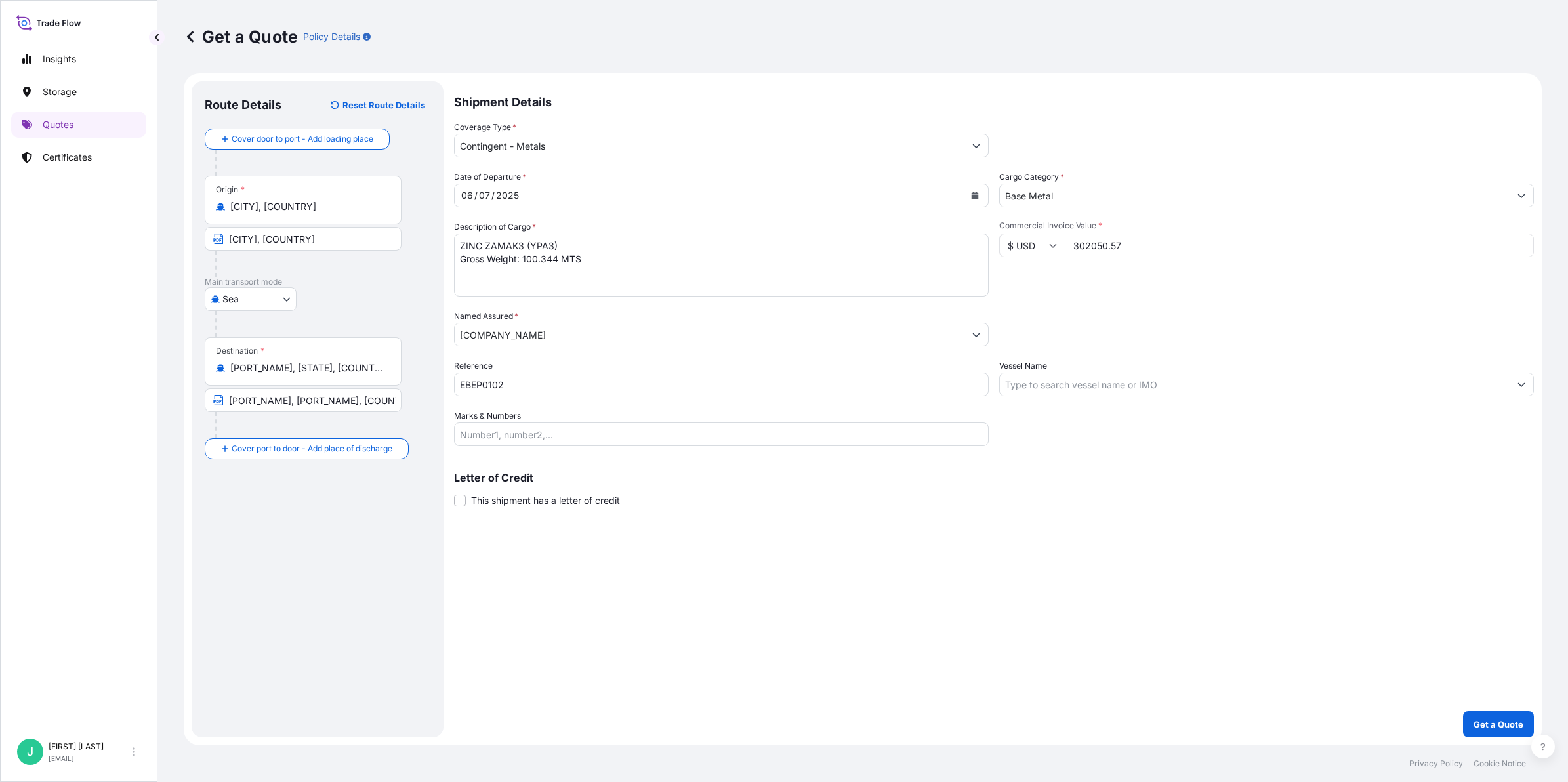drag, startPoint x: 466, startPoint y: 279, endPoint x: 676, endPoint y: 276, distance: 210.02143 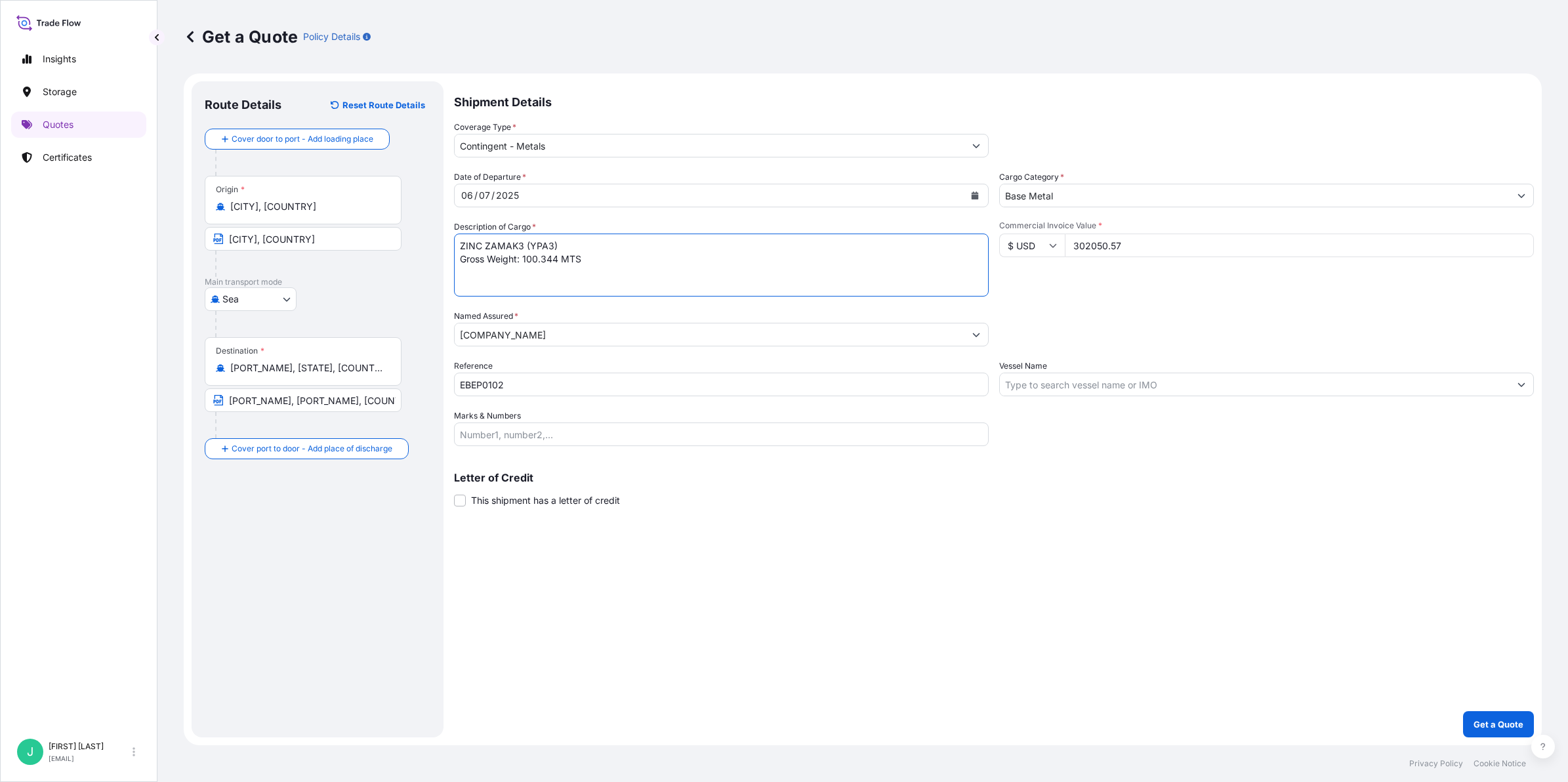 click on "ZINC ZAMAK3 (YPA3)
Gross Weight: 100.344 MTS" at bounding box center [721, 265] 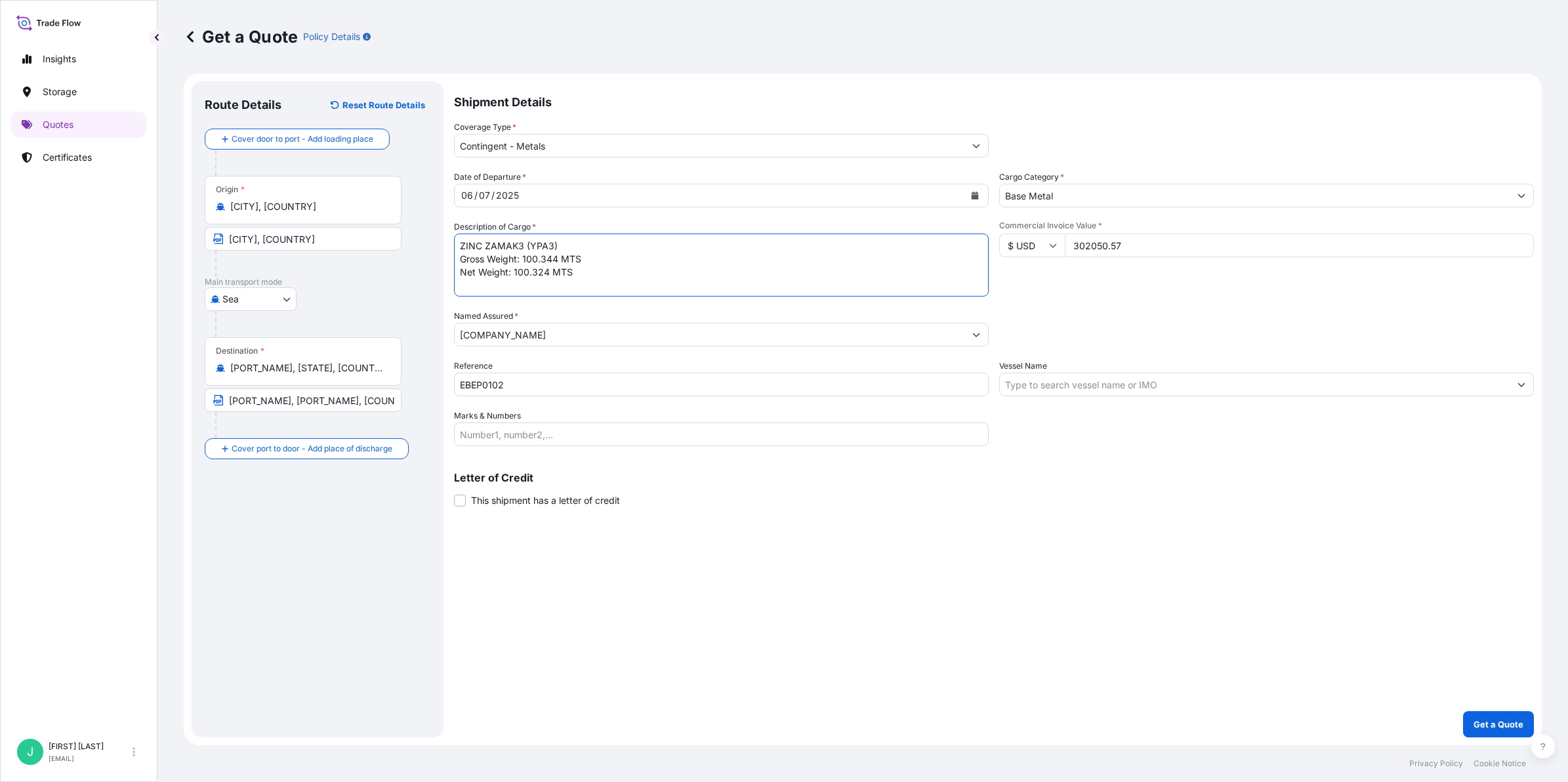 click on "ZINC ZAMAK3 (YPA3)
Gross Weight: 100.344 MTS
Net Weight: 100.324 MTS" at bounding box center [721, 265] 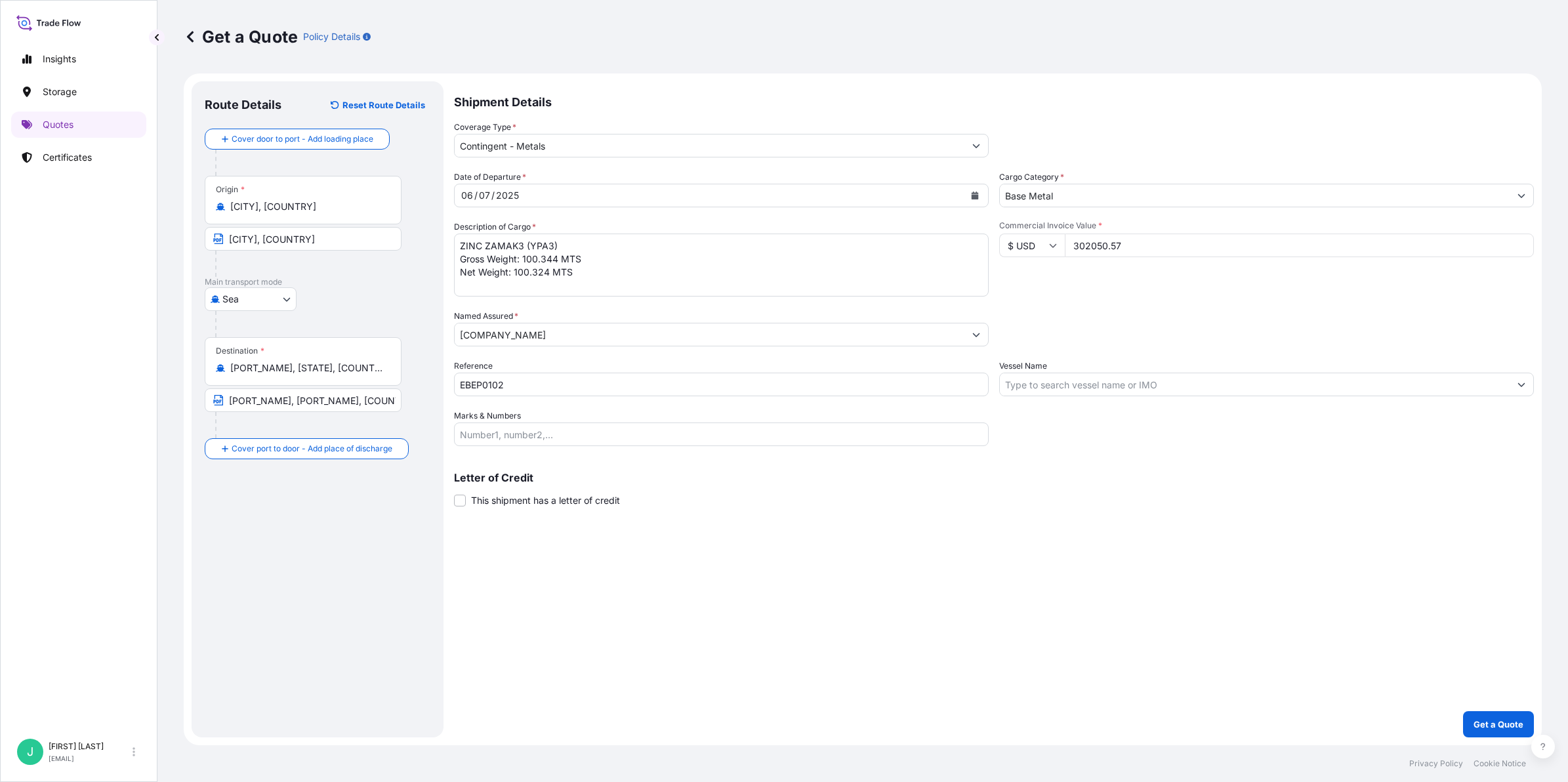 drag, startPoint x: 477, startPoint y: 287, endPoint x: 738, endPoint y: 280, distance: 261.0939 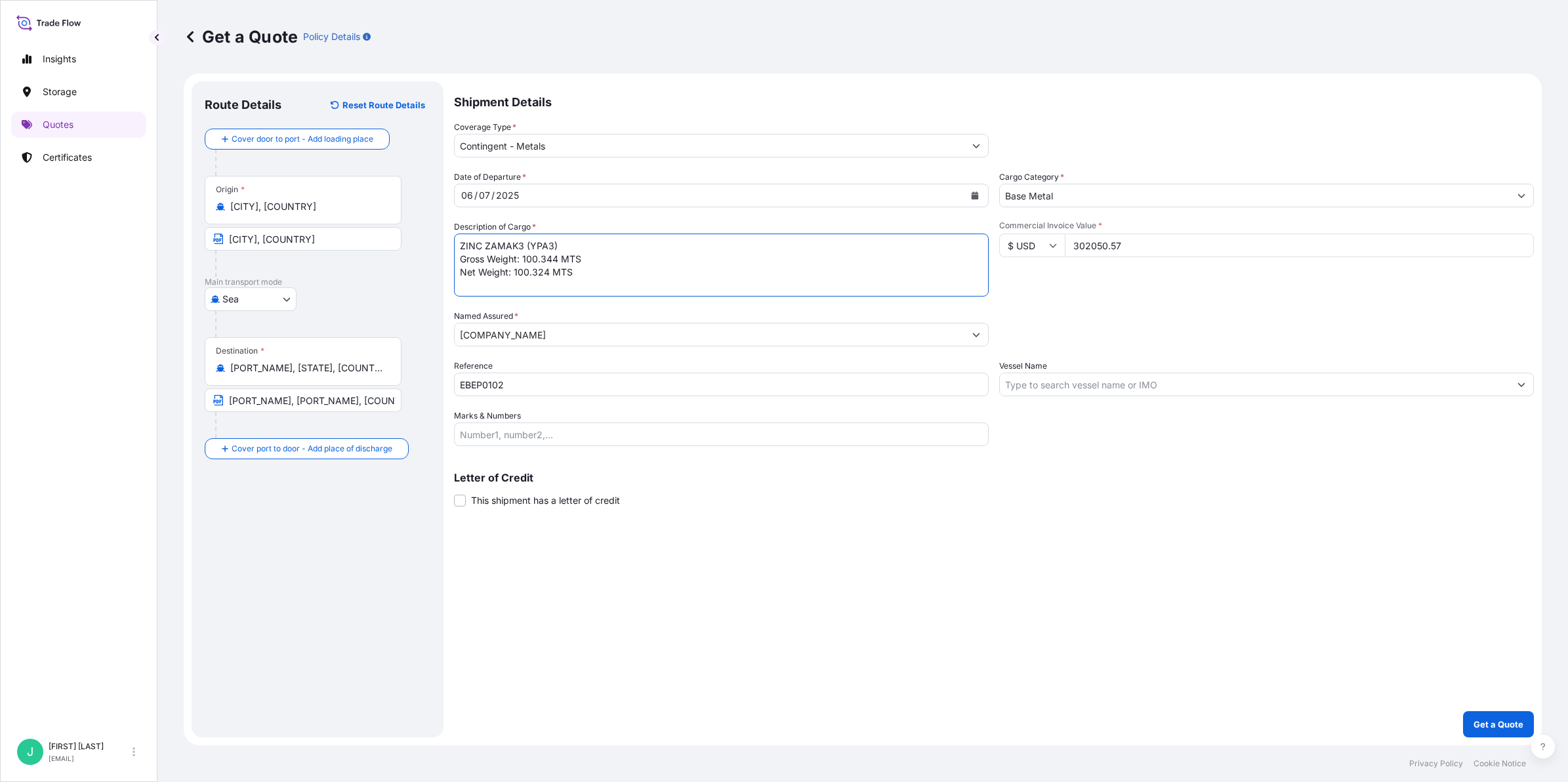 paste on "Number of Bundles: 100 Bundles" 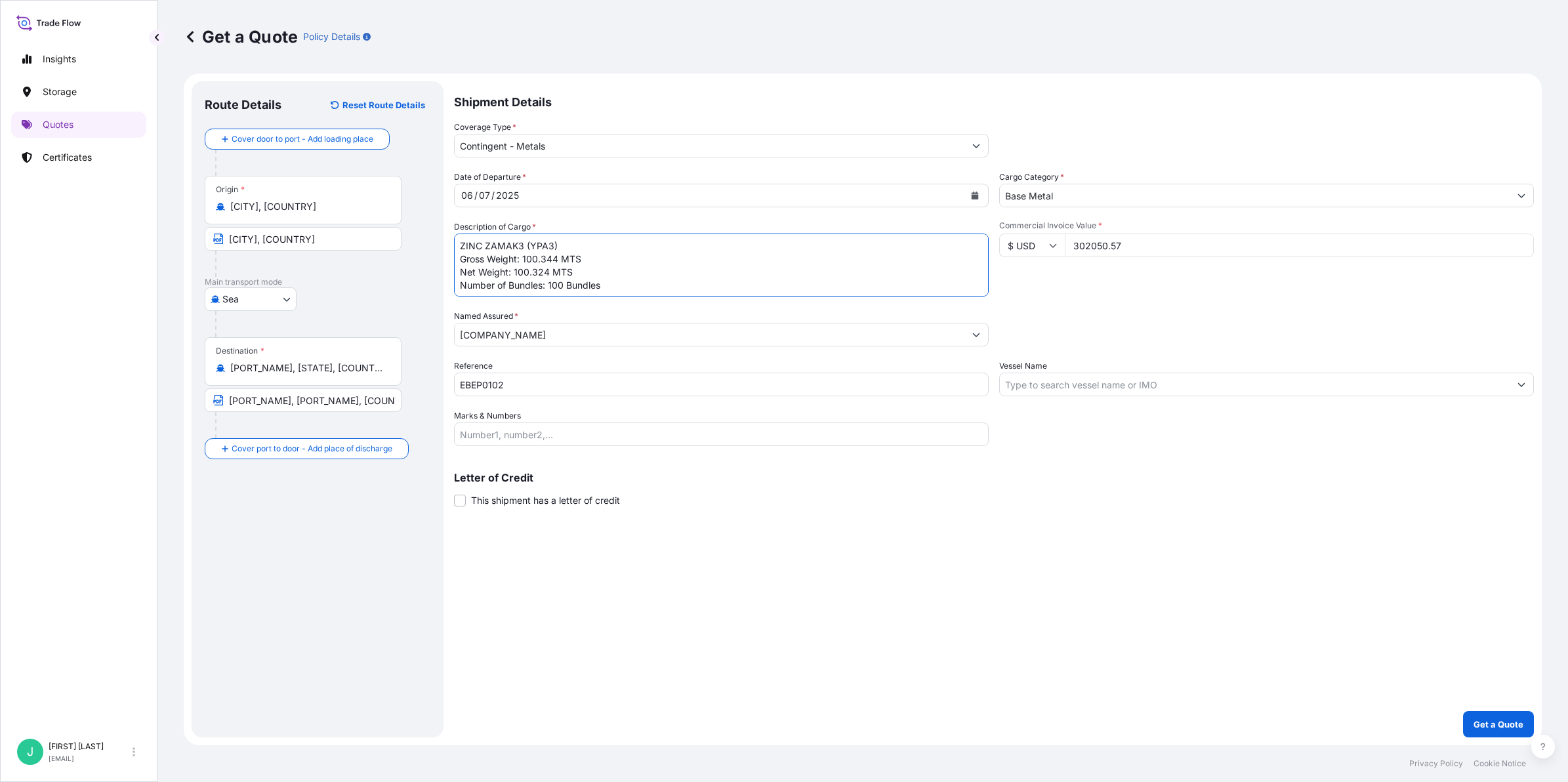 scroll, scrollTop: 9, scrollLeft: 0, axis: vertical 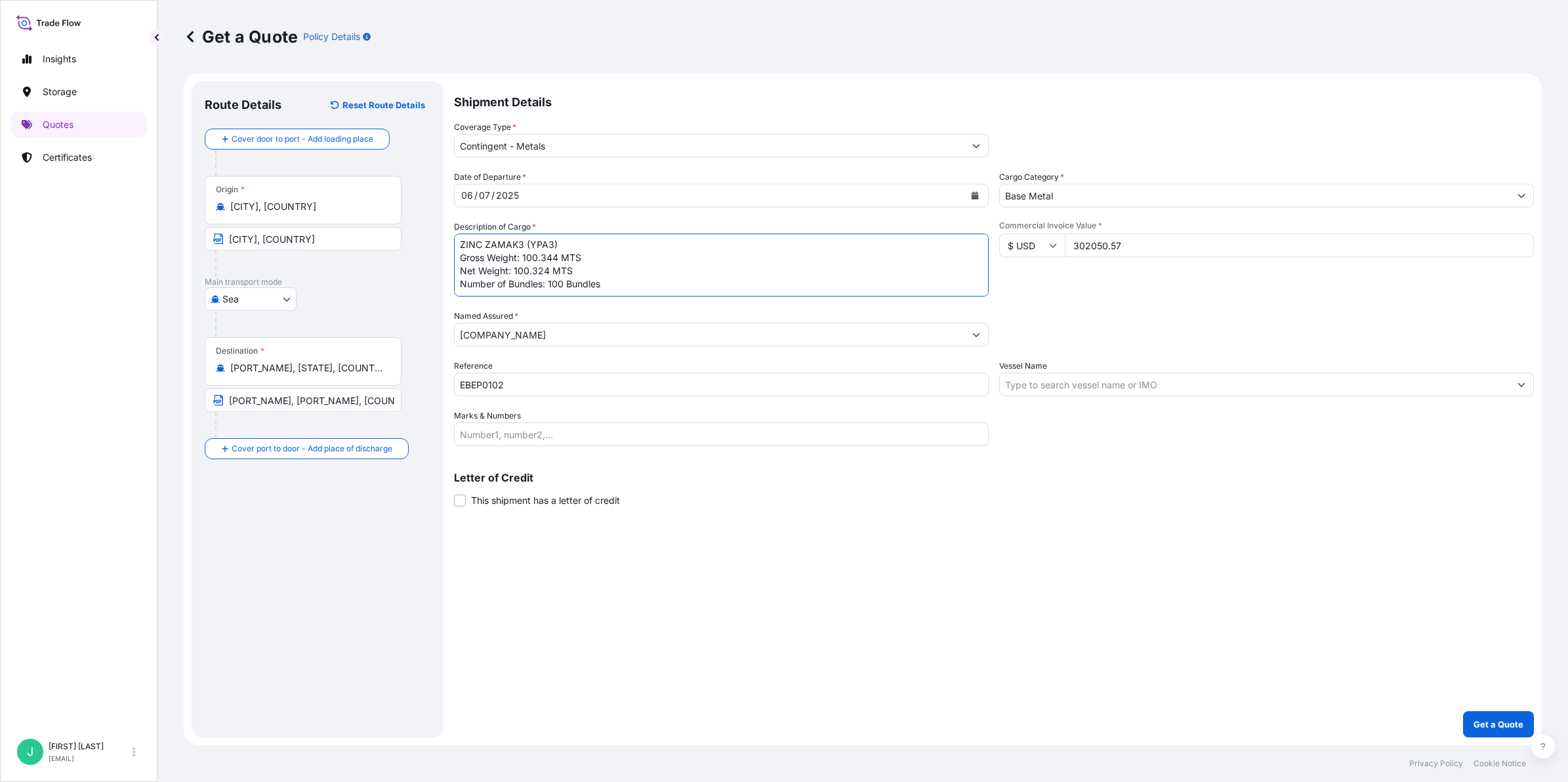 type on "ZINC ZAMAK3 (YPA3)
Gross Weight: 100.344 MTS
Net Weight: 100.324 MTS
Number of Bundles: 100 Bundles" 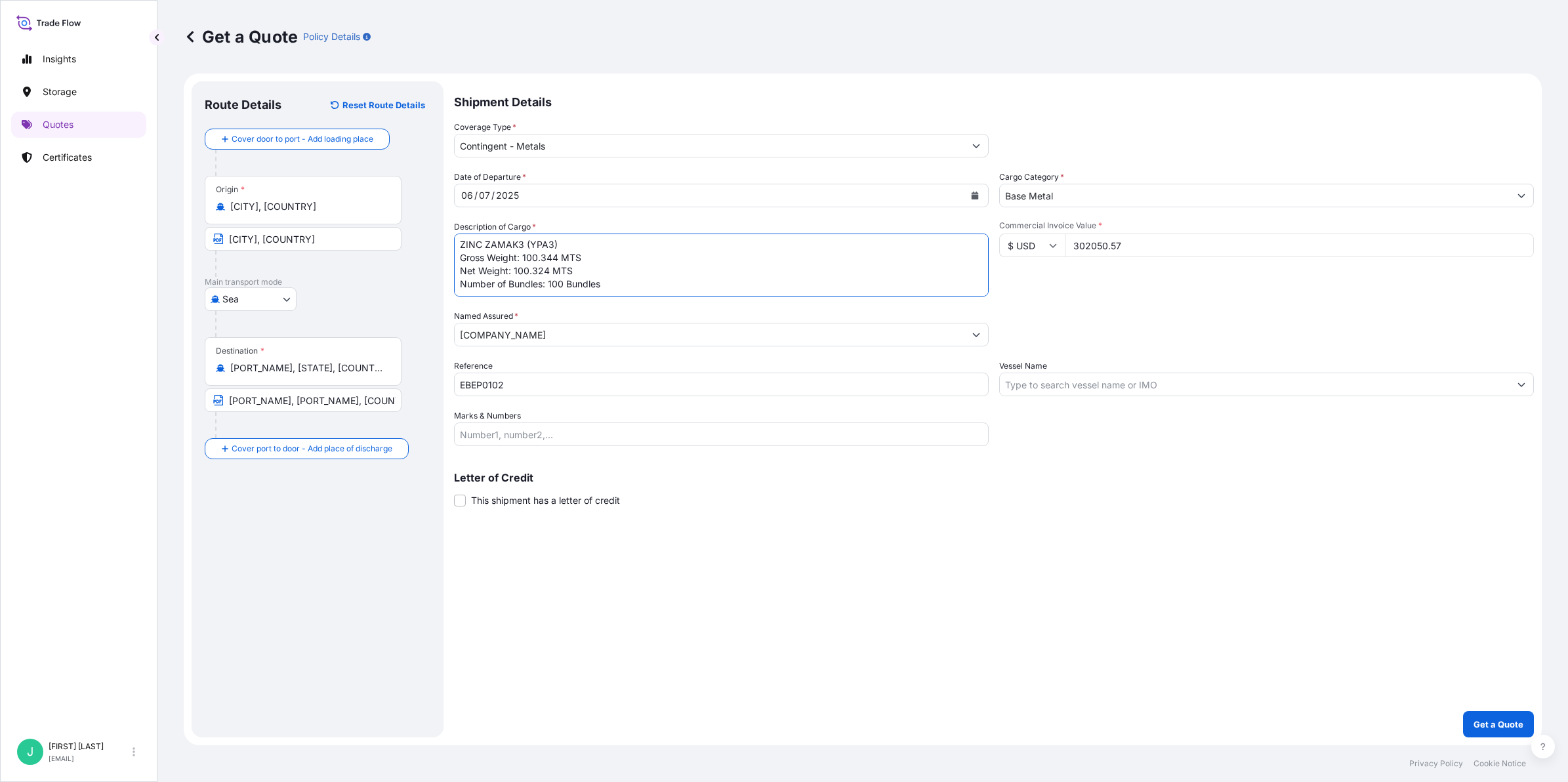 click on "EBEP0102" at bounding box center (721, 384) 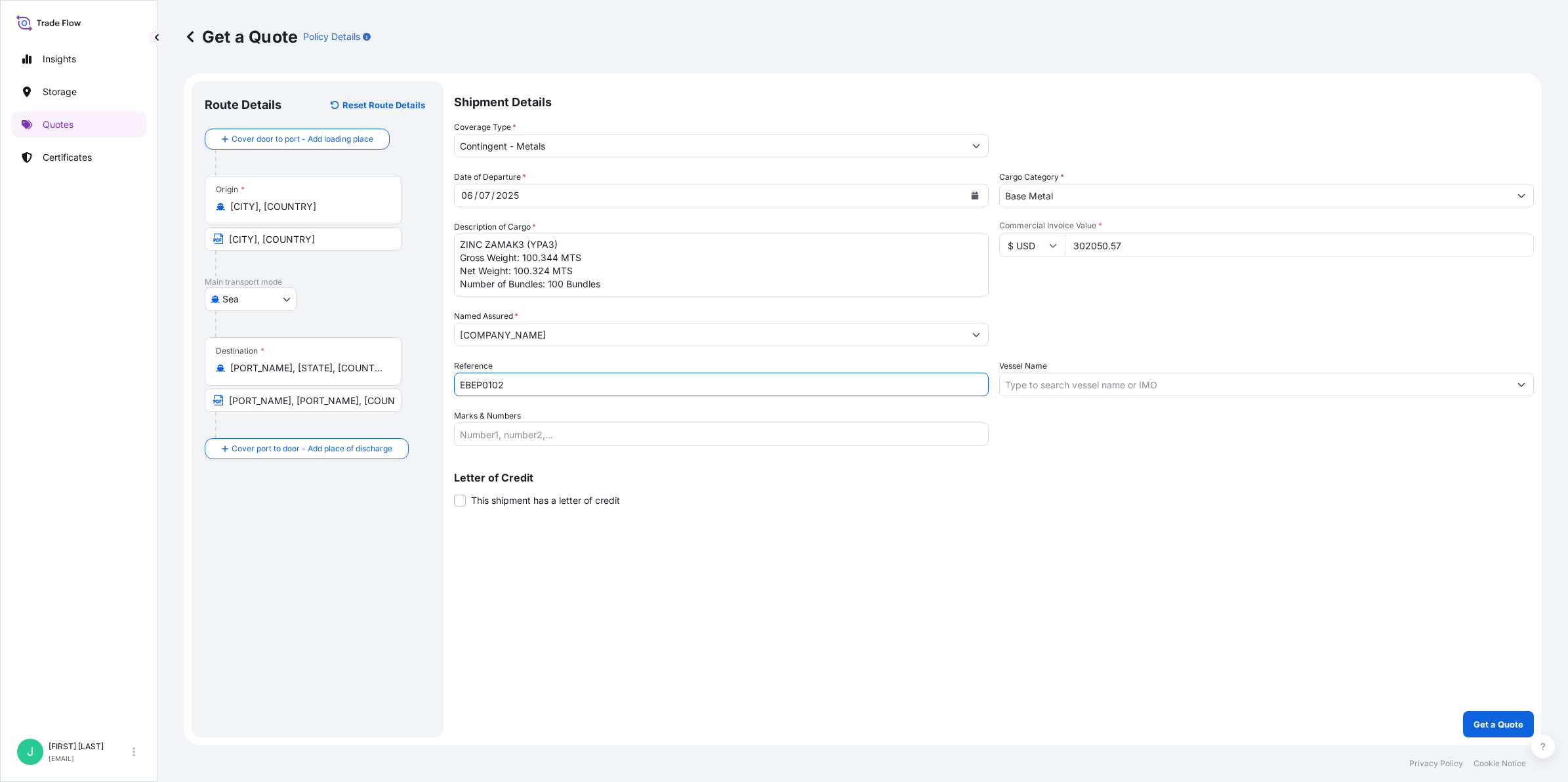 scroll, scrollTop: 0, scrollLeft: 0, axis: both 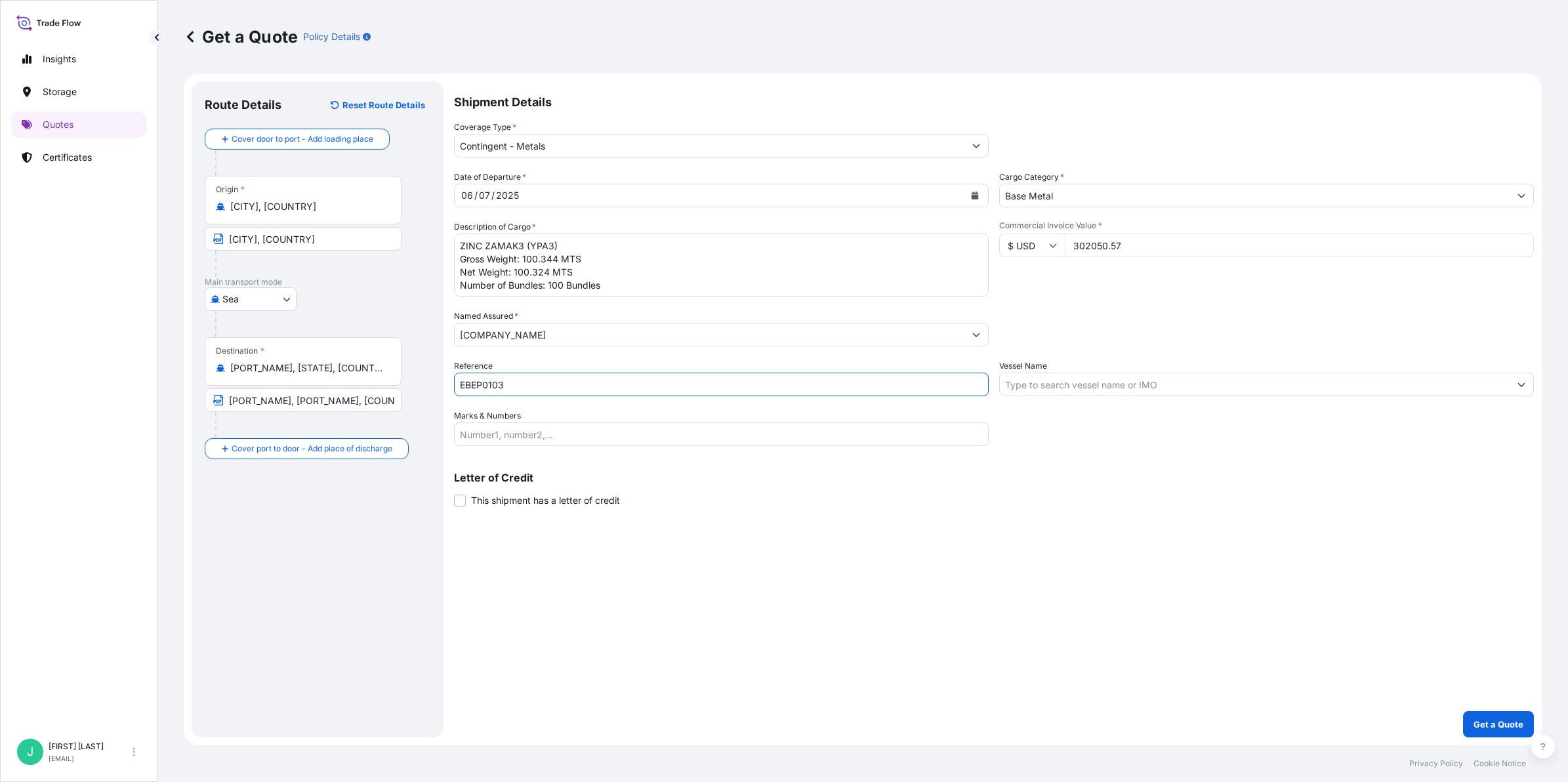 type on "EBEP0103" 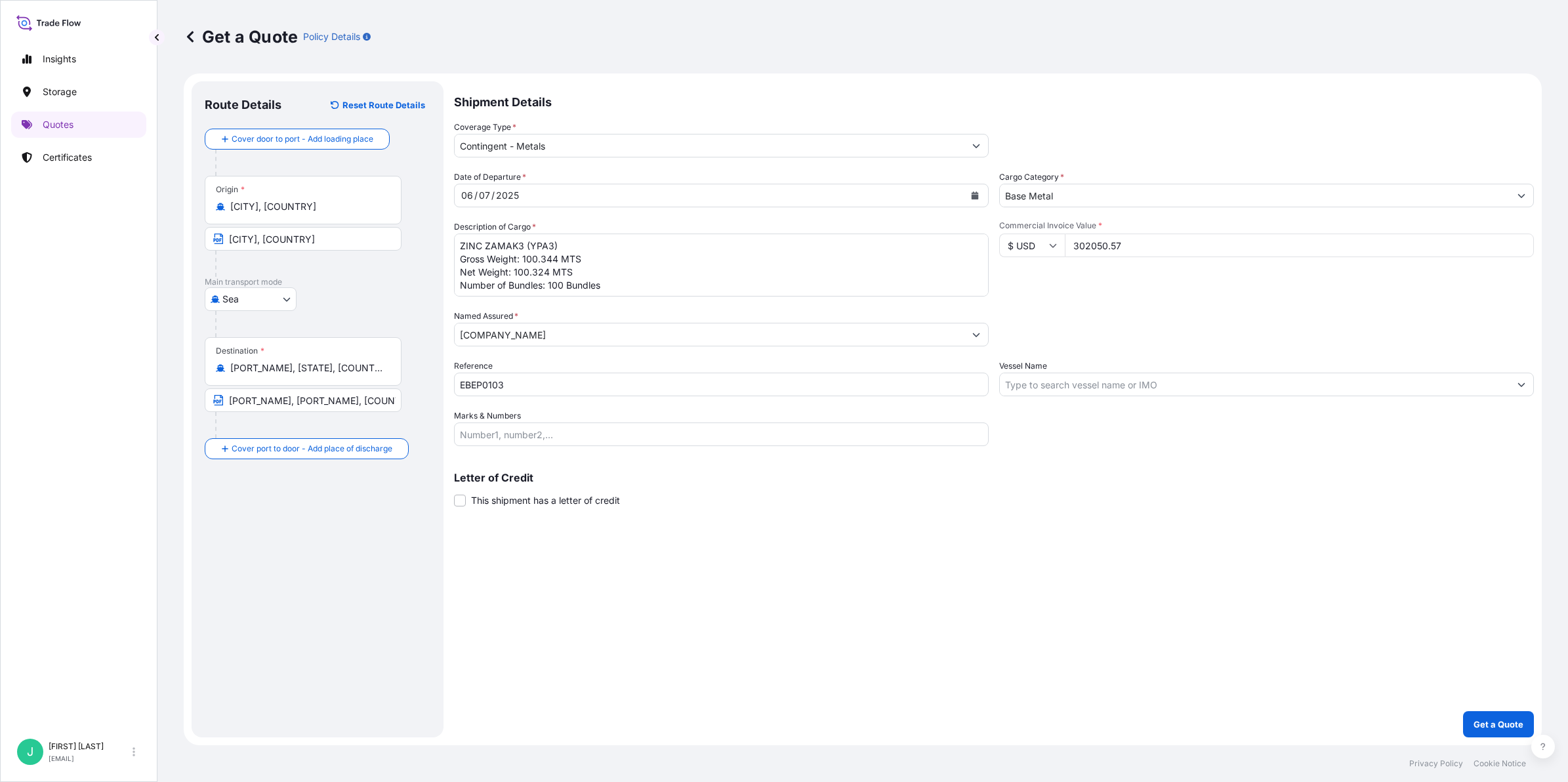 click on "302050.57" at bounding box center (1299, 245) 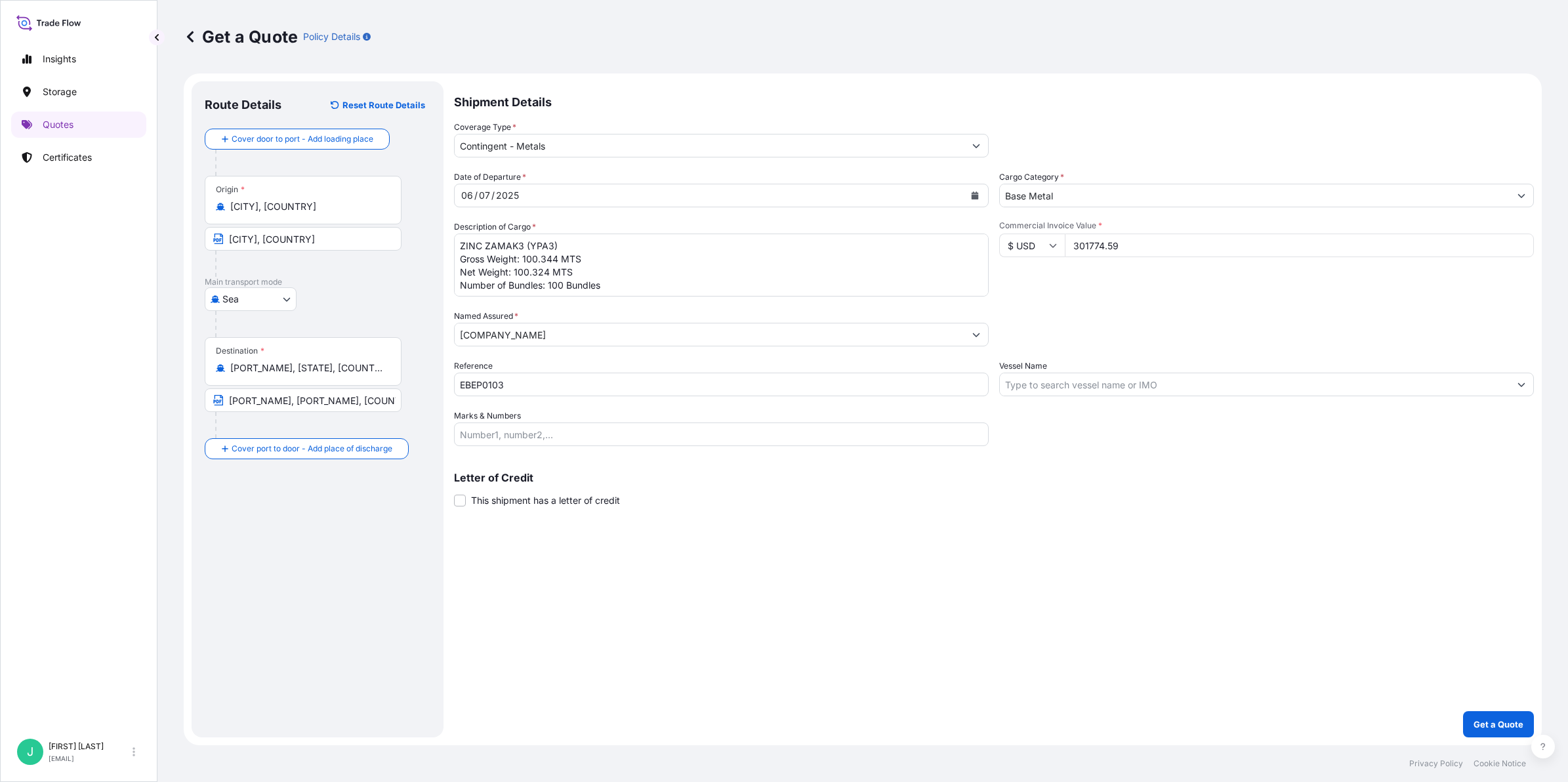 type on "301774.59" 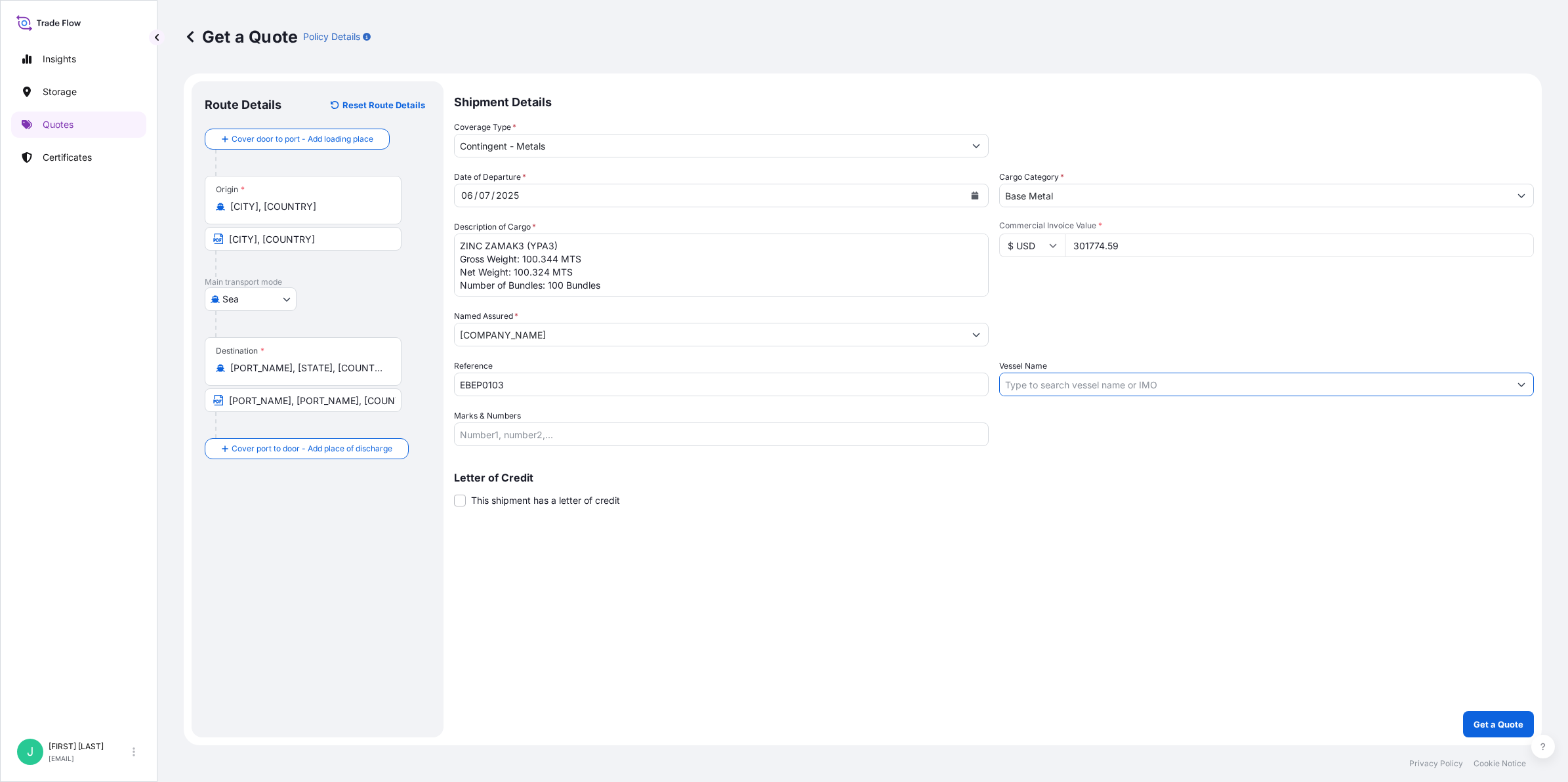 drag, startPoint x: 1023, startPoint y: 384, endPoint x: 1456, endPoint y: 385, distance: 433.00115 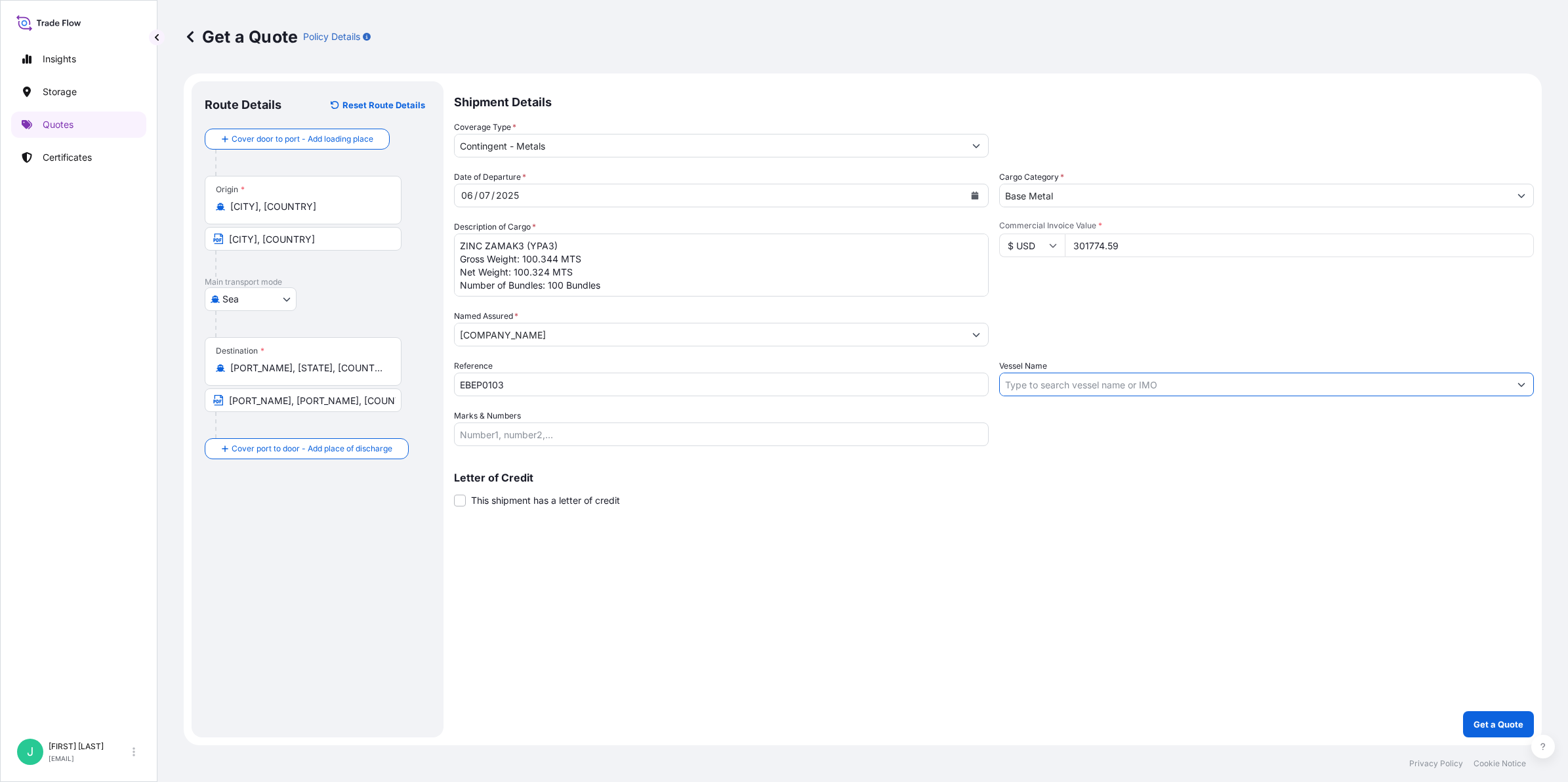 click on "Vessel Name" at bounding box center (1254, 384) 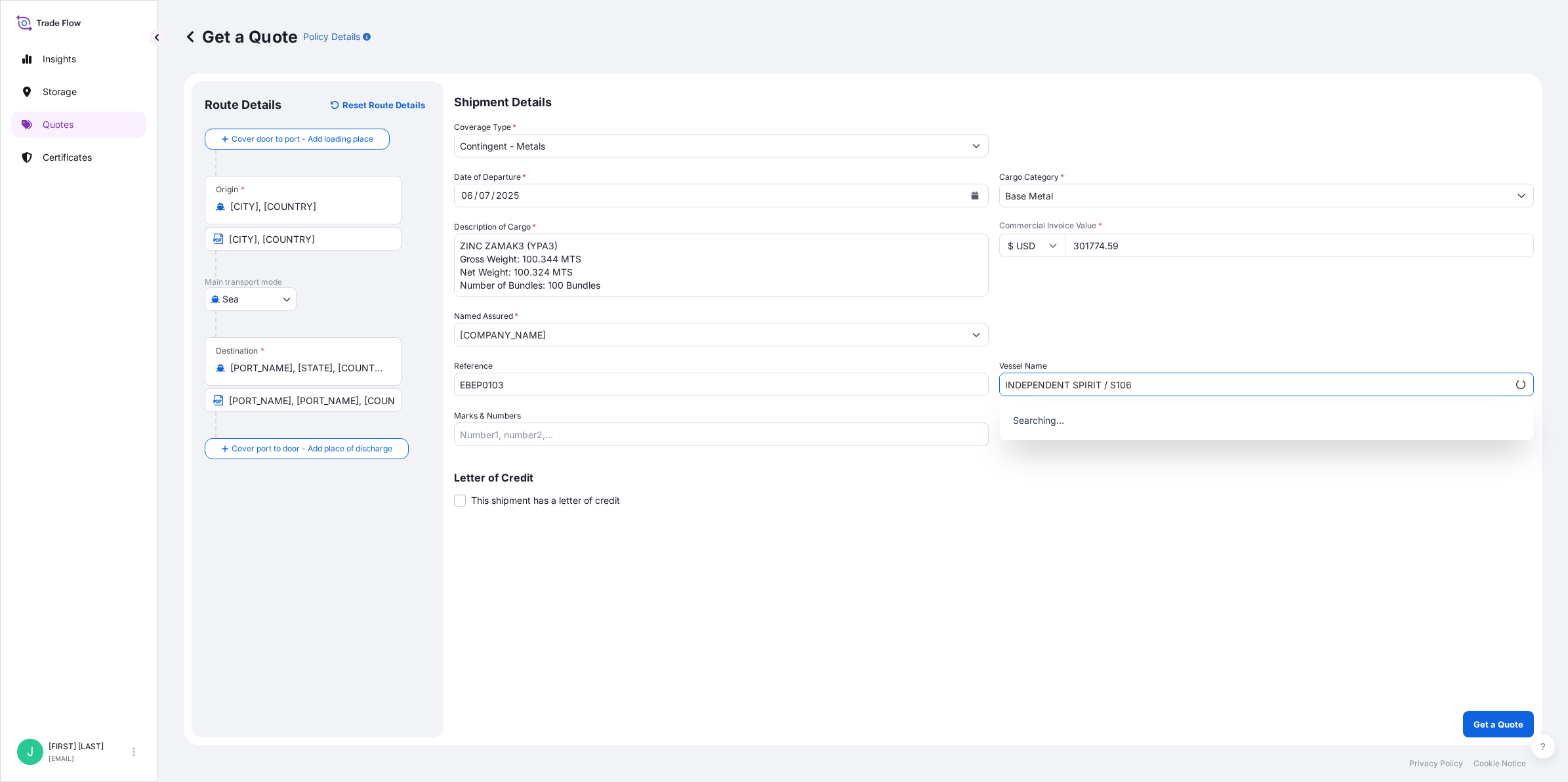 type on "INDEPENDENT SPIRIT / S106" 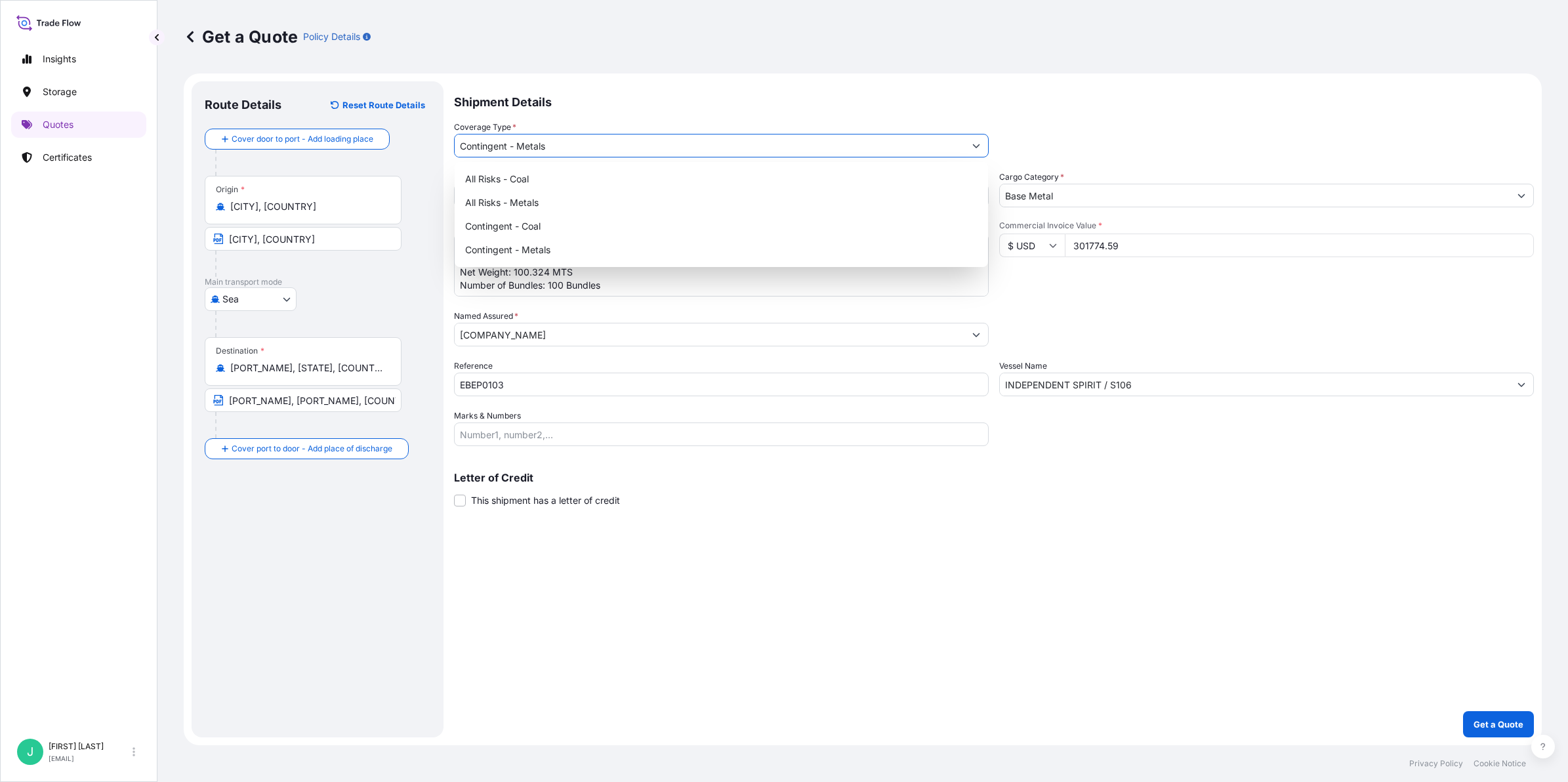 click at bounding box center (976, 146) 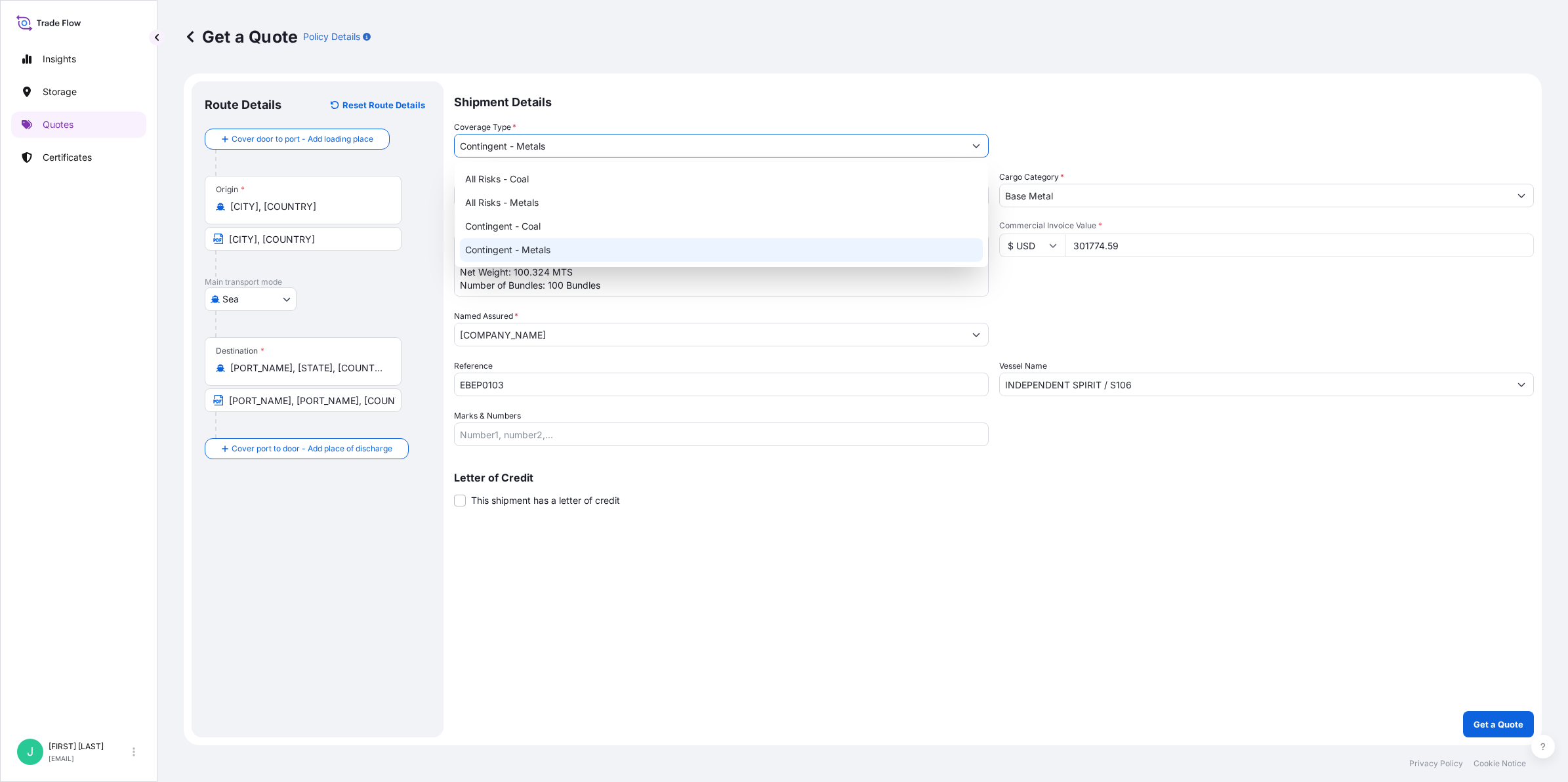 click on "Contingent - Metals" at bounding box center [721, 250] 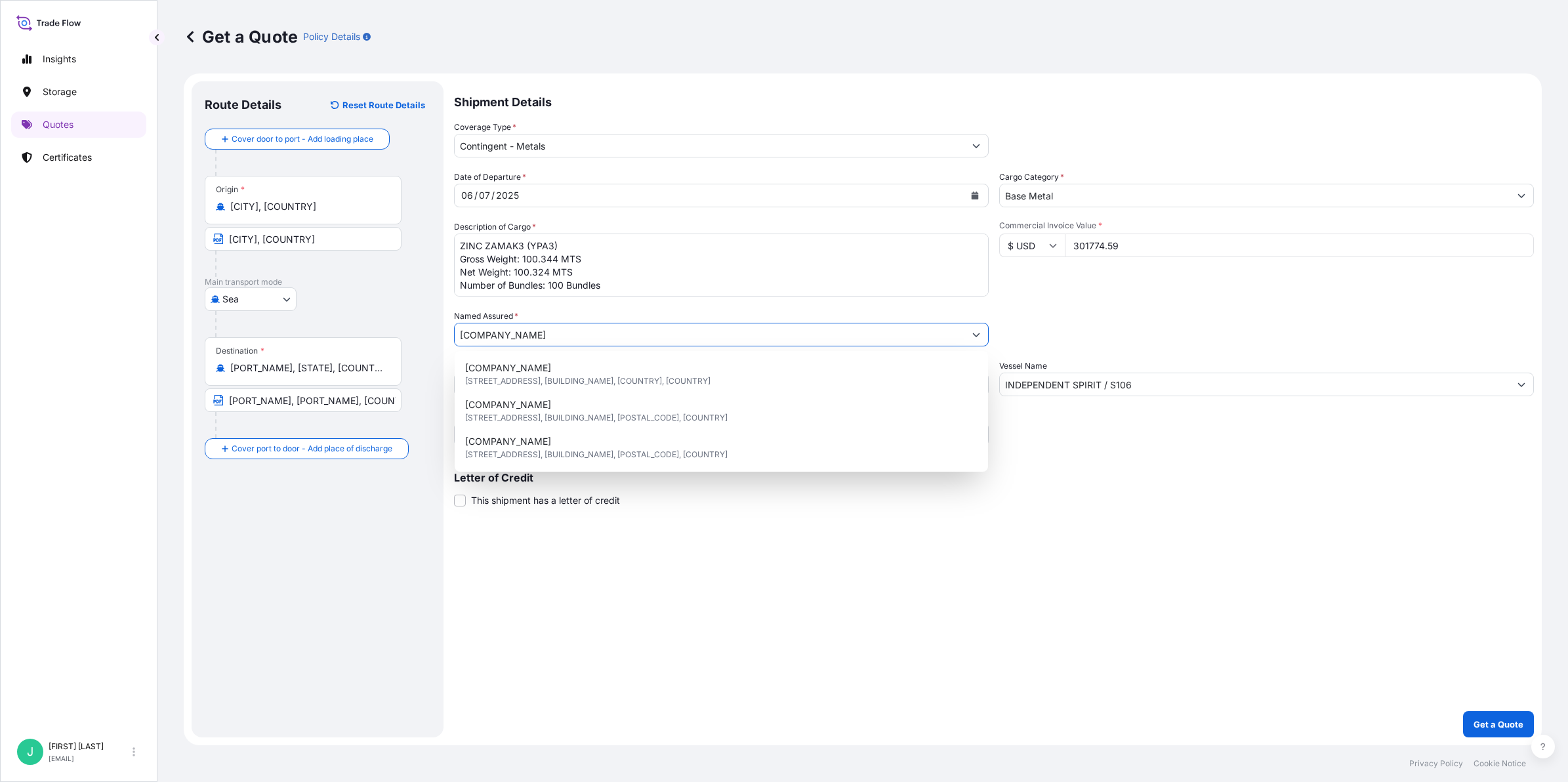 click 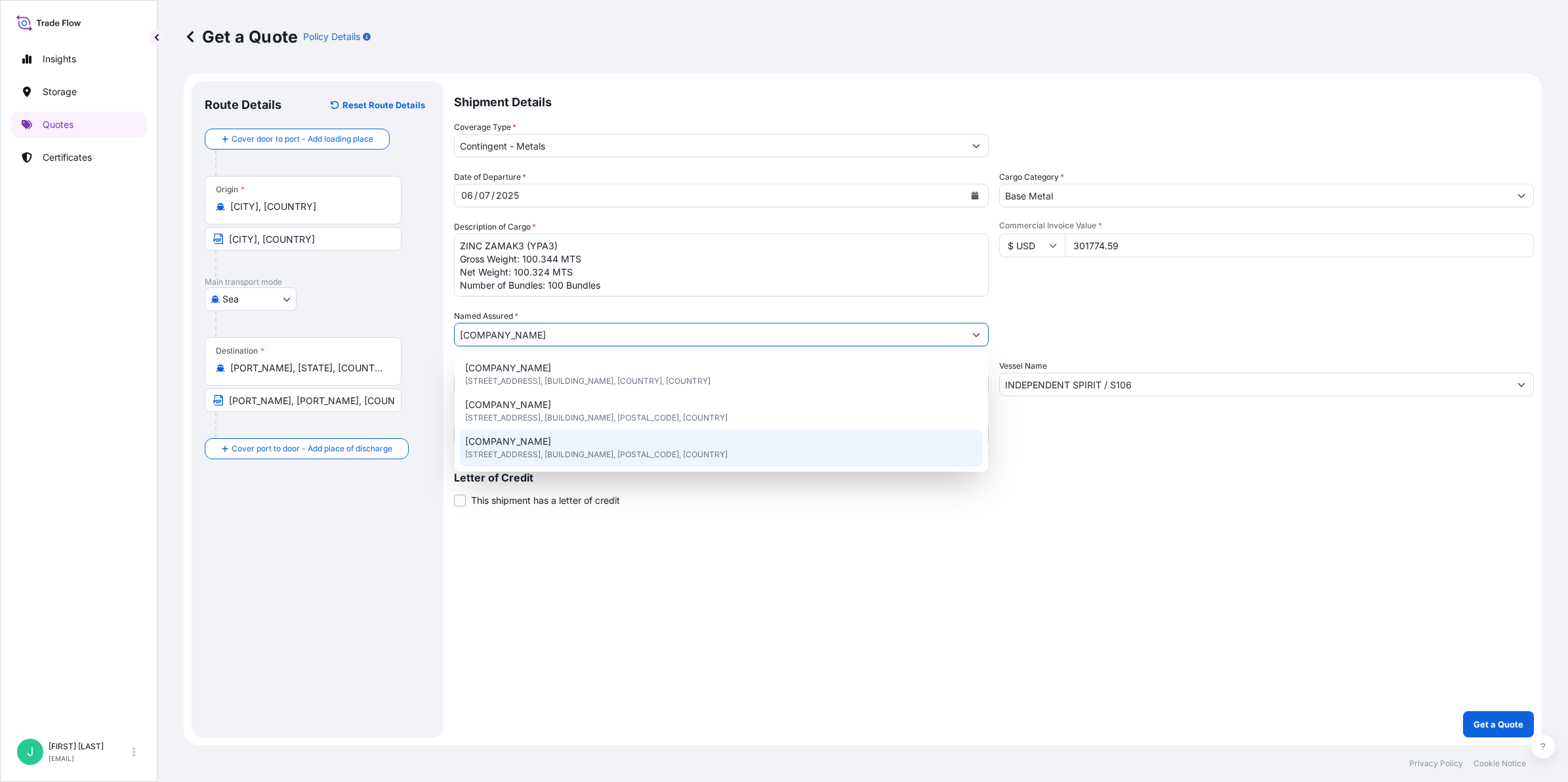 click on "[STREET_ADDRESS], [BUILDING_NAME], [POSTAL_CODE], [COUNTRY]" at bounding box center (596, 455) 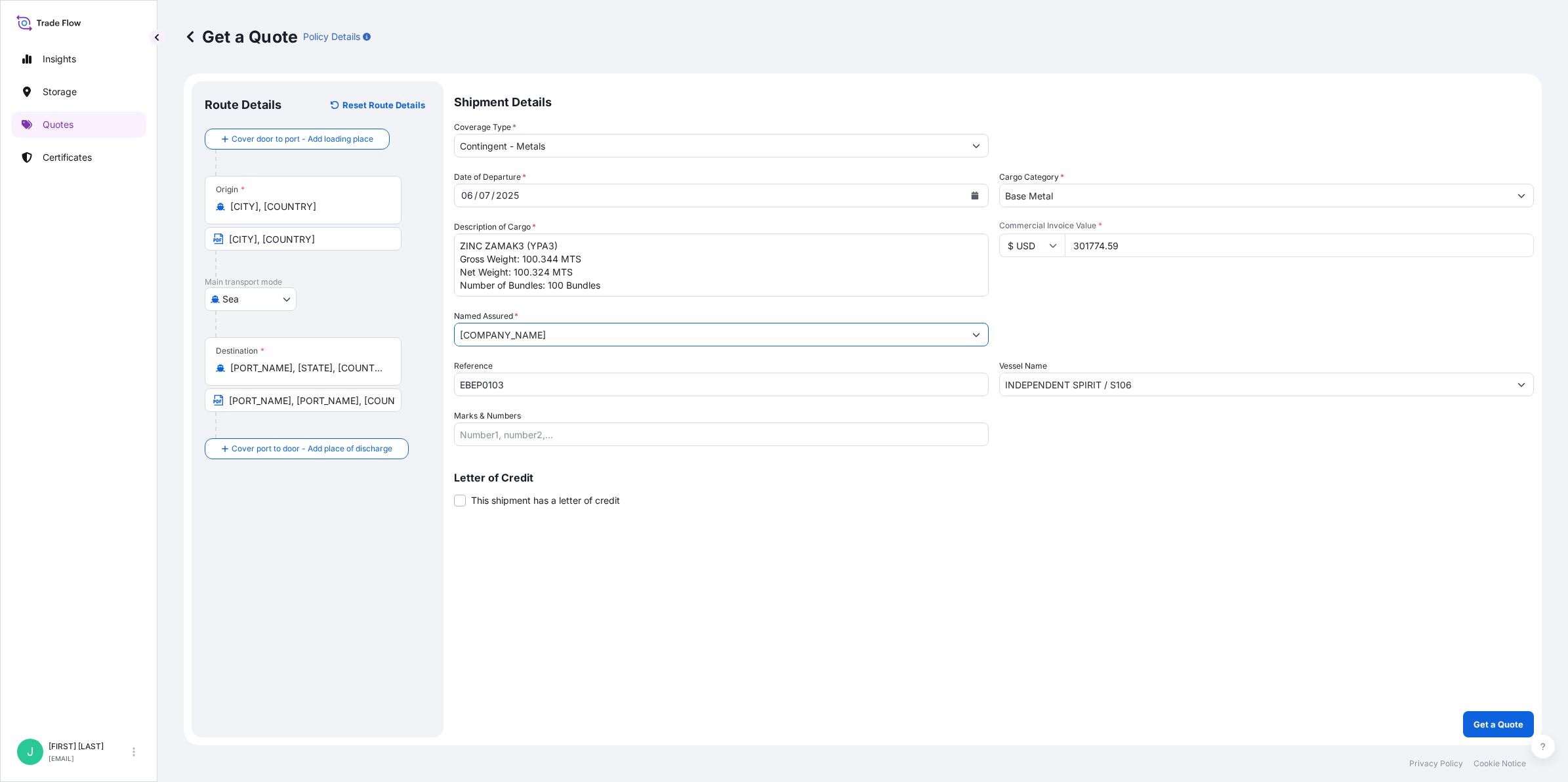 click at bounding box center [1521, 196] 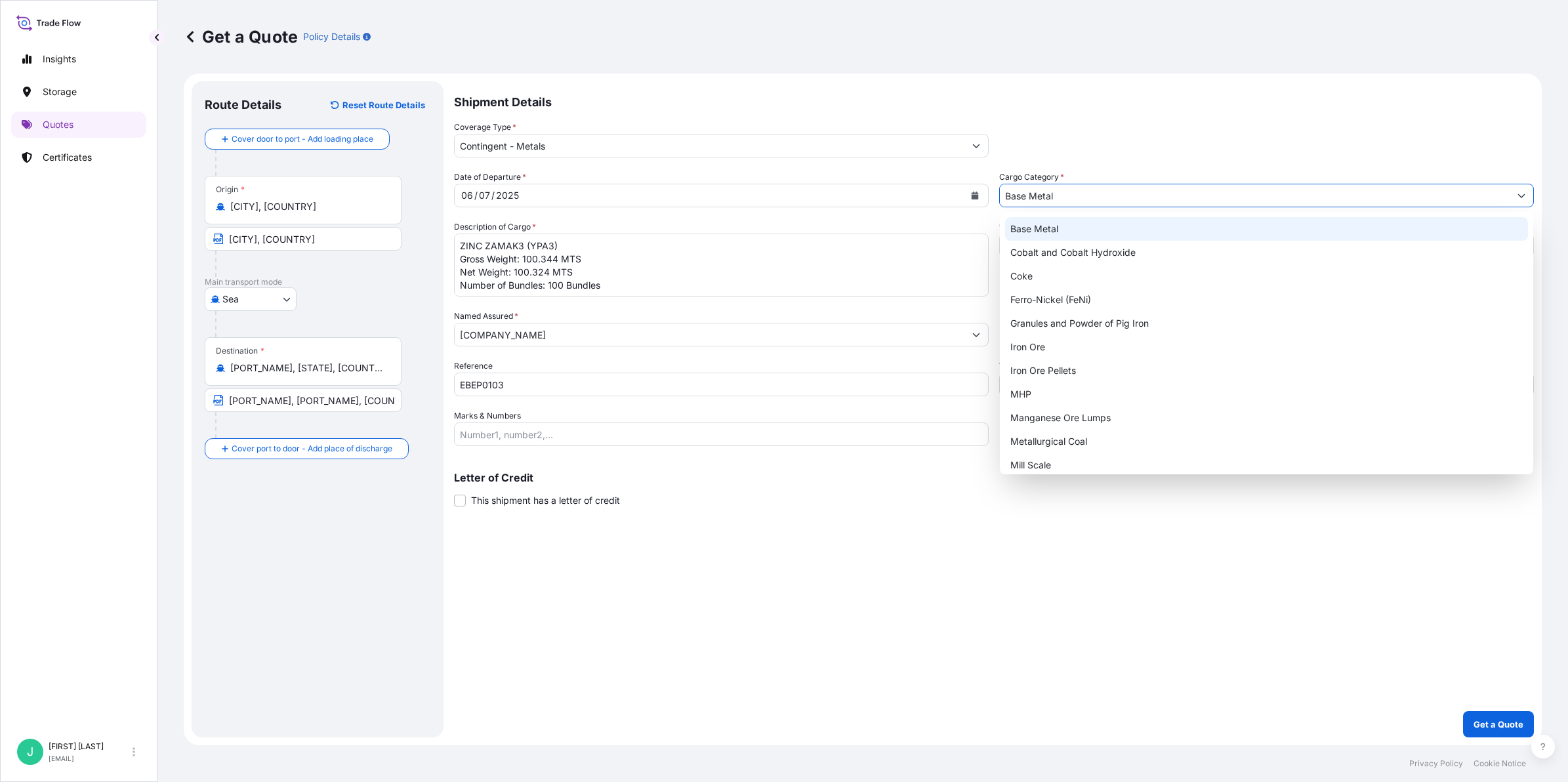 click on "Base Metal" at bounding box center (1266, 229) 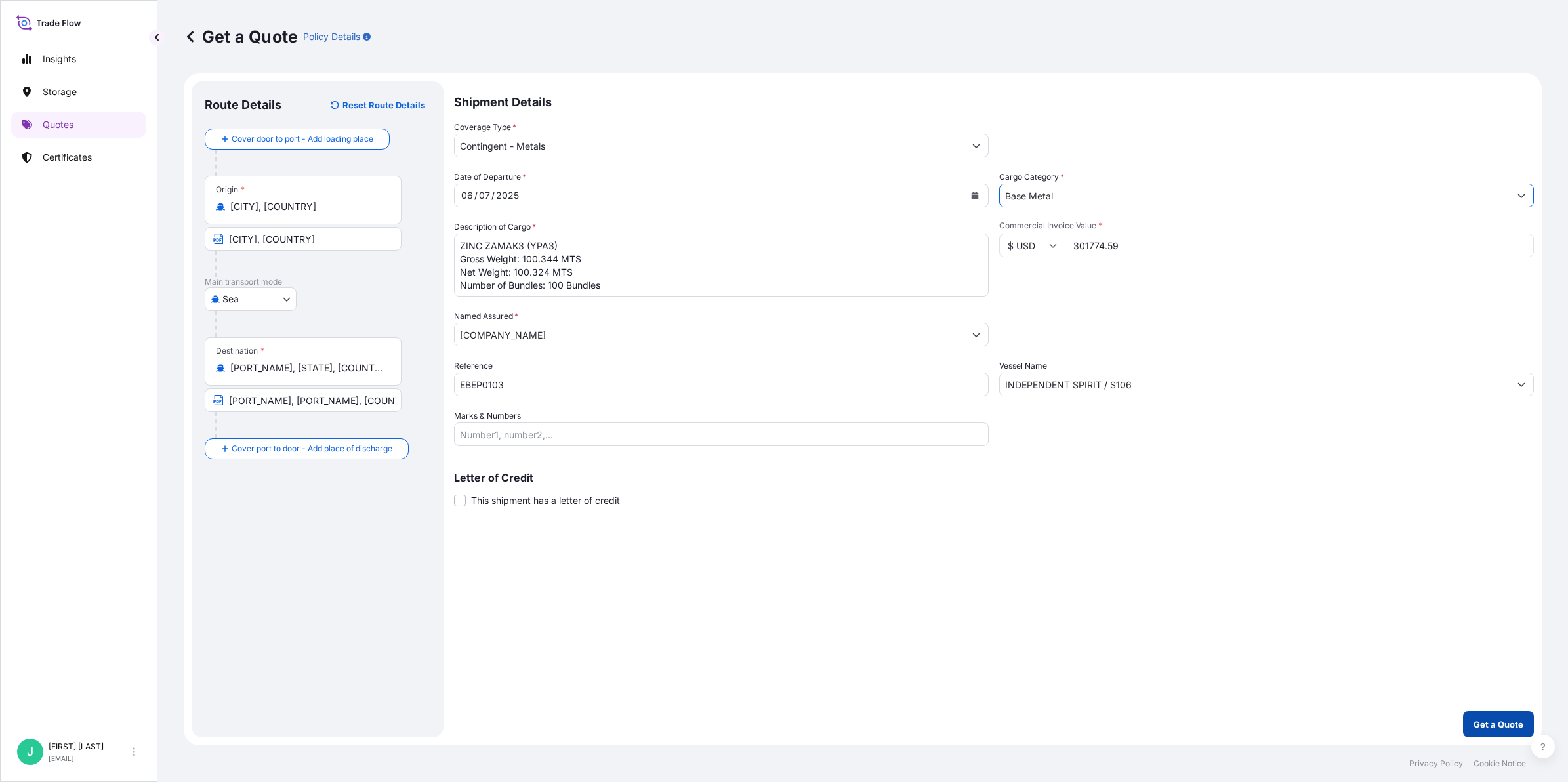 click on "Get a Quote" at bounding box center [1498, 724] 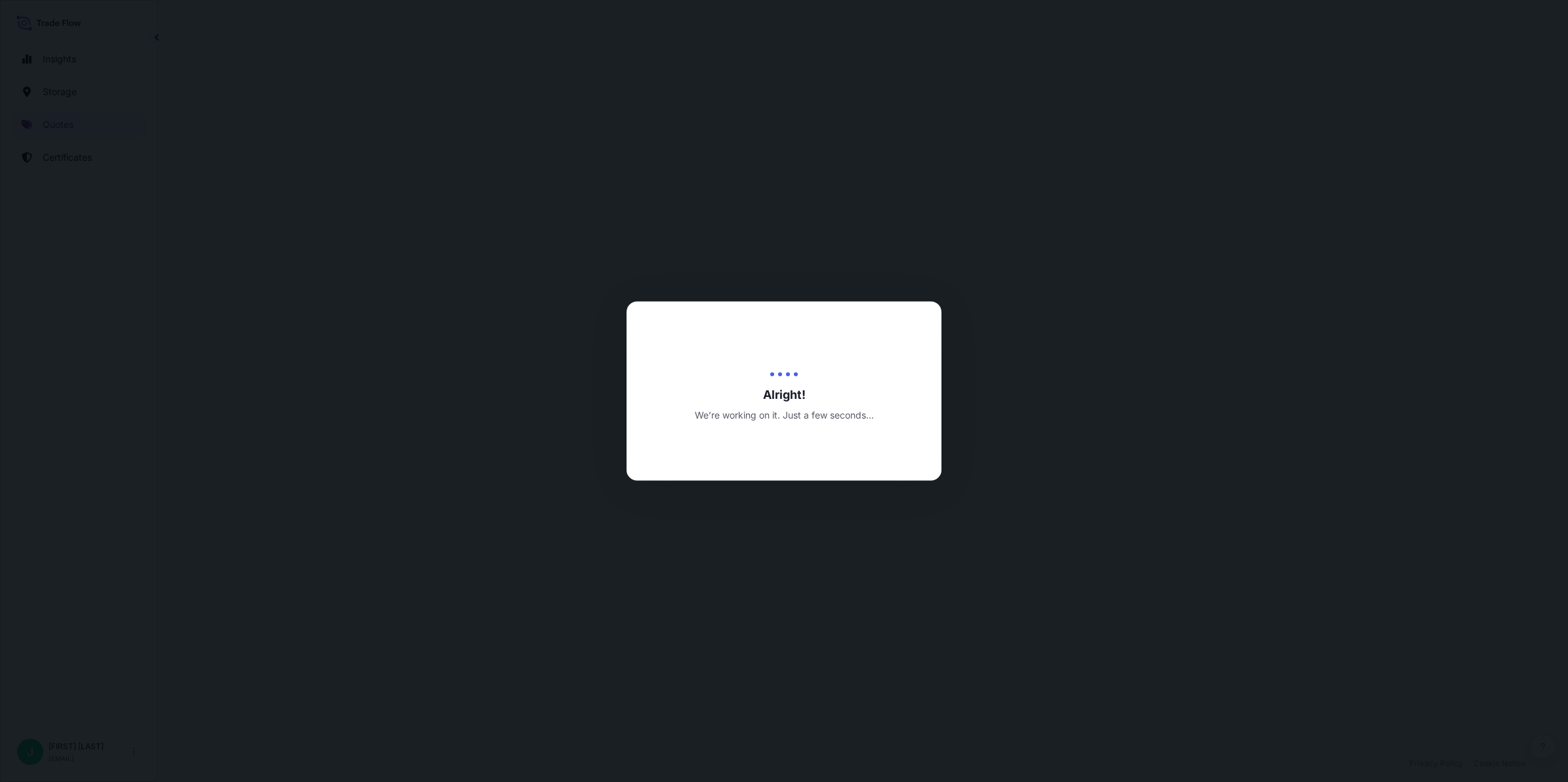 select on "Sea" 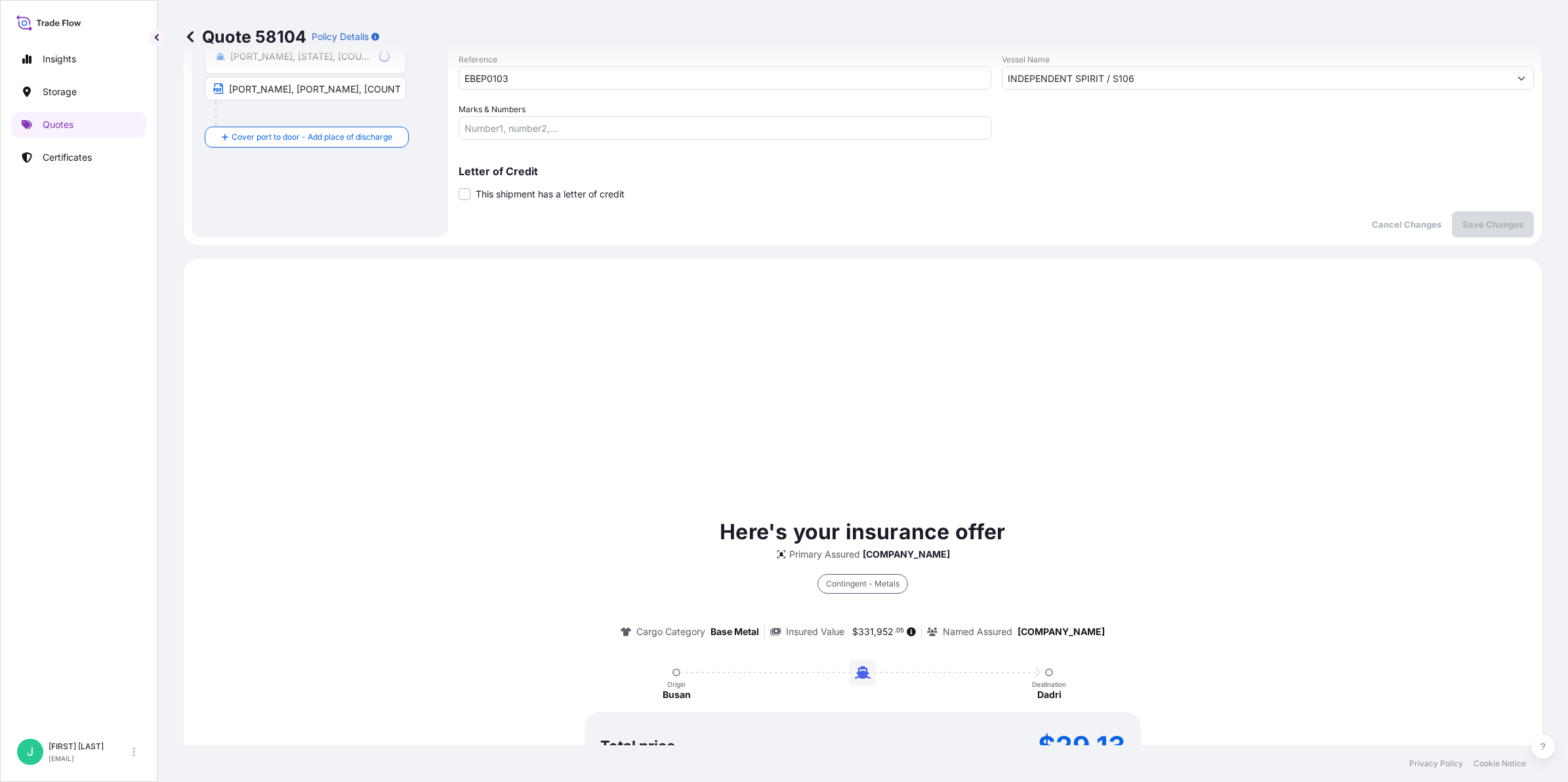 scroll, scrollTop: 499, scrollLeft: 0, axis: vertical 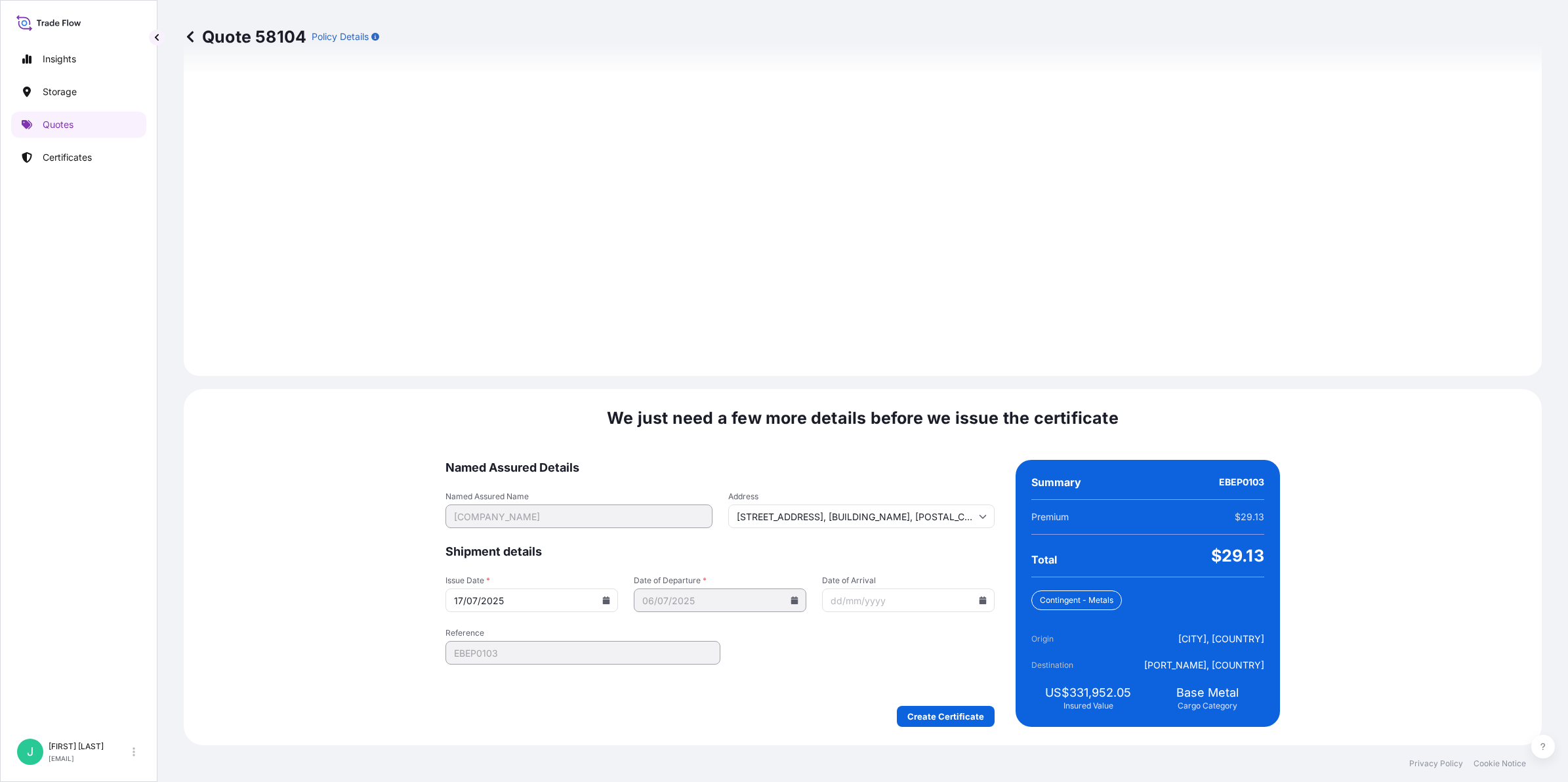 click on "Date of Arrival" at bounding box center [908, 600] 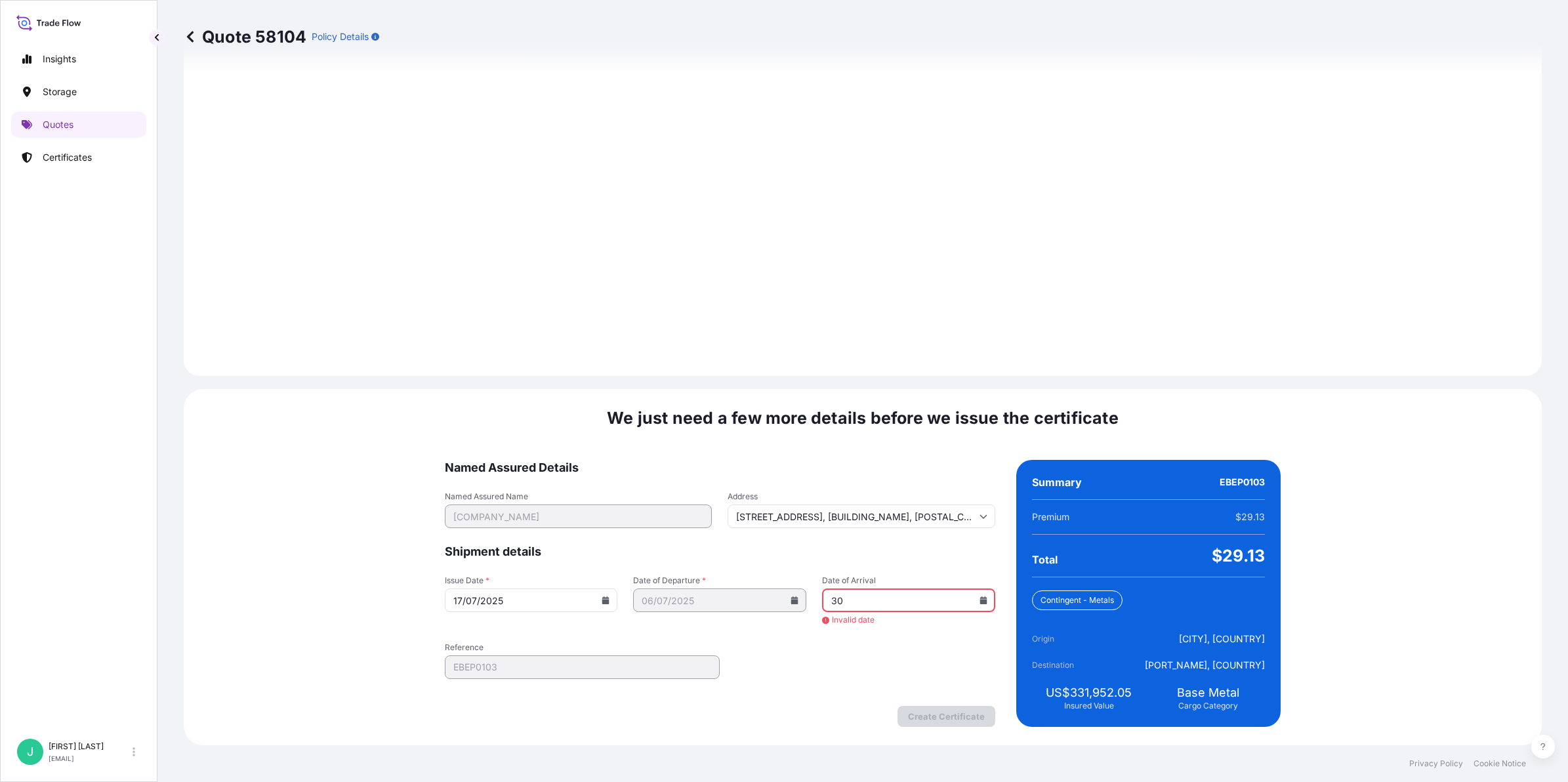 click 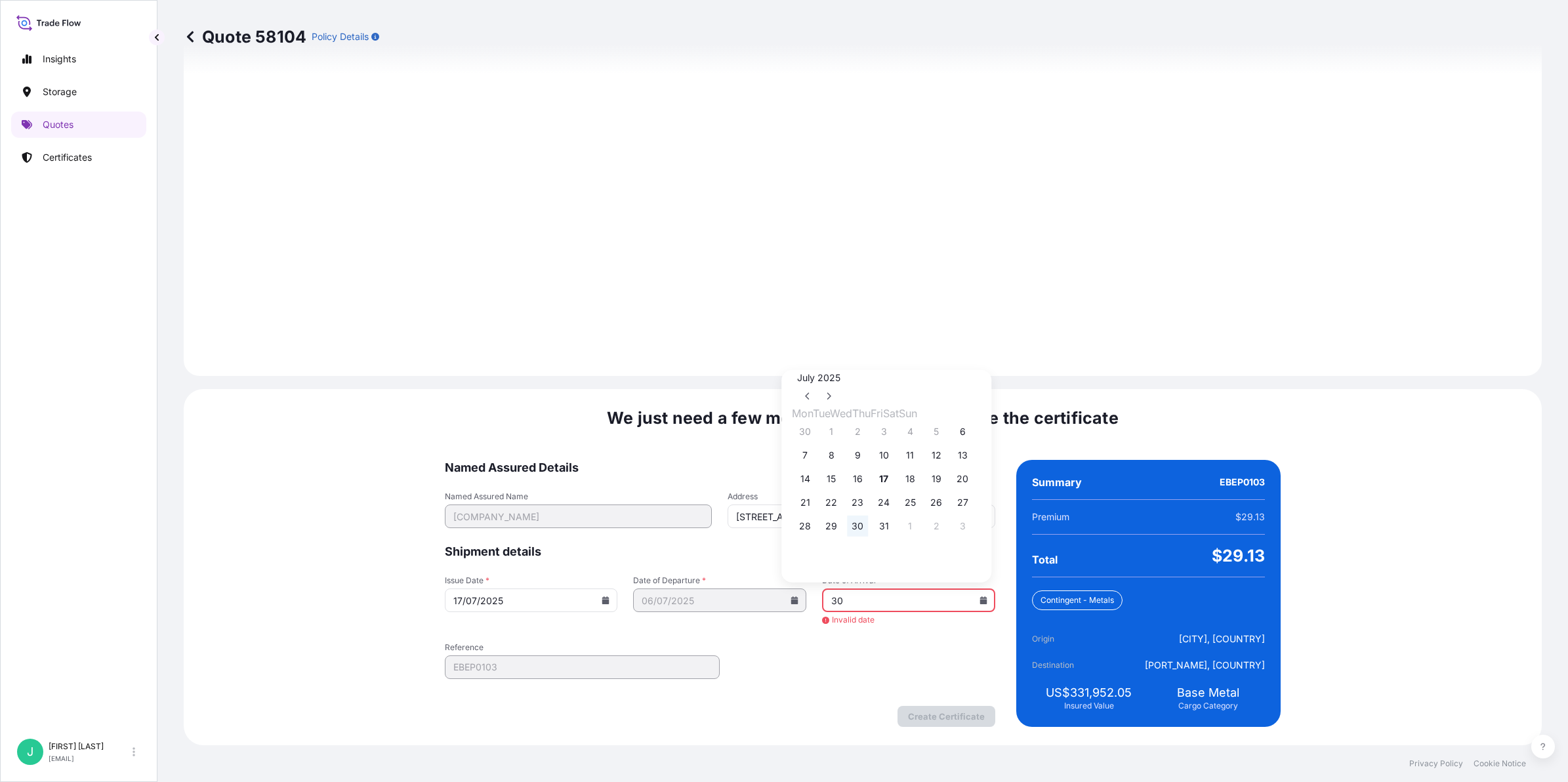 click on "30" at bounding box center (857, 526) 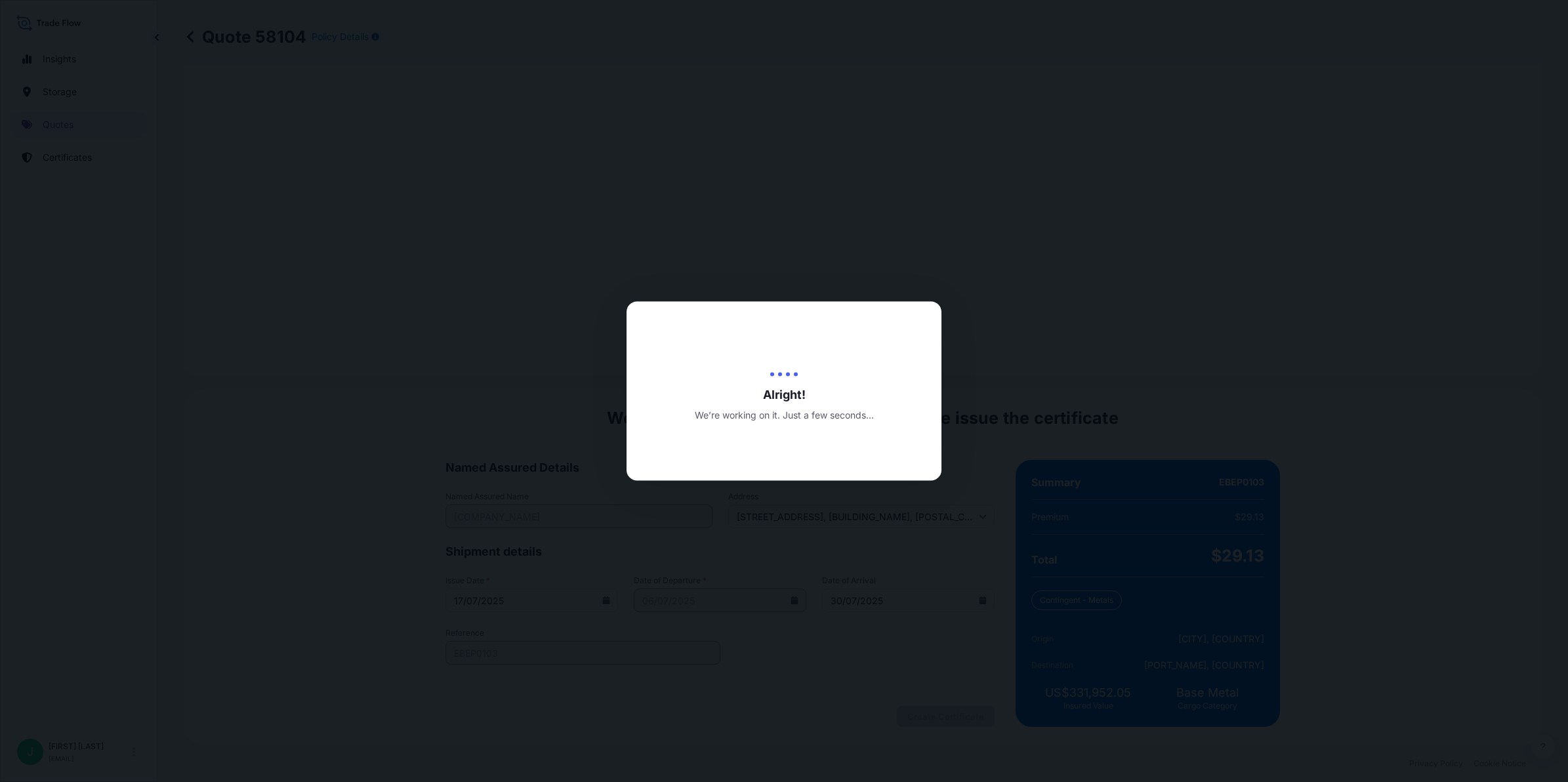 scroll, scrollTop: 0, scrollLeft: 0, axis: both 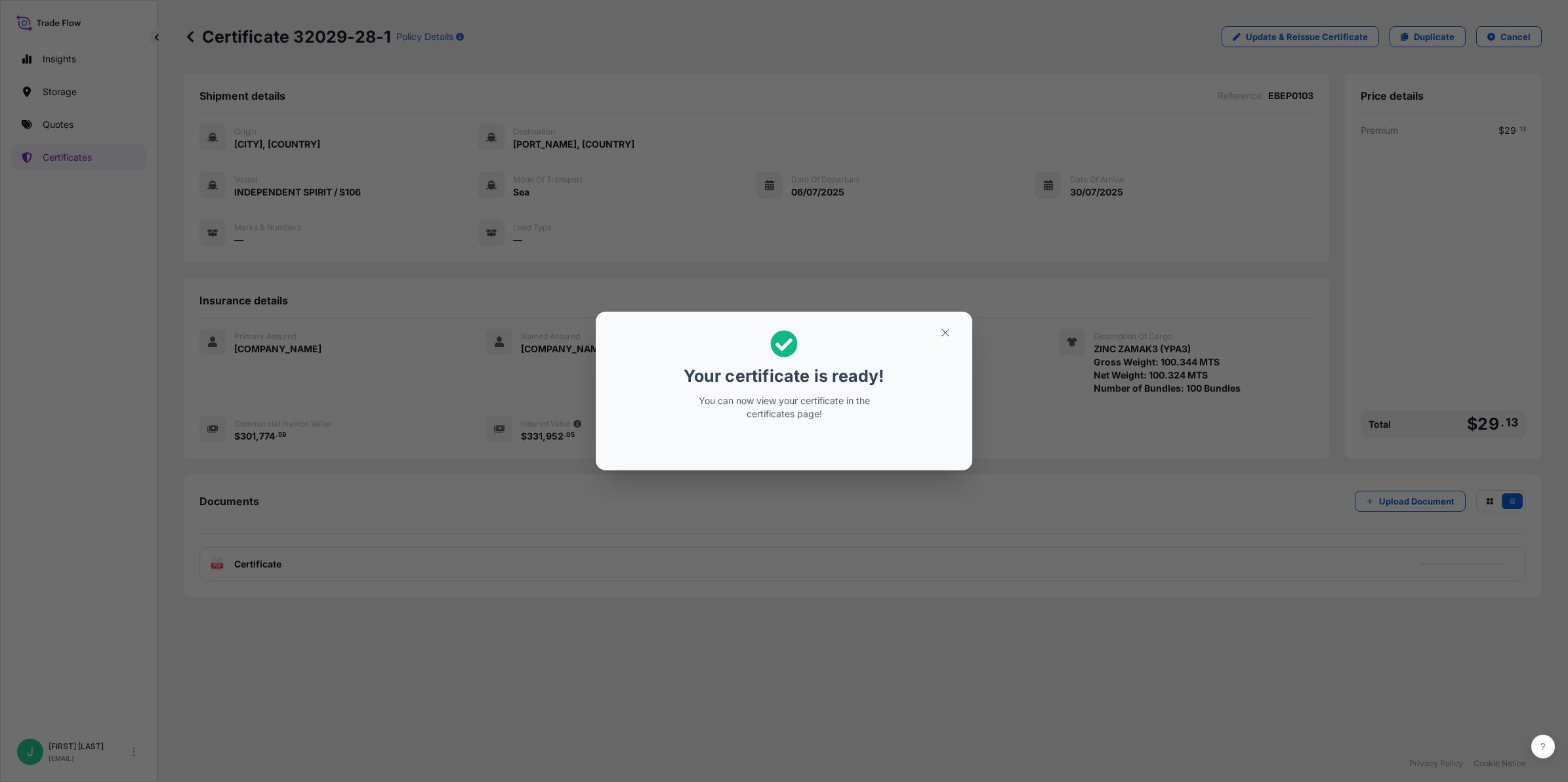 click on "Your certificate is ready! You can now view your certificate in the certificates page!" at bounding box center [784, 391] 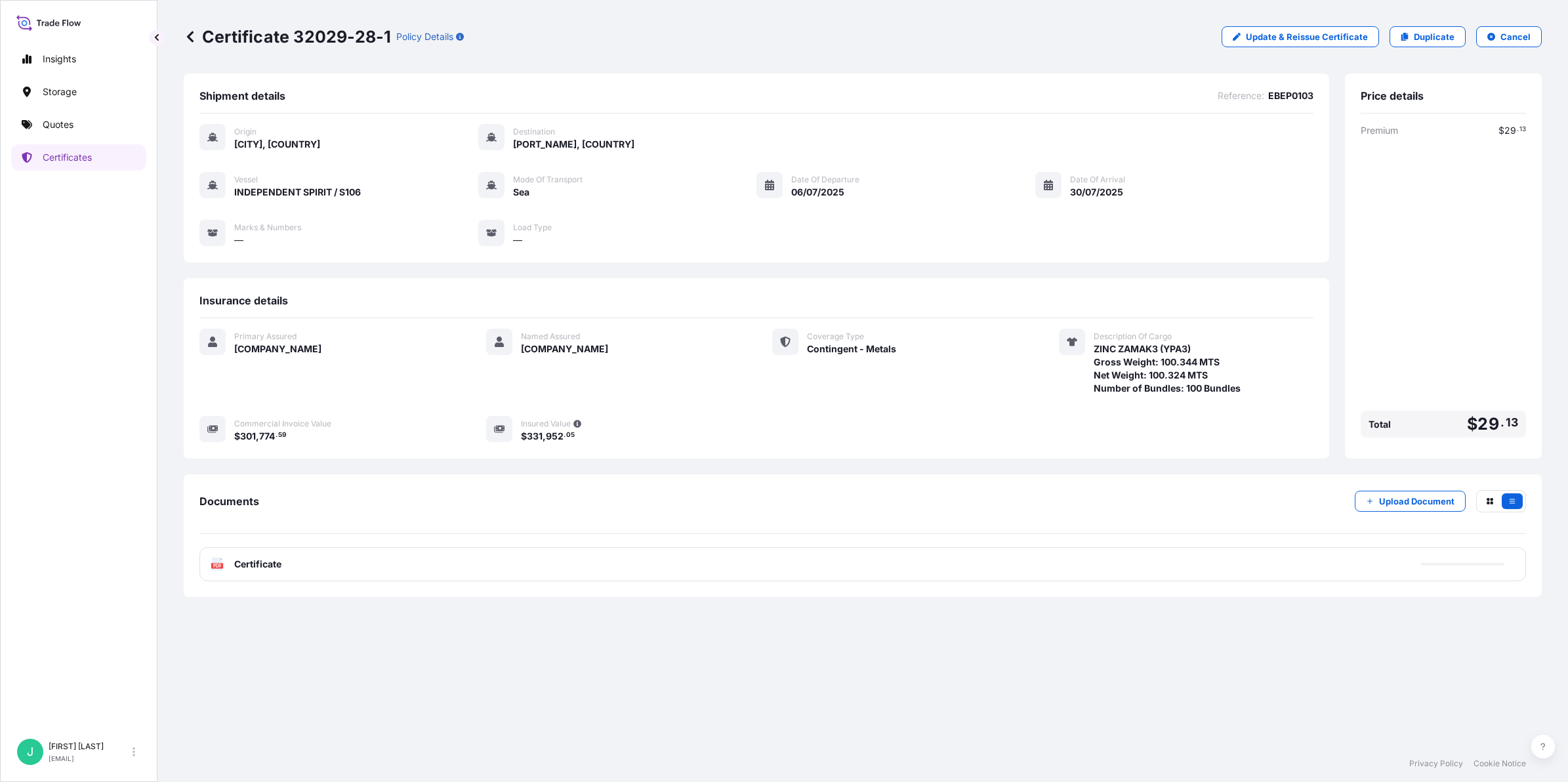 click on "Certificate" at bounding box center (258, 564) 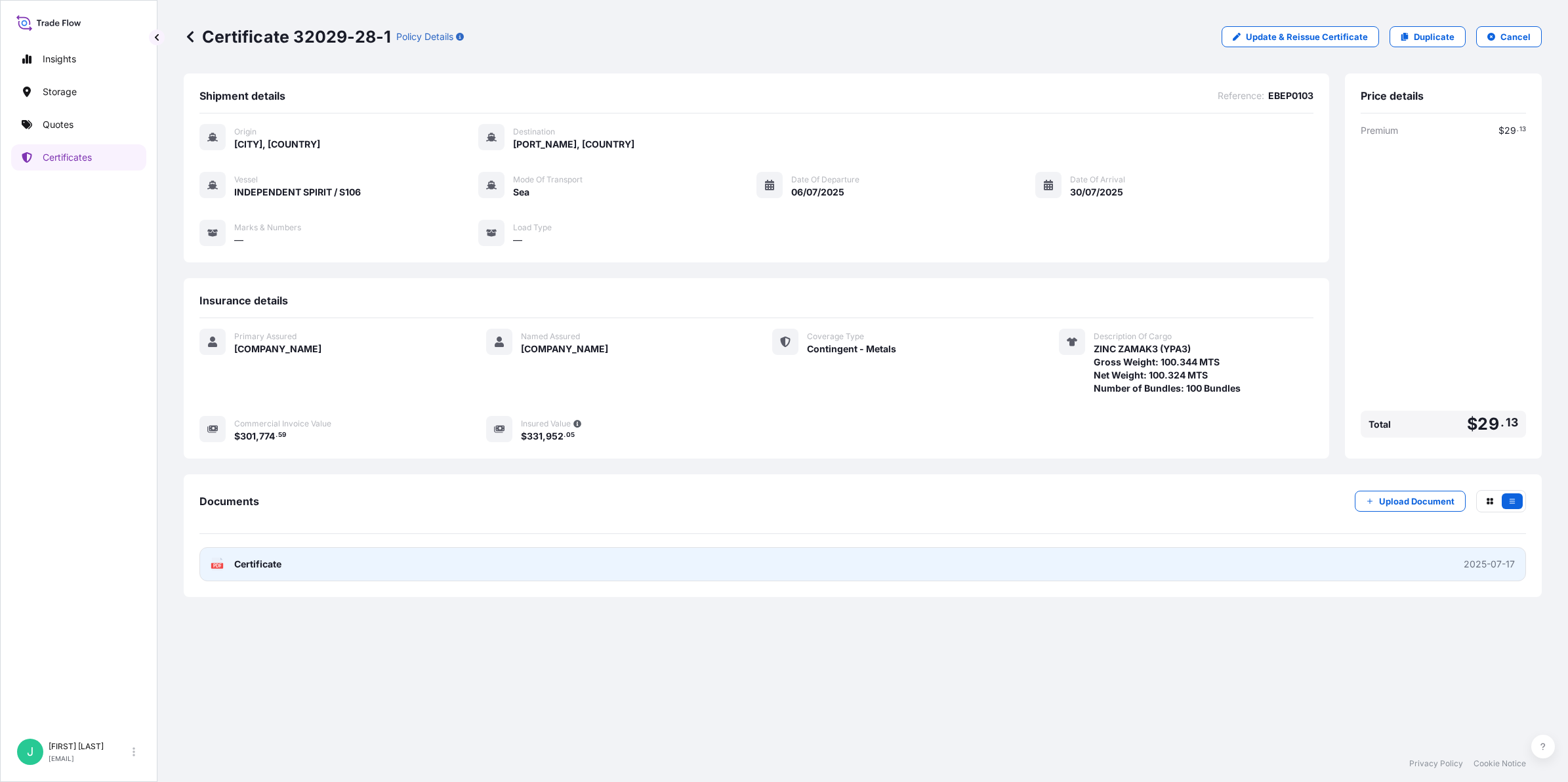 click on "Certificate" at bounding box center (258, 564) 